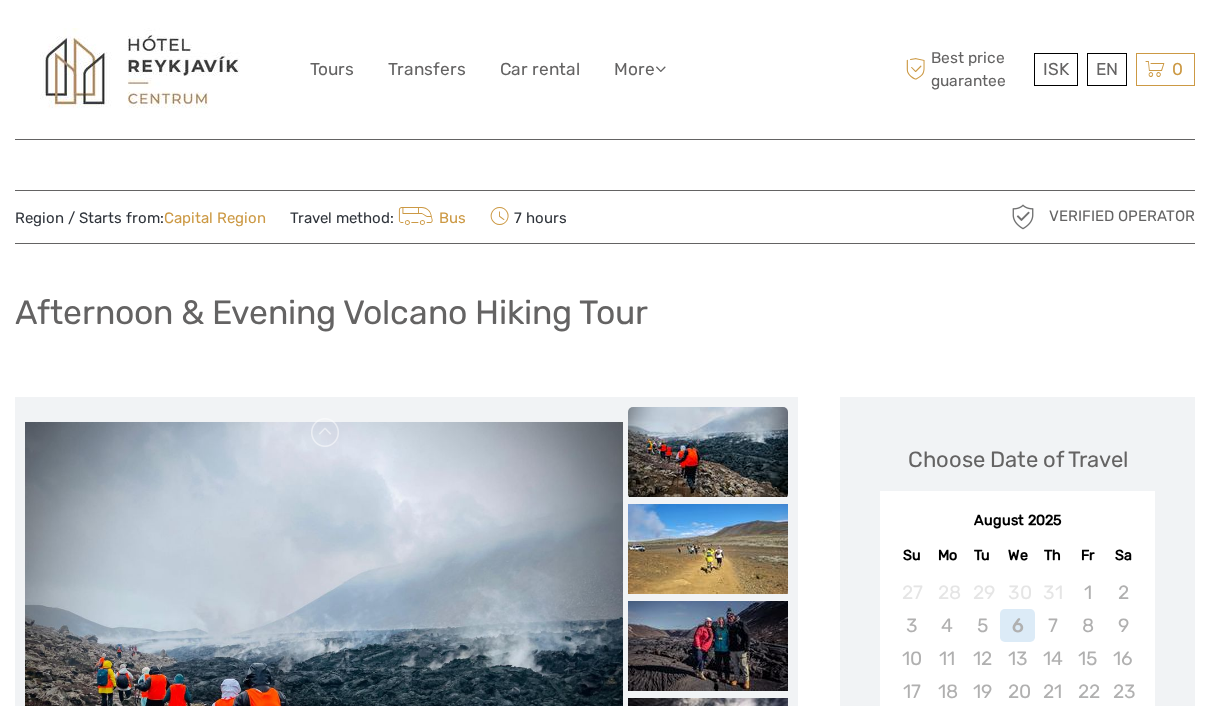 scroll, scrollTop: 700, scrollLeft: 0, axis: vertical 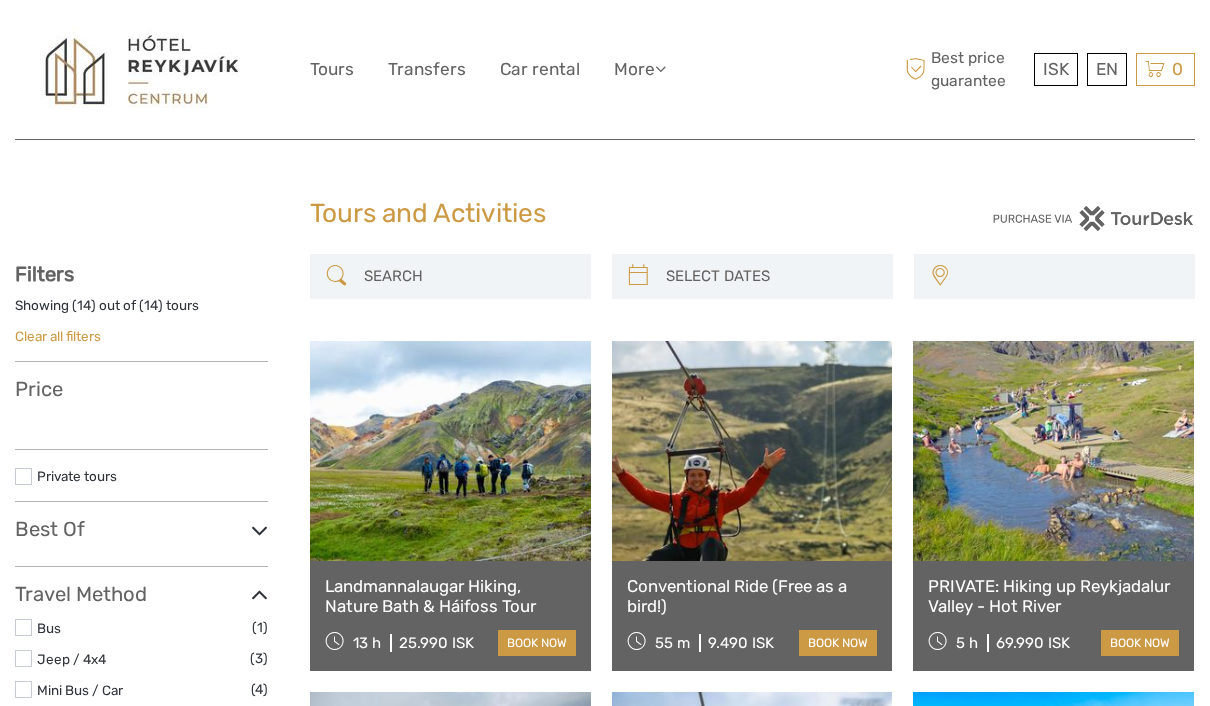 select 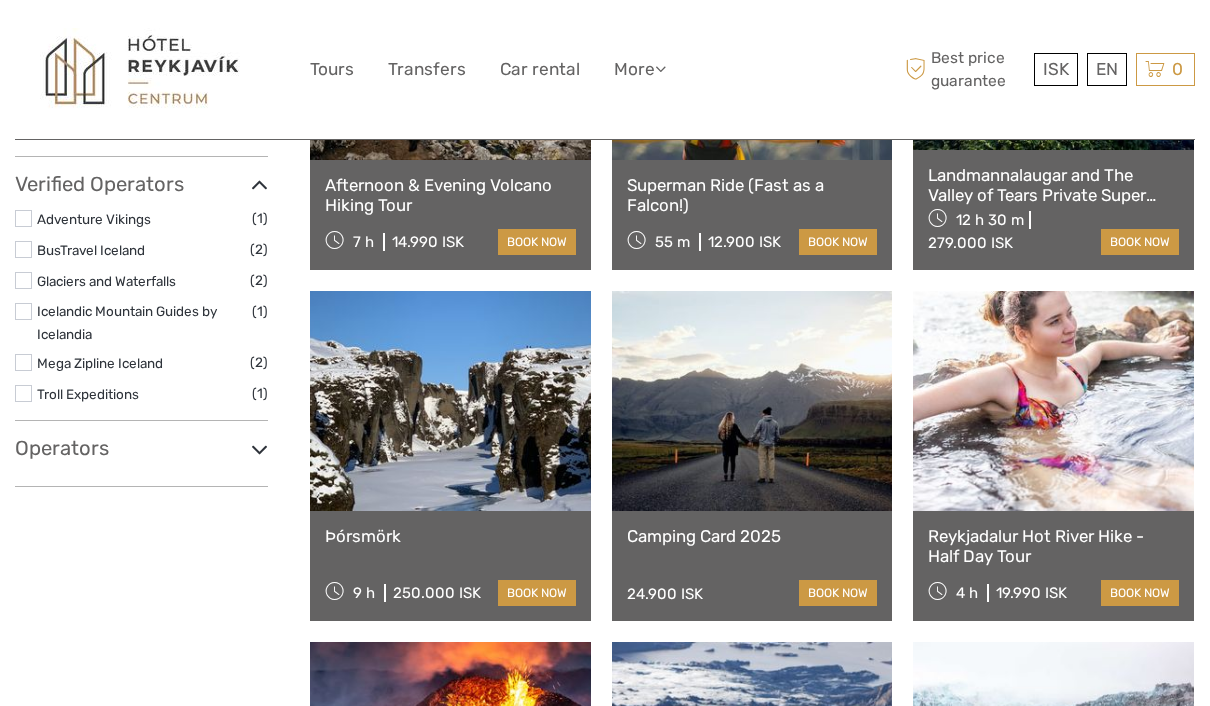 select 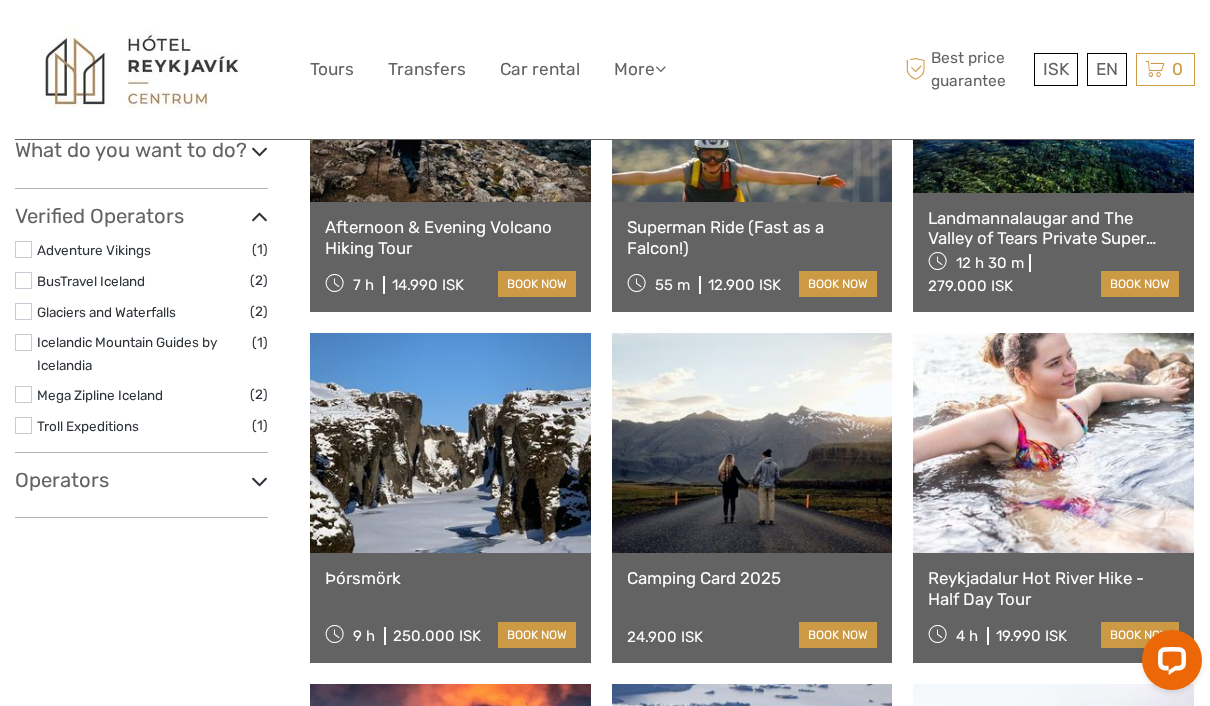 scroll, scrollTop: 0, scrollLeft: 0, axis: both 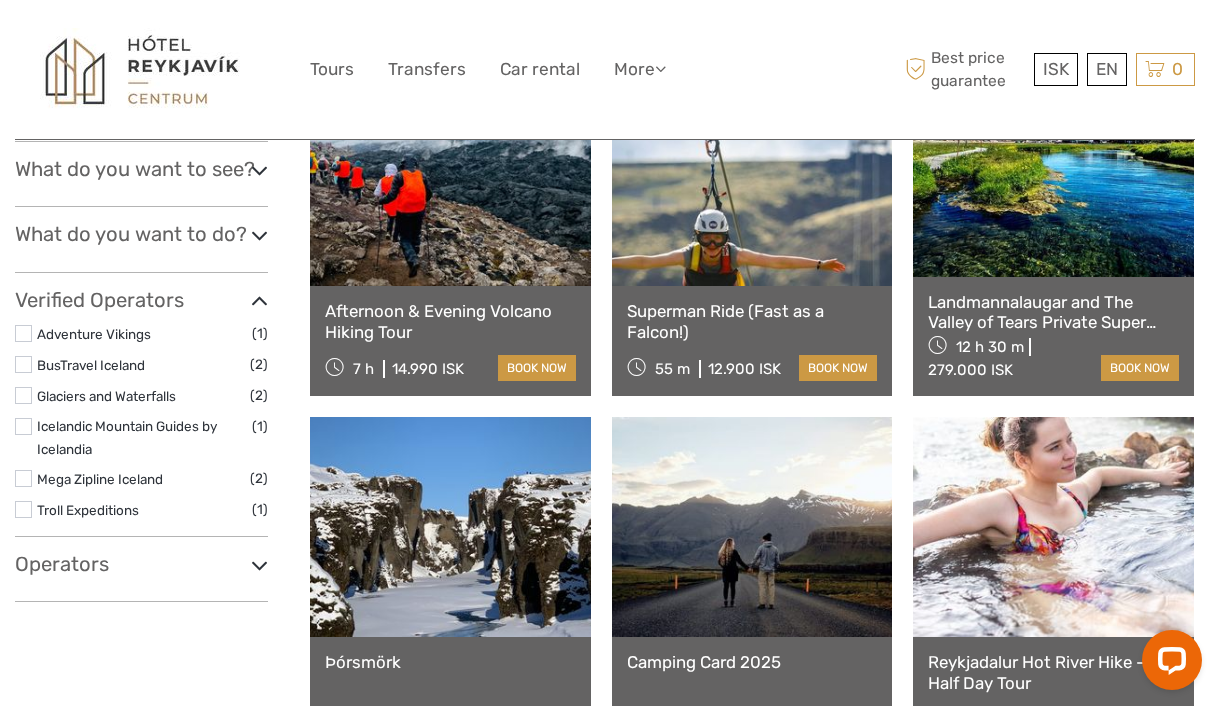 click on "What do you want to do?" at bounding box center [141, 234] 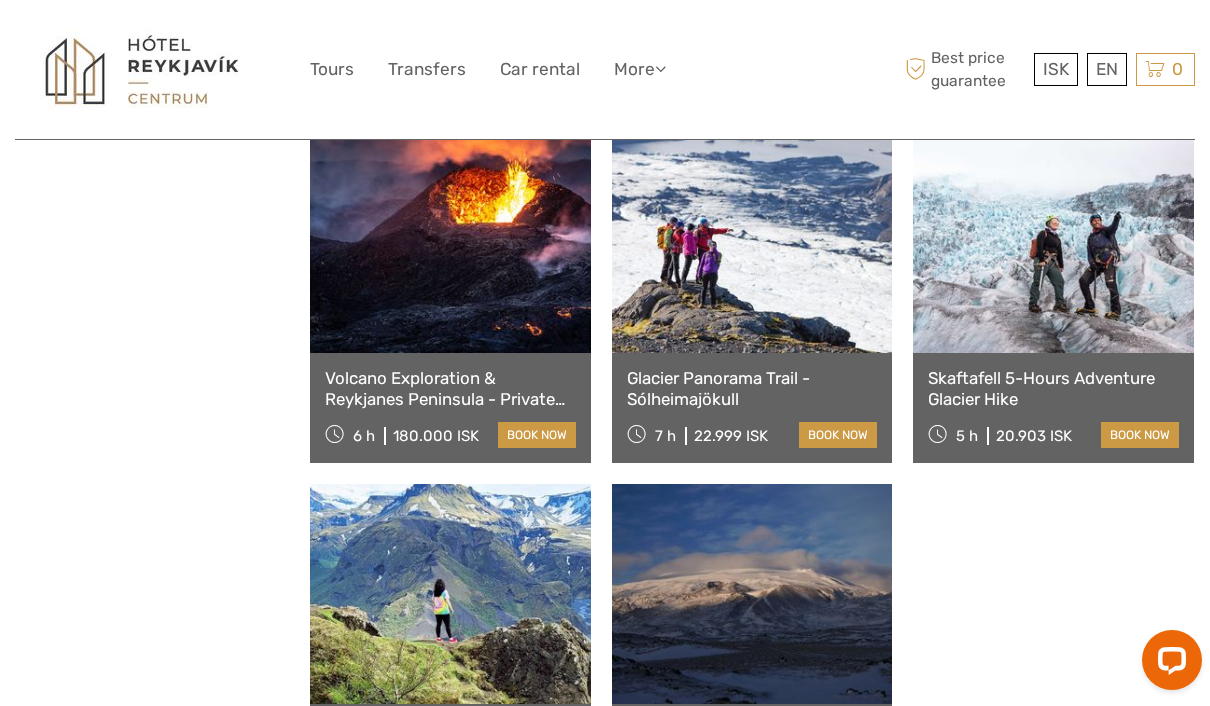 scroll, scrollTop: 1302, scrollLeft: 0, axis: vertical 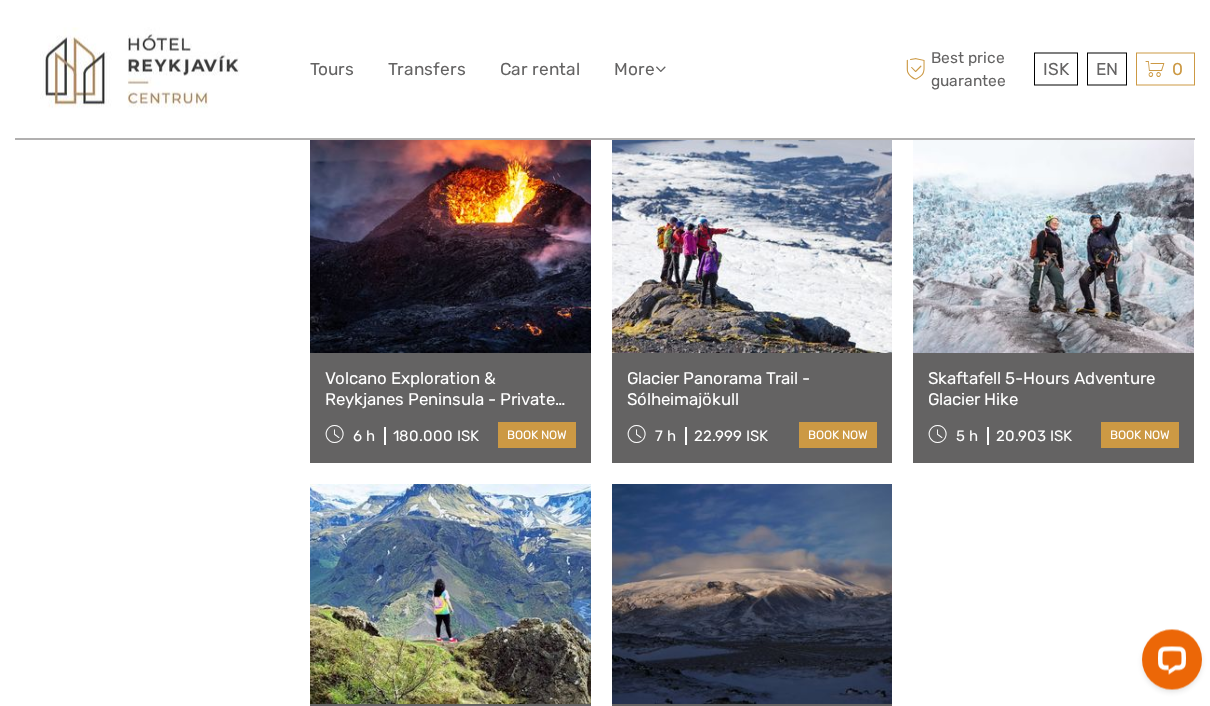 click at bounding box center [752, 244] 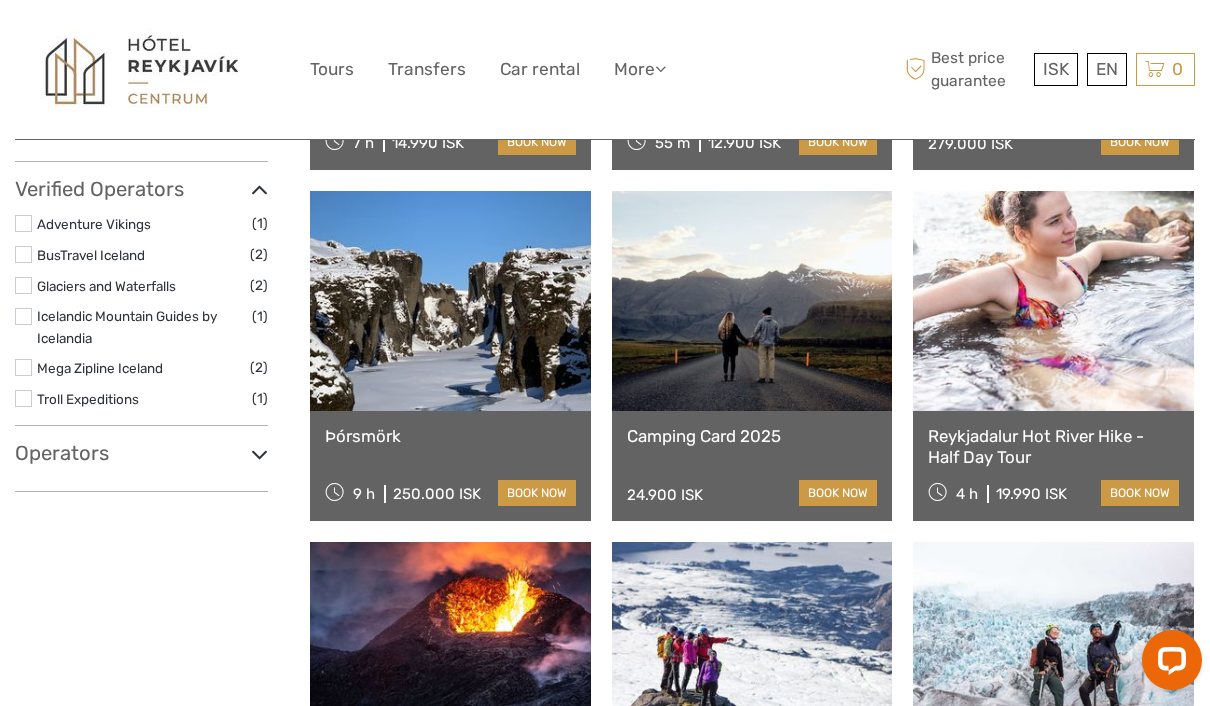 scroll, scrollTop: 945, scrollLeft: 0, axis: vertical 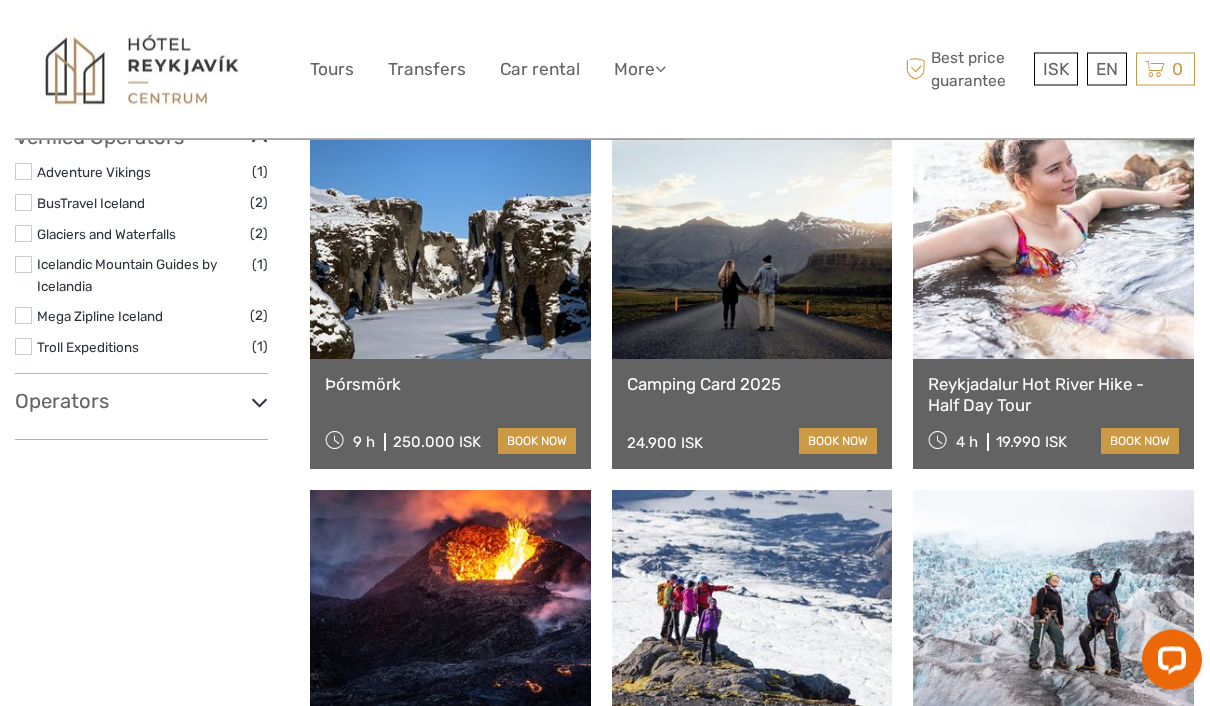 click on "Operators" at bounding box center [141, 402] 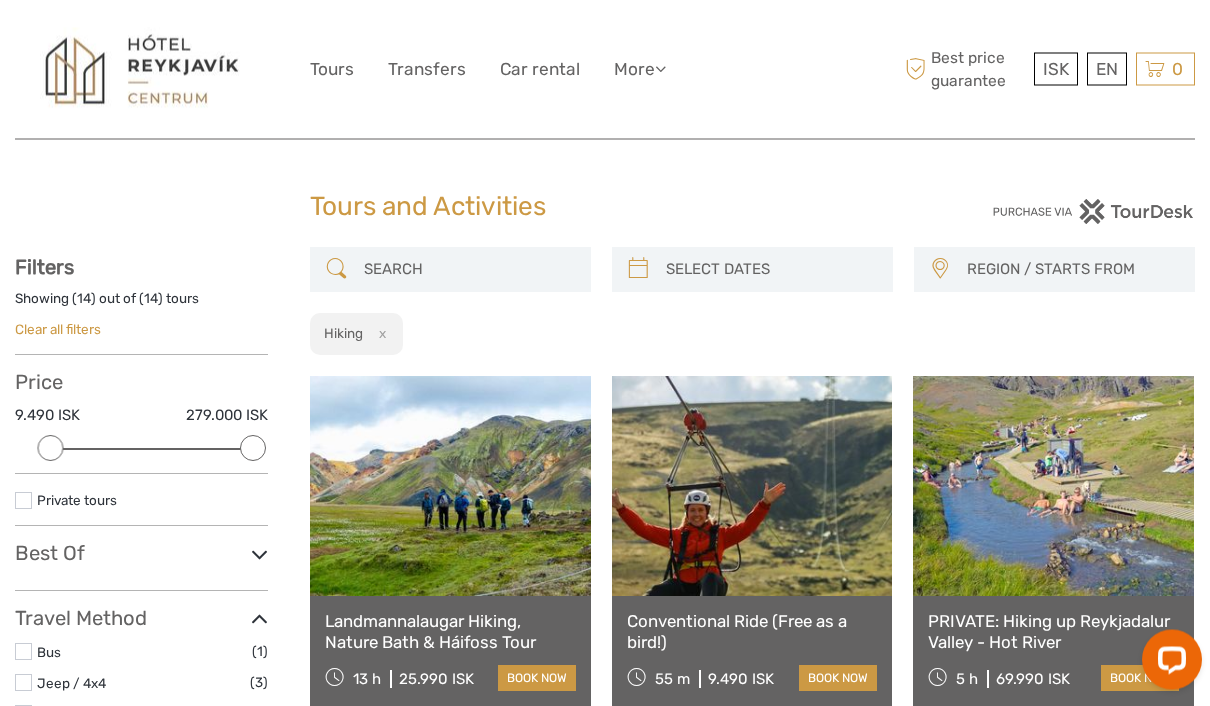 scroll, scrollTop: 0, scrollLeft: 0, axis: both 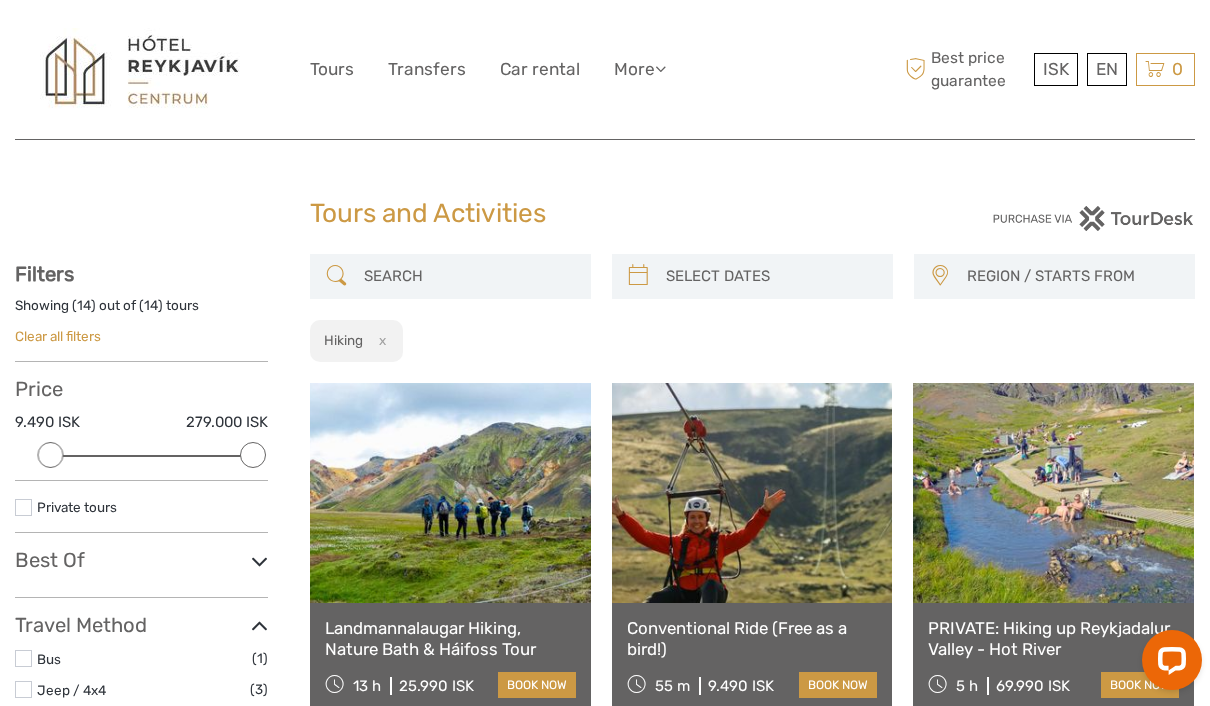 click on "Clear all filters" at bounding box center [58, 336] 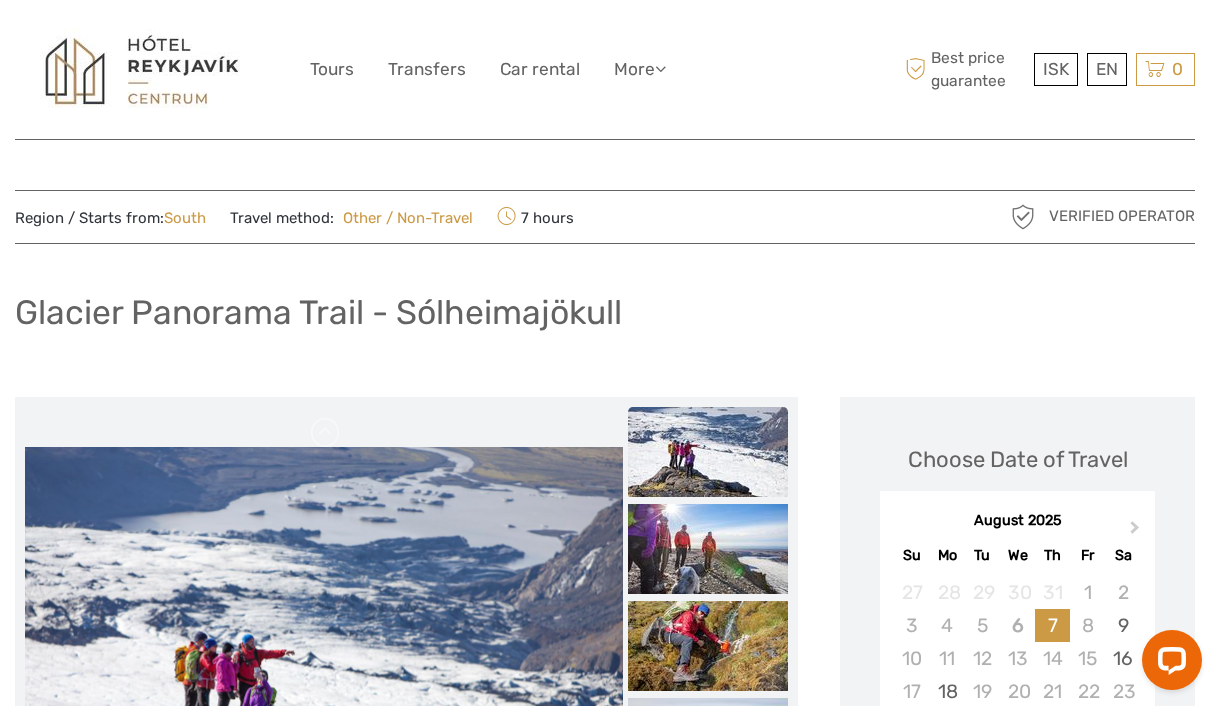 scroll, scrollTop: 0, scrollLeft: 0, axis: both 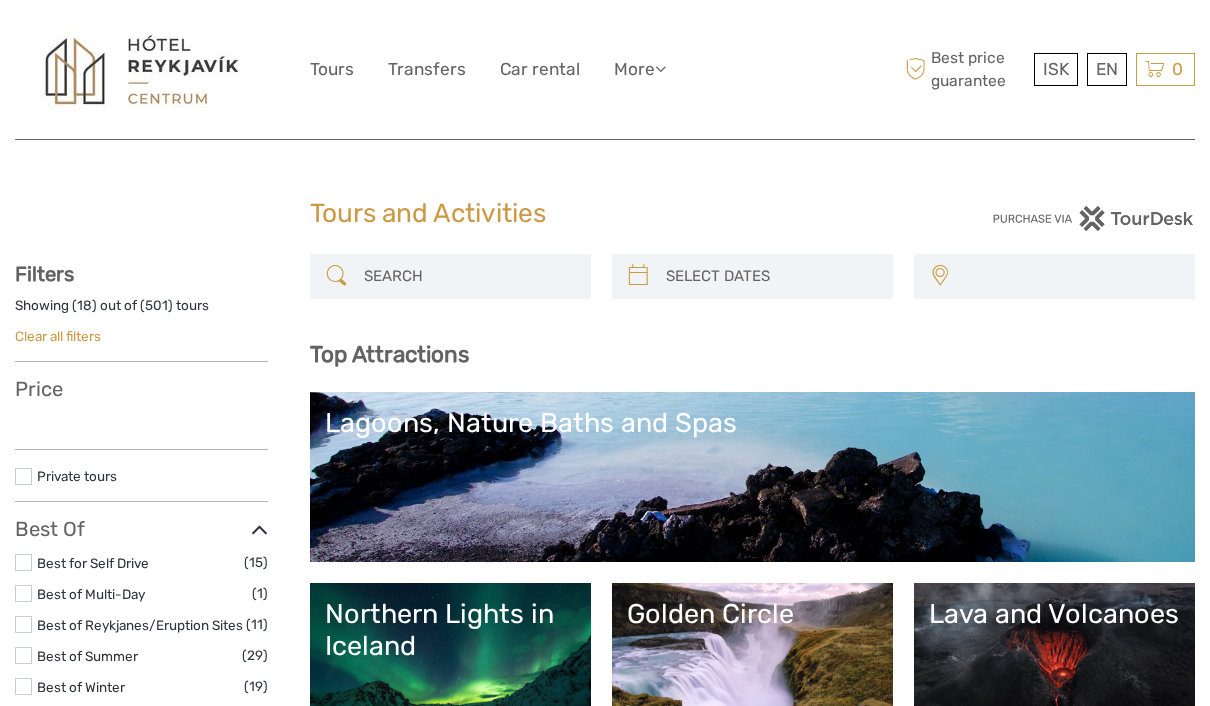 select 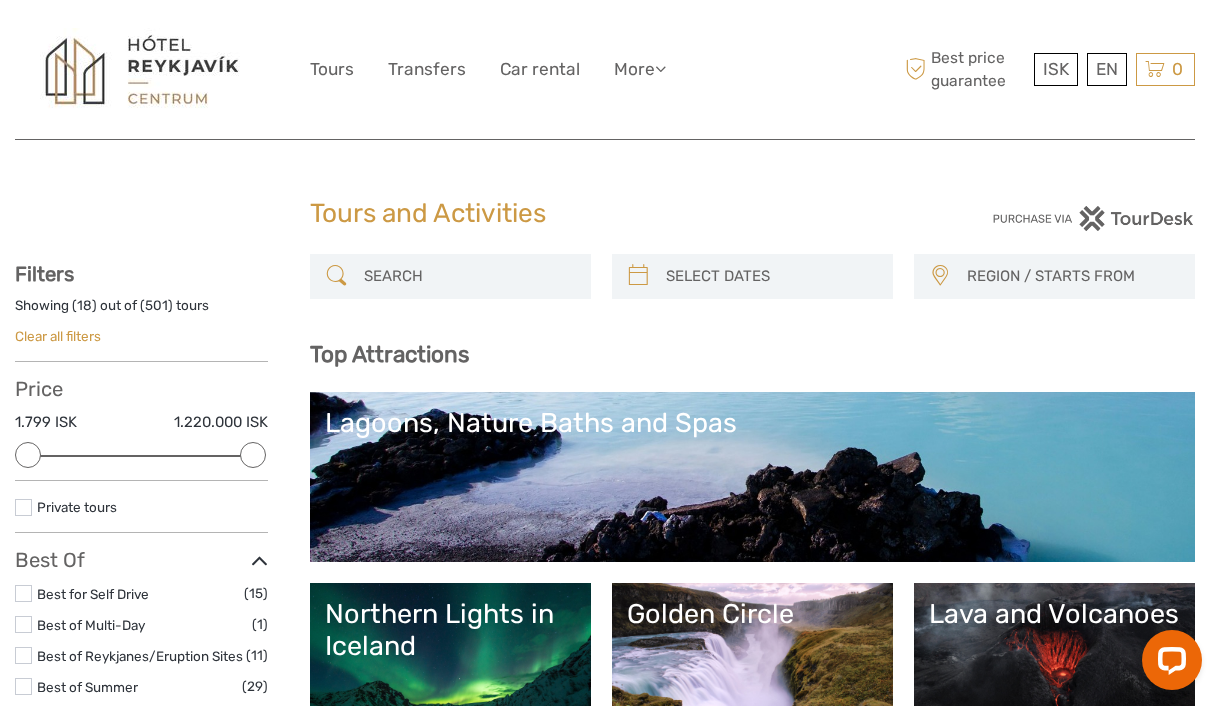 scroll, scrollTop: 0, scrollLeft: 0, axis: both 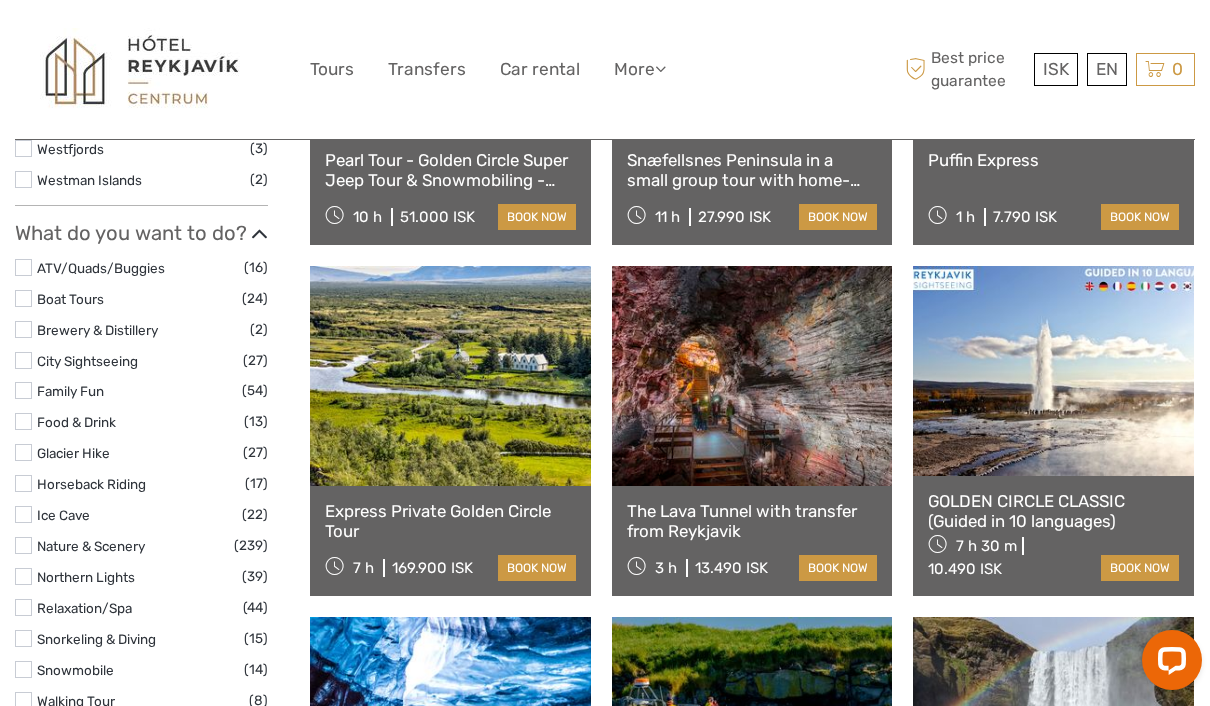 click at bounding box center (23, 421) 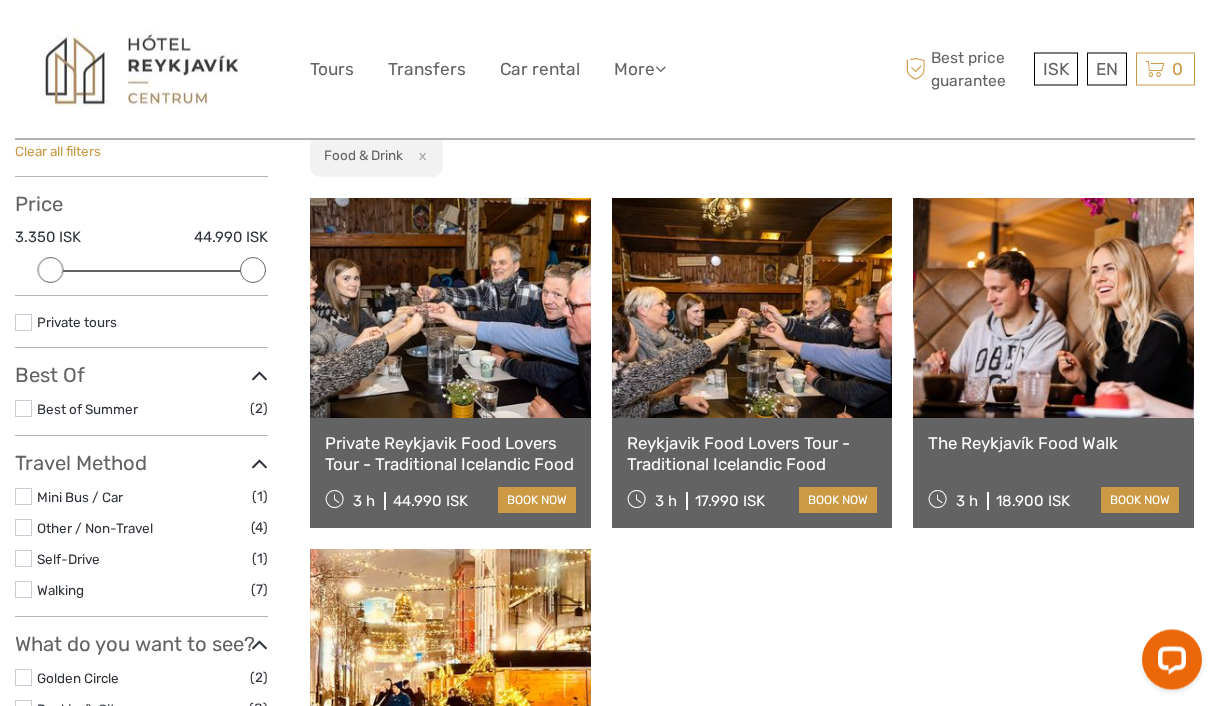 scroll, scrollTop: 165, scrollLeft: 0, axis: vertical 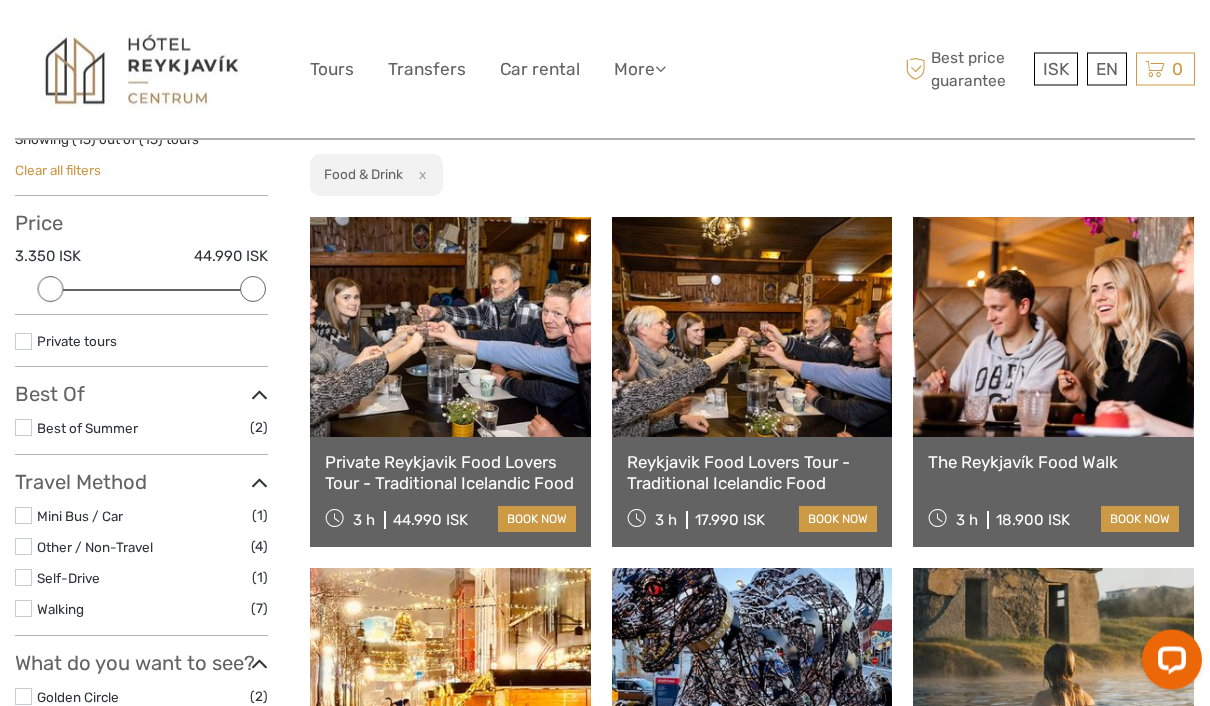 click at bounding box center [1053, 328] 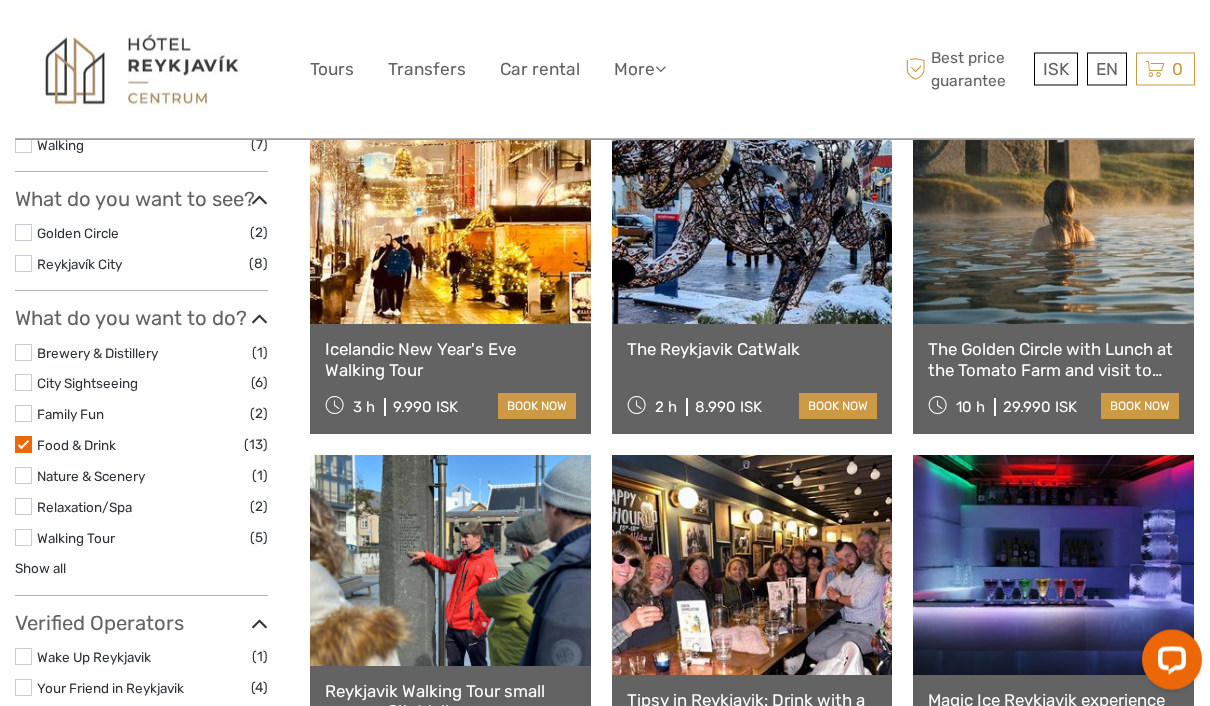 scroll, scrollTop: 633, scrollLeft: 0, axis: vertical 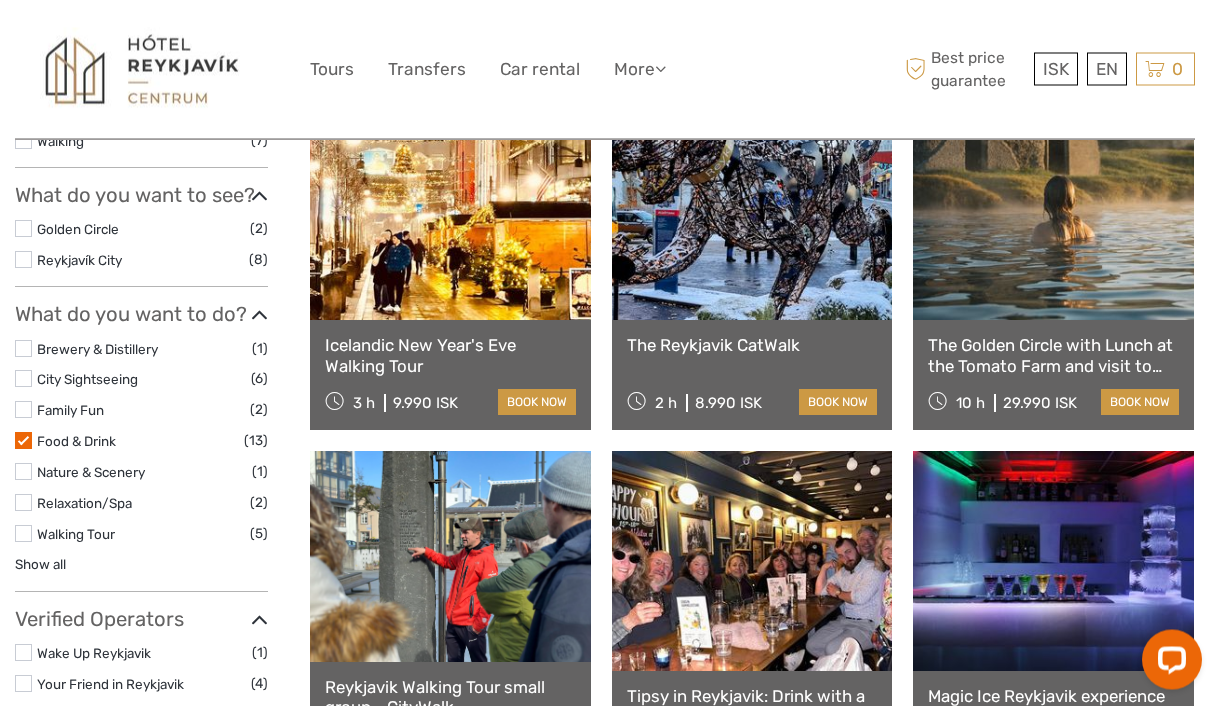 click at bounding box center (23, 379) 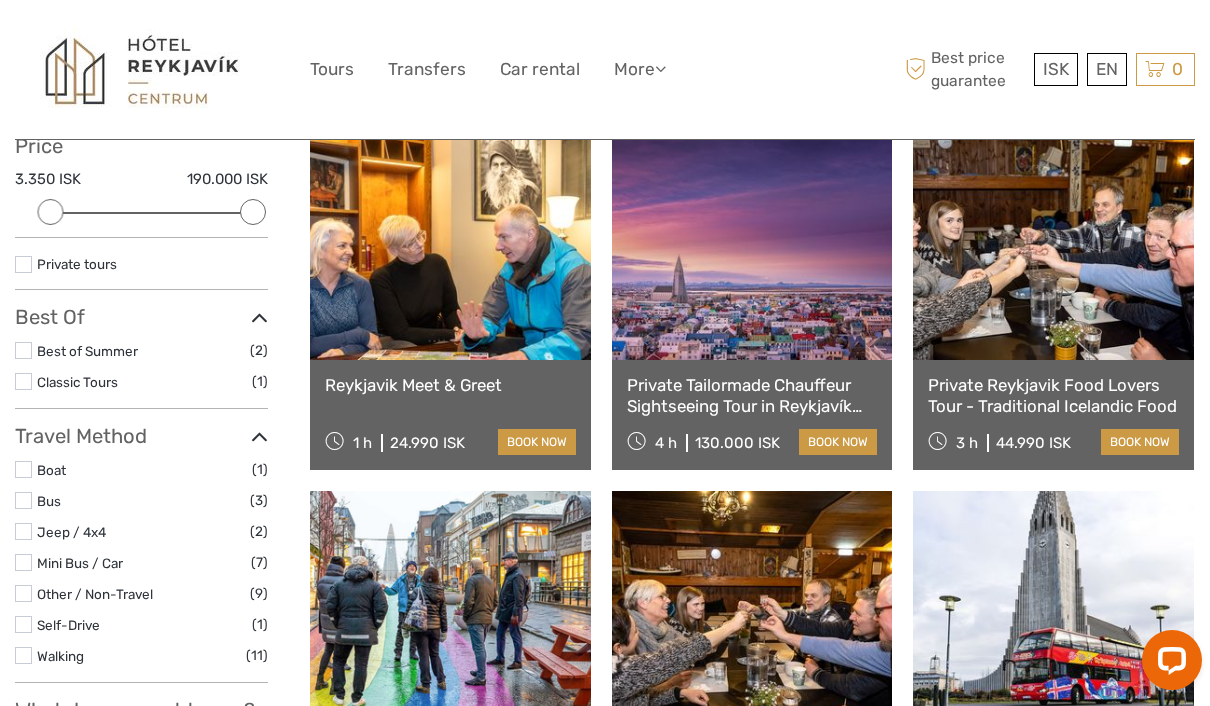 scroll, scrollTop: 184, scrollLeft: 0, axis: vertical 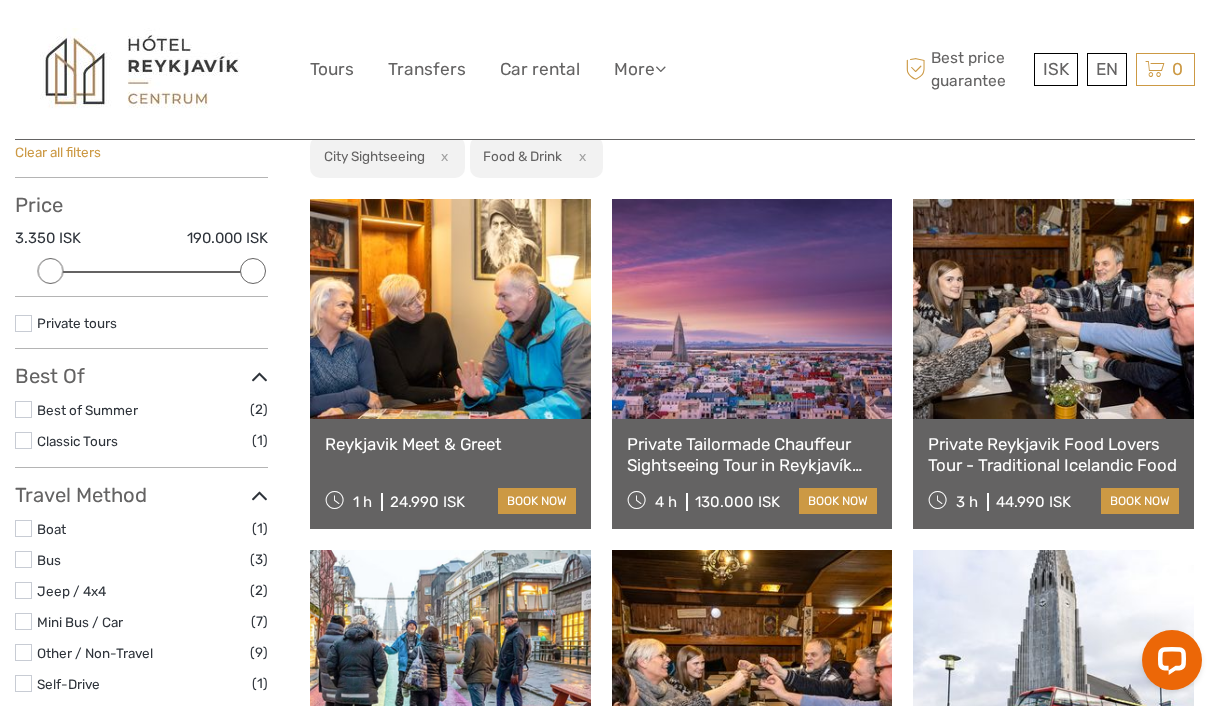 click on "Clear all filters" at bounding box center (58, 152) 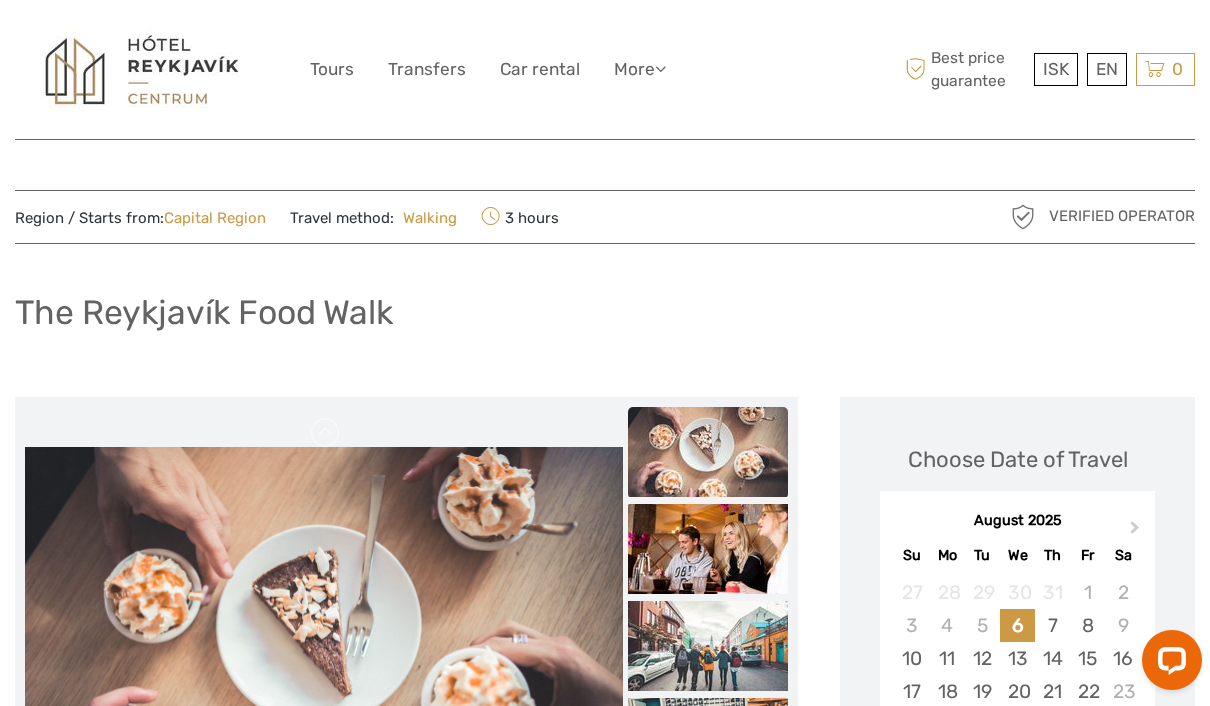 scroll, scrollTop: 61, scrollLeft: 0, axis: vertical 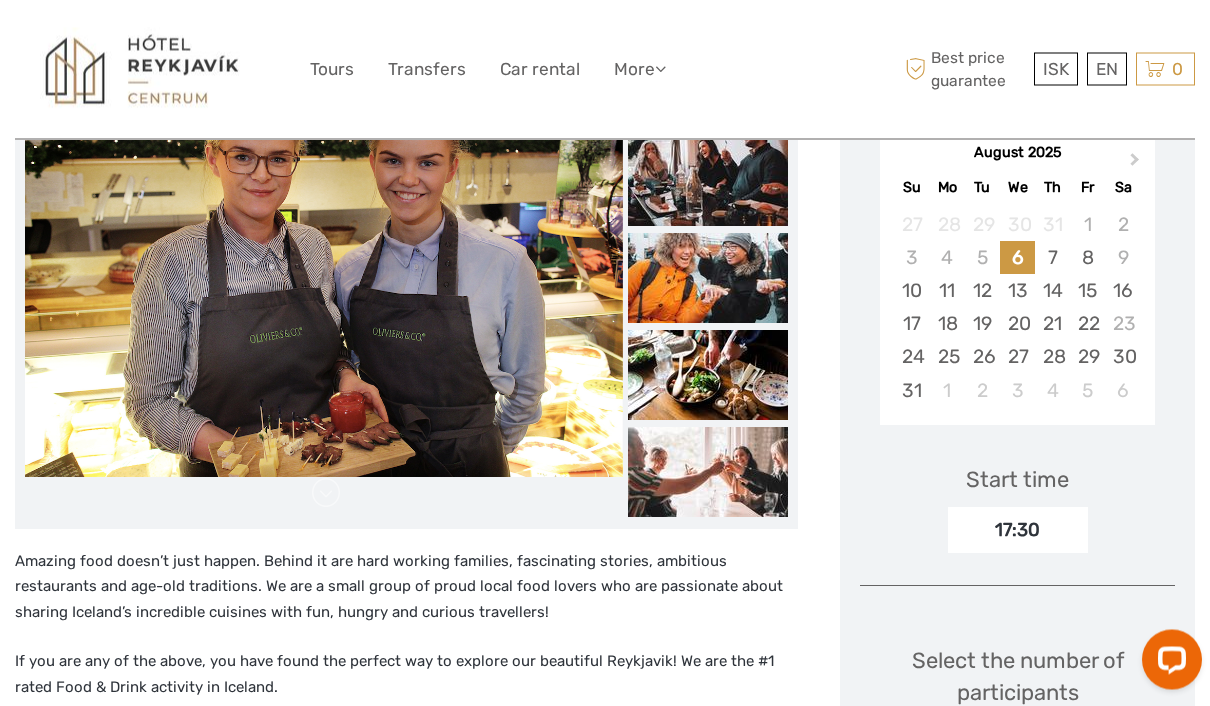 click on "17" at bounding box center [911, 324] 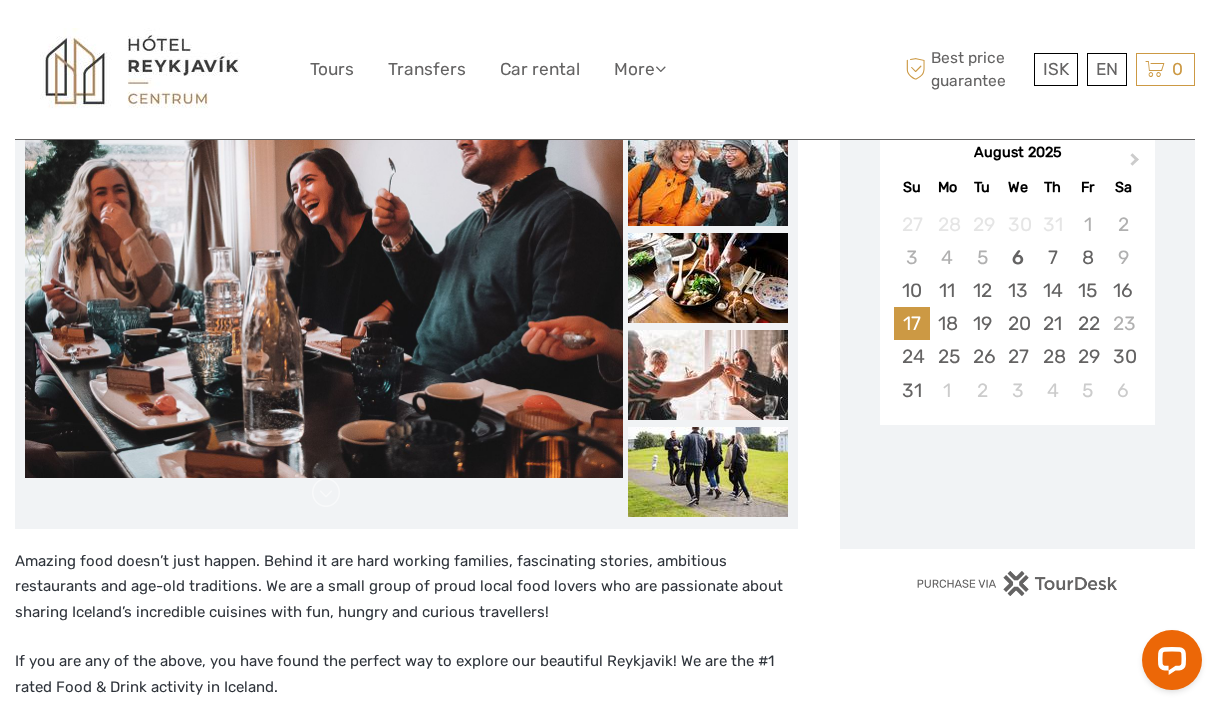 click on "15" at bounding box center (1087, 290) 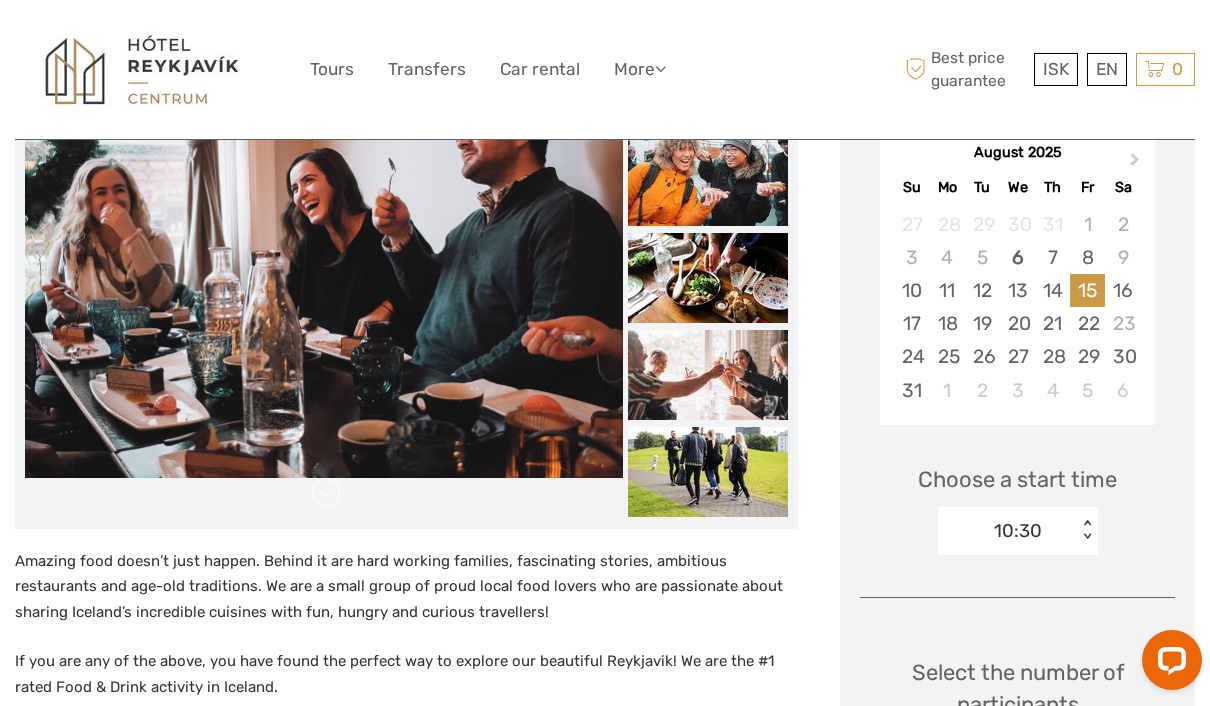 scroll, scrollTop: 386, scrollLeft: 0, axis: vertical 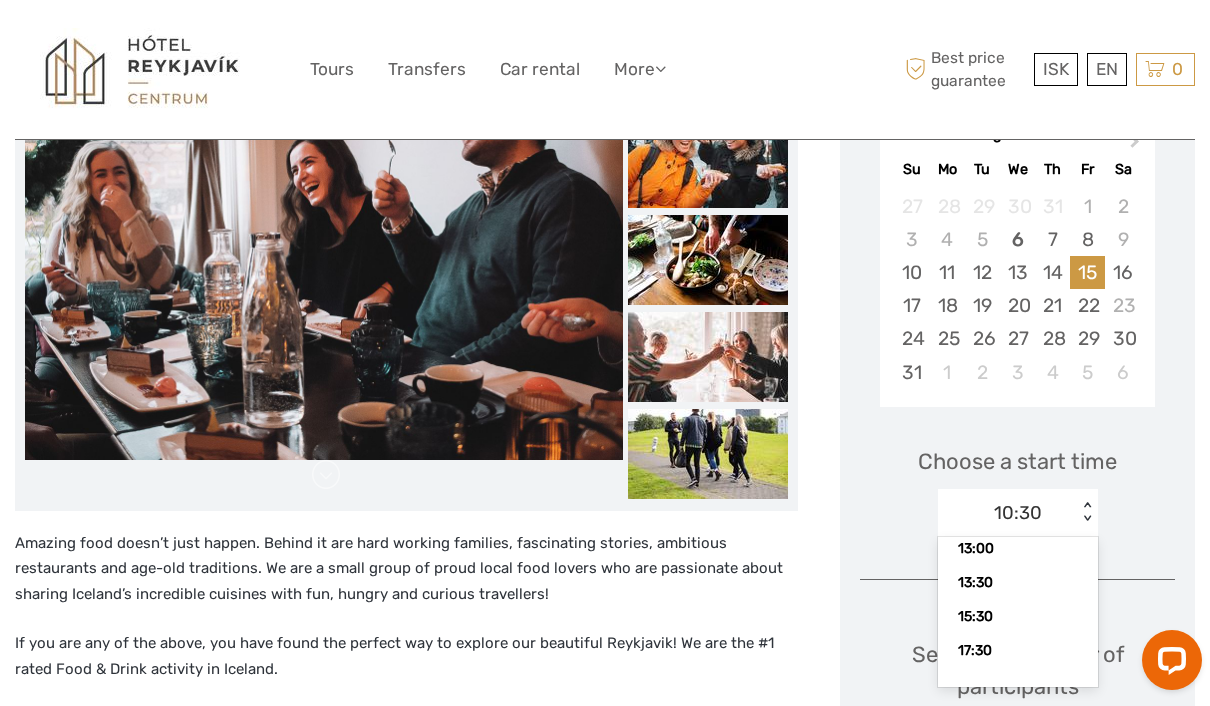 click on "Choose a start time option 10:30 selected, 1 of 6. 6 results available. Use Up and Down to choose options, press Enter to select the currently focused option, press Escape to exit the menu, press Tab to select the option and exit the menu. 10:30 < > 10:30 12:30 13:00 13:30 15:30 17:30" at bounding box center [1017, 483] 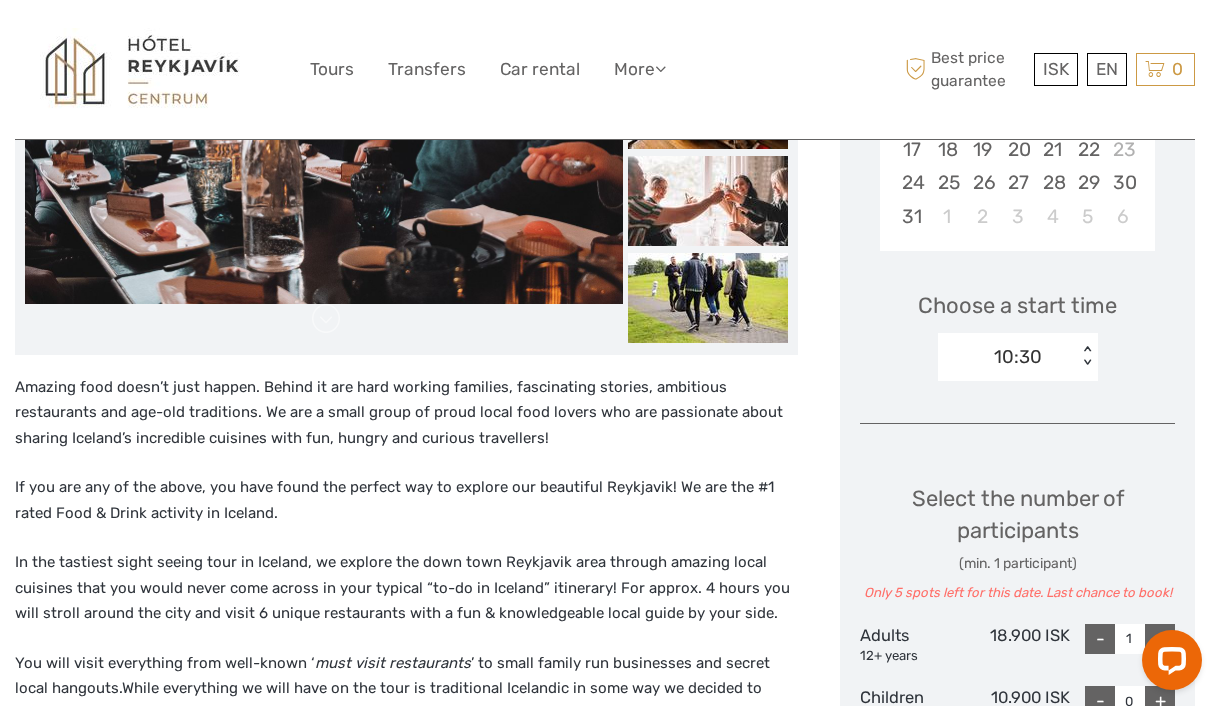 scroll, scrollTop: 530, scrollLeft: 0, axis: vertical 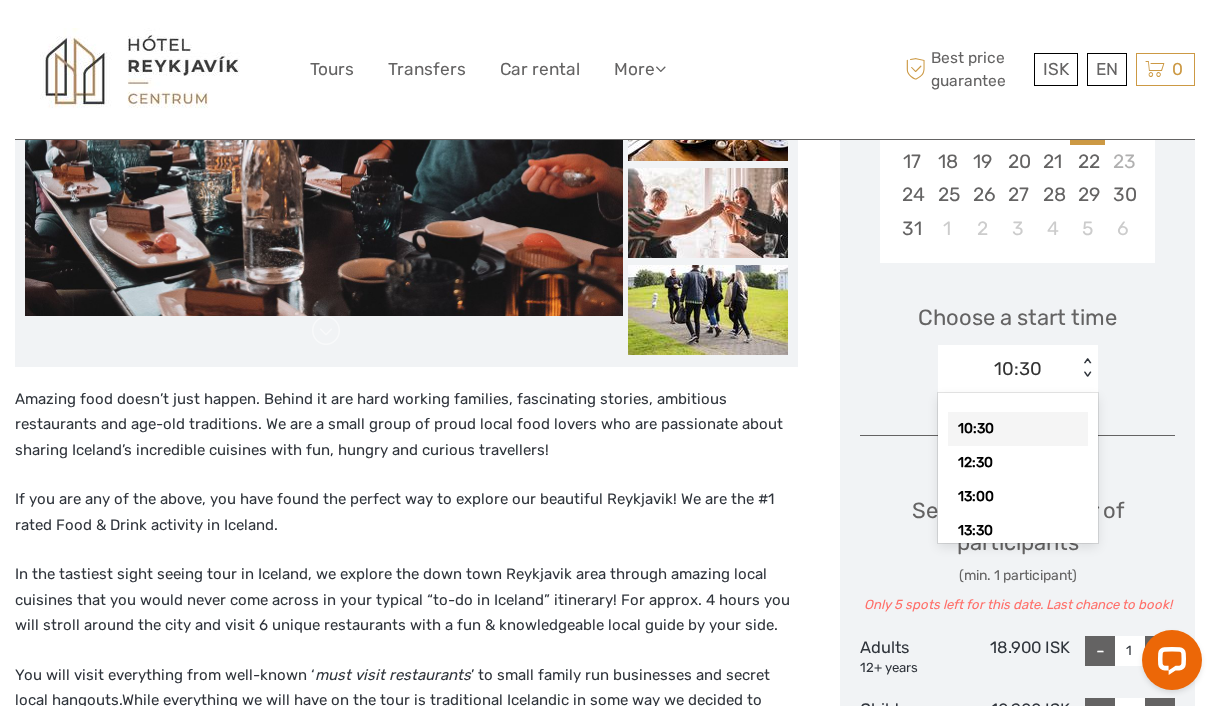 click on "12:30" at bounding box center (1018, 463) 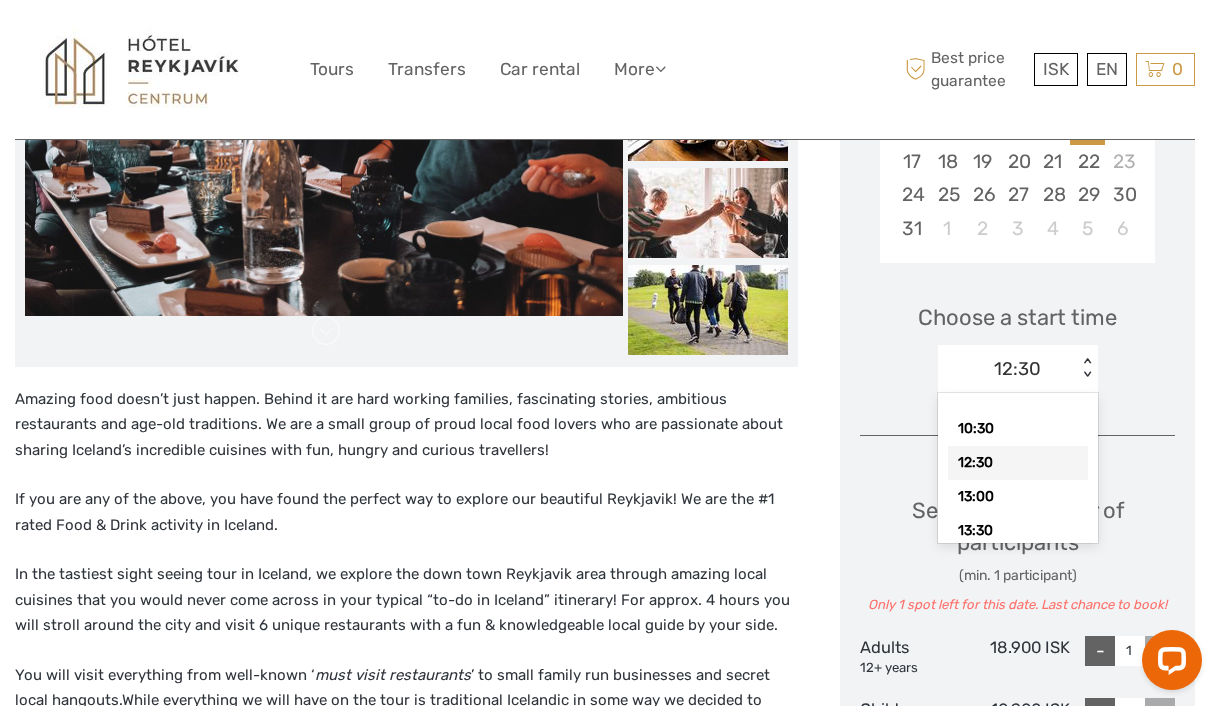 click on "13:00" at bounding box center [1018, 497] 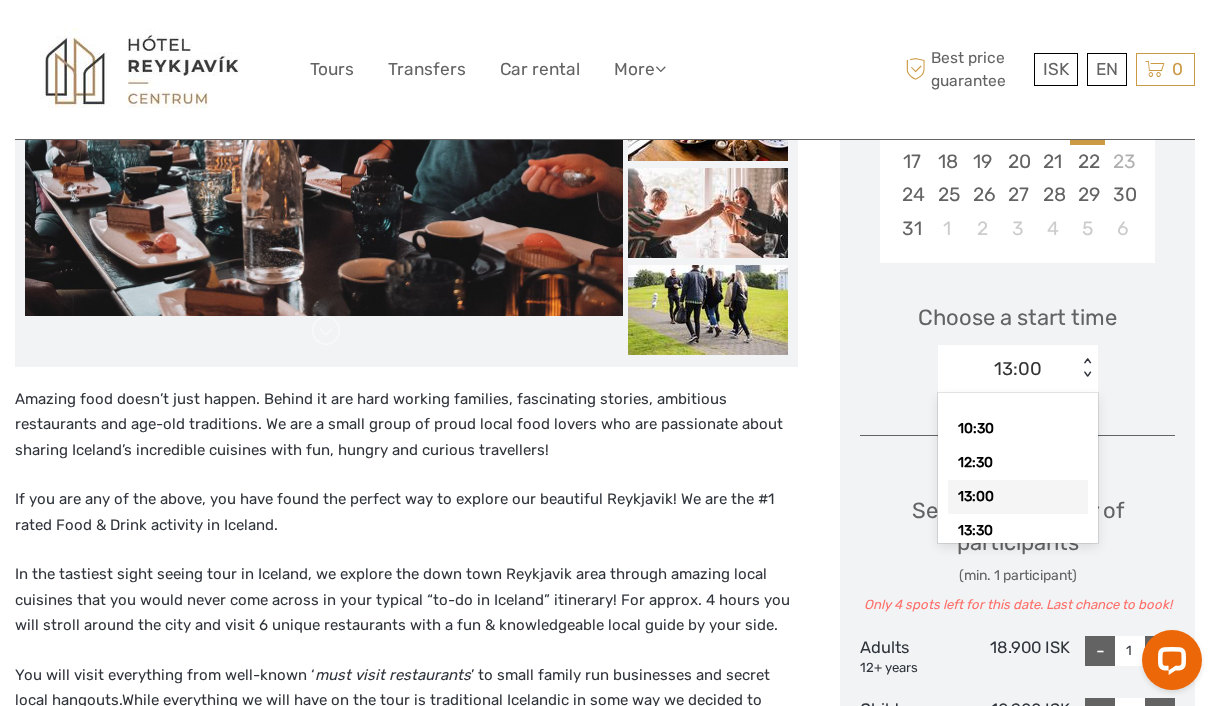 click on "13:30" at bounding box center [1018, 531] 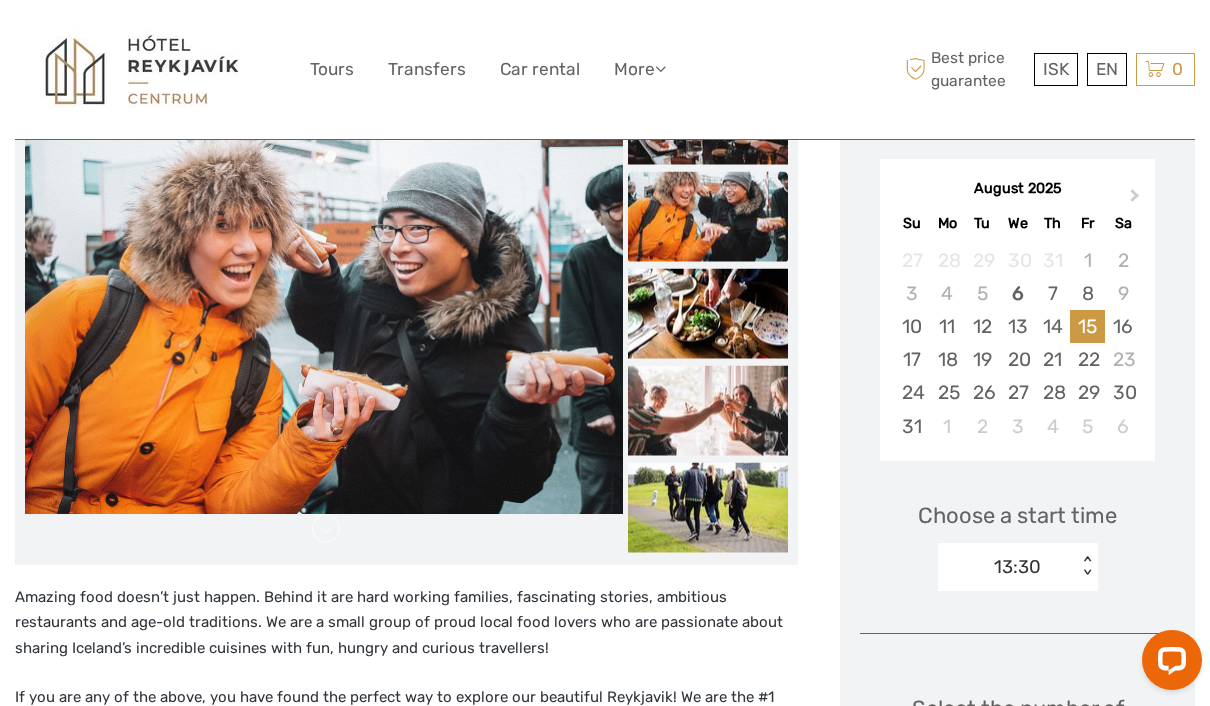 scroll, scrollTop: 325, scrollLeft: 0, axis: vertical 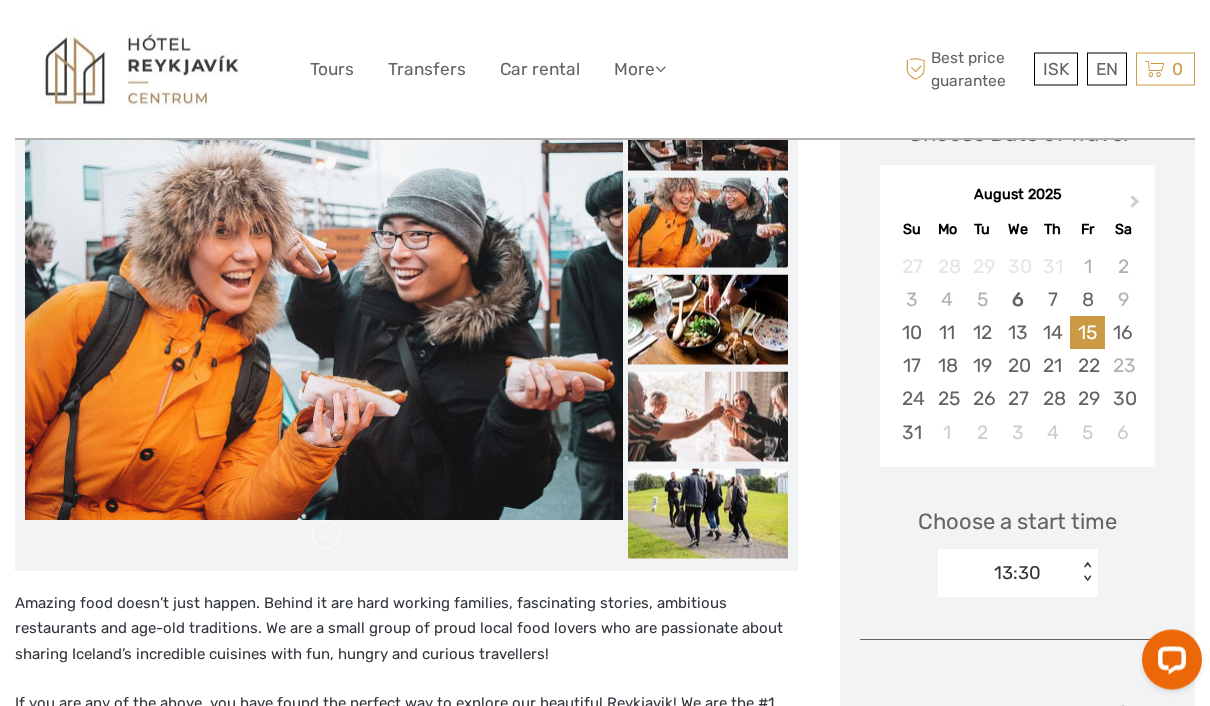 click on "16" at bounding box center [1122, 333] 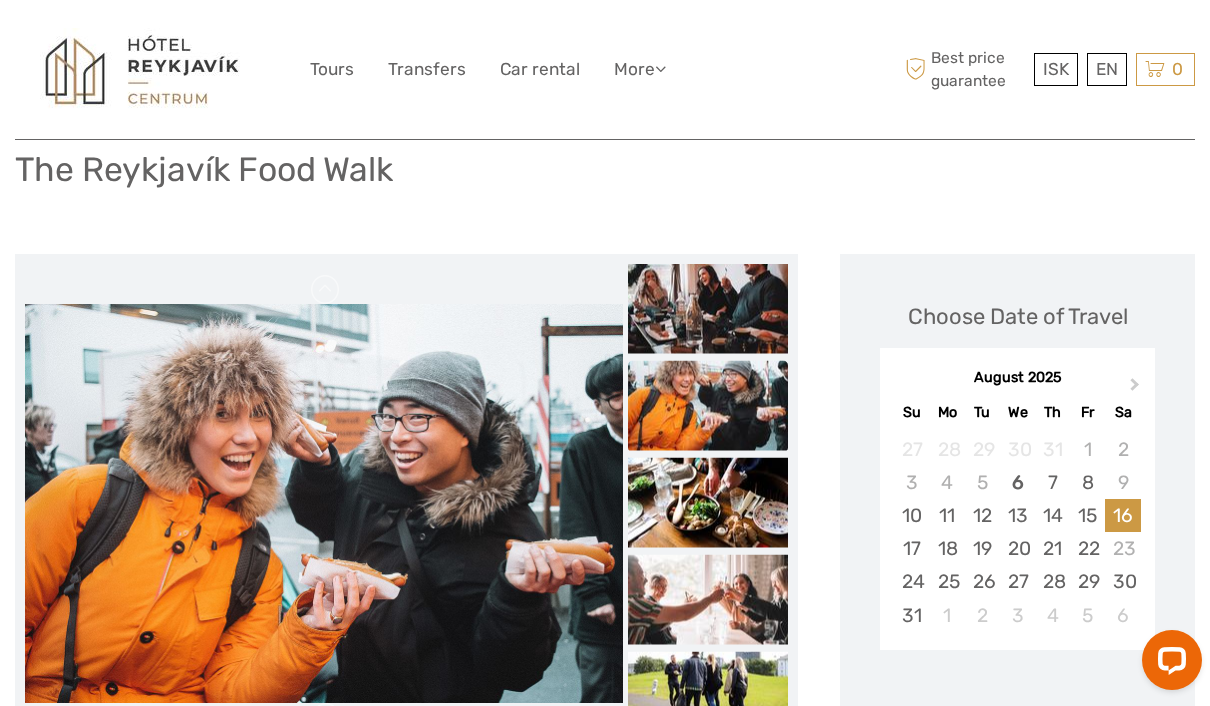 scroll, scrollTop: 105, scrollLeft: 0, axis: vertical 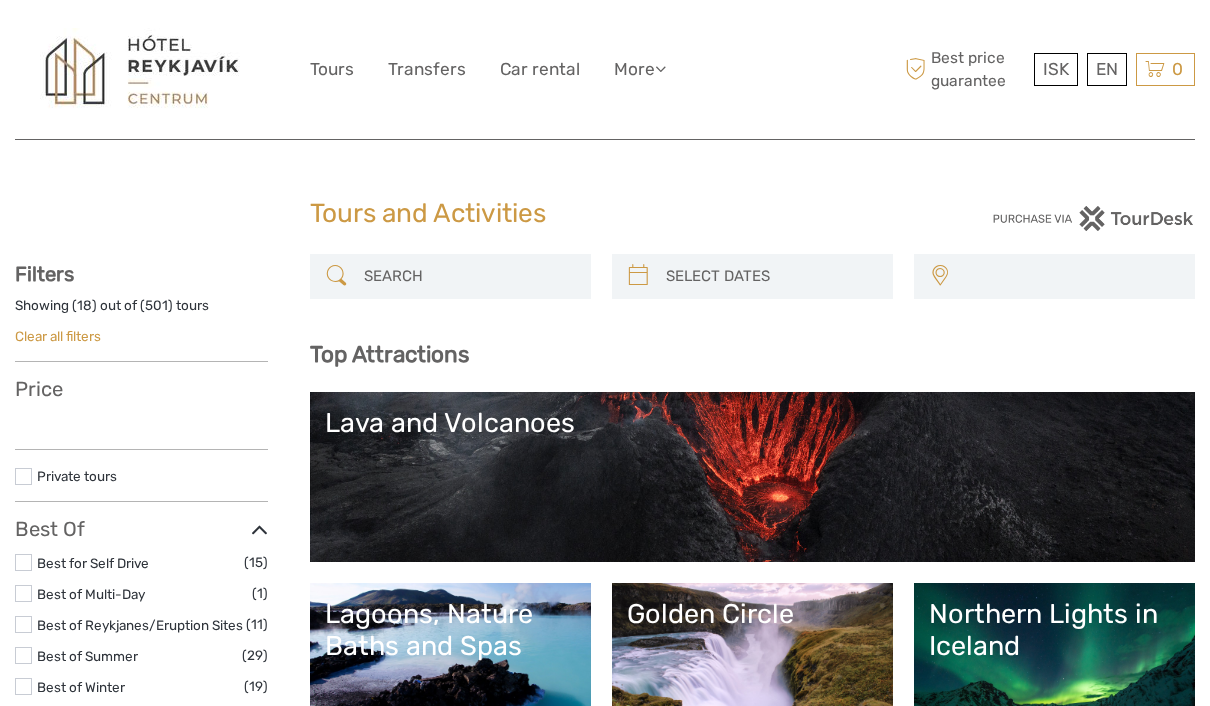 select 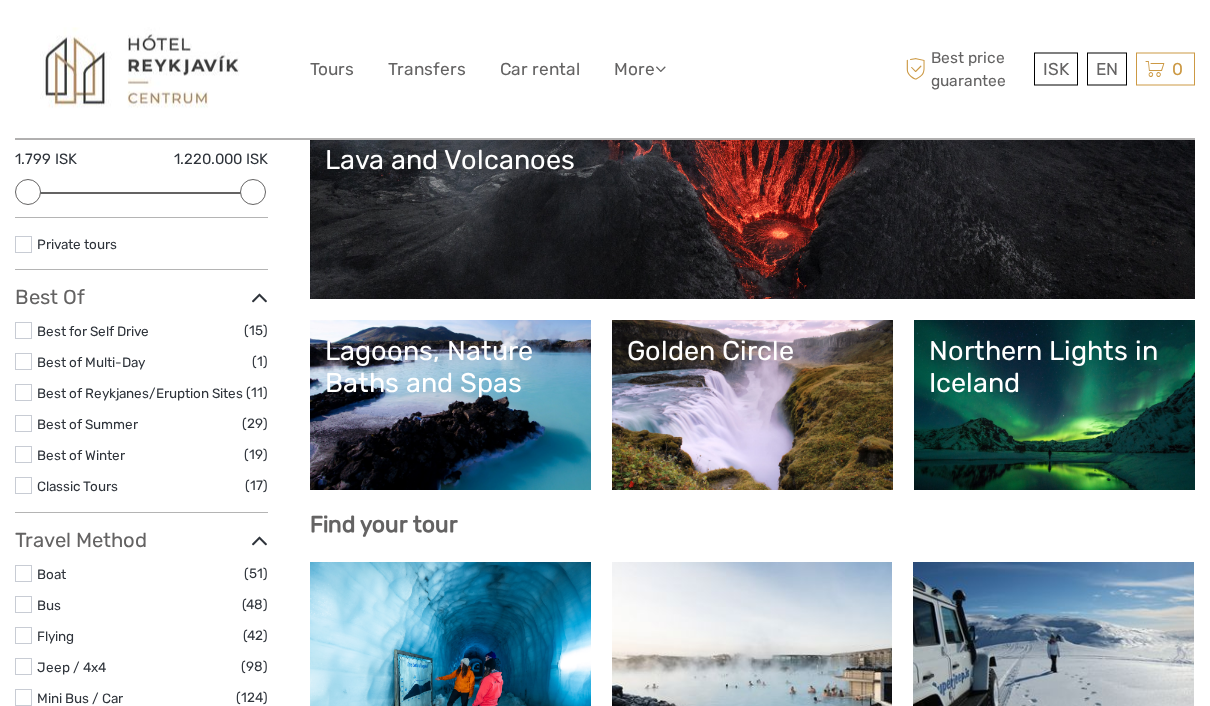 scroll, scrollTop: 312, scrollLeft: 0, axis: vertical 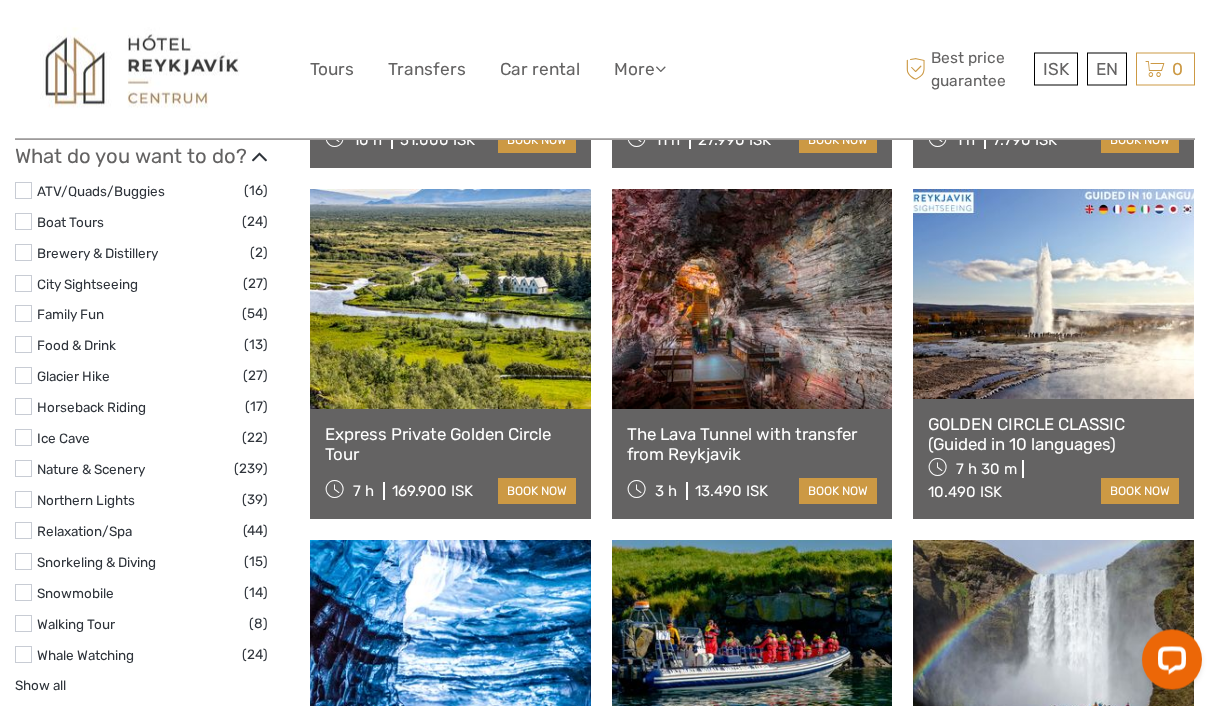 click at bounding box center (23, 345) 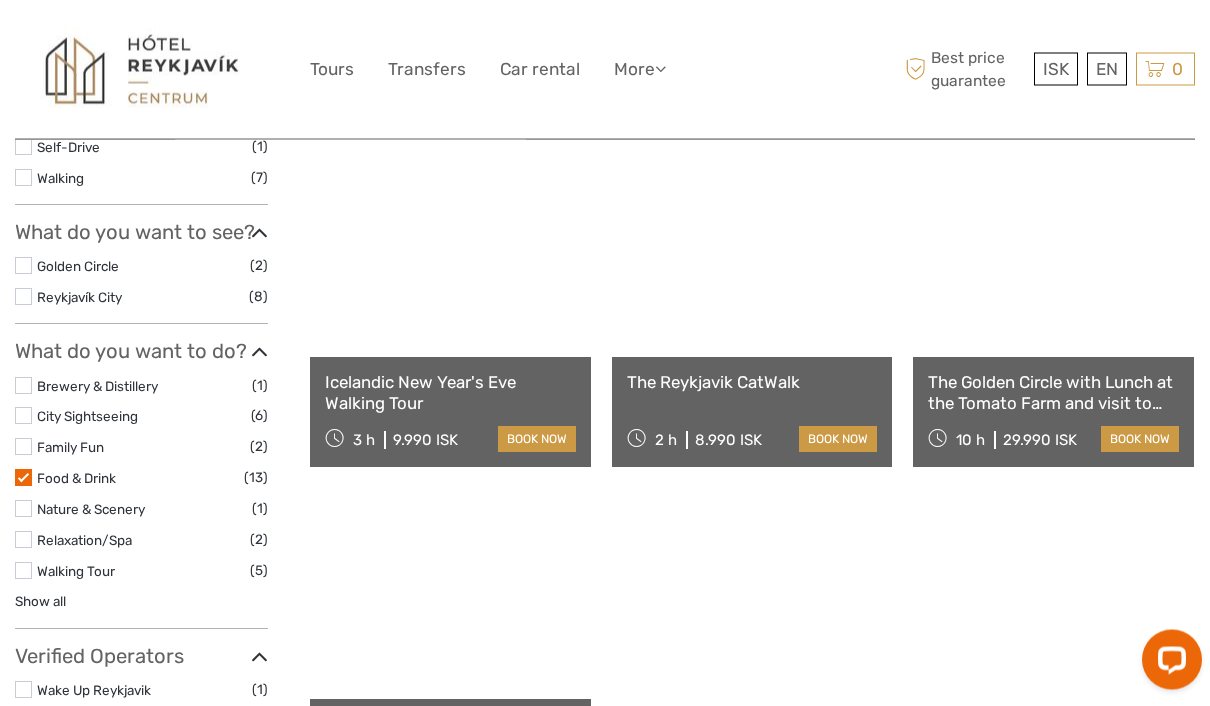 scroll, scrollTop: 597, scrollLeft: 0, axis: vertical 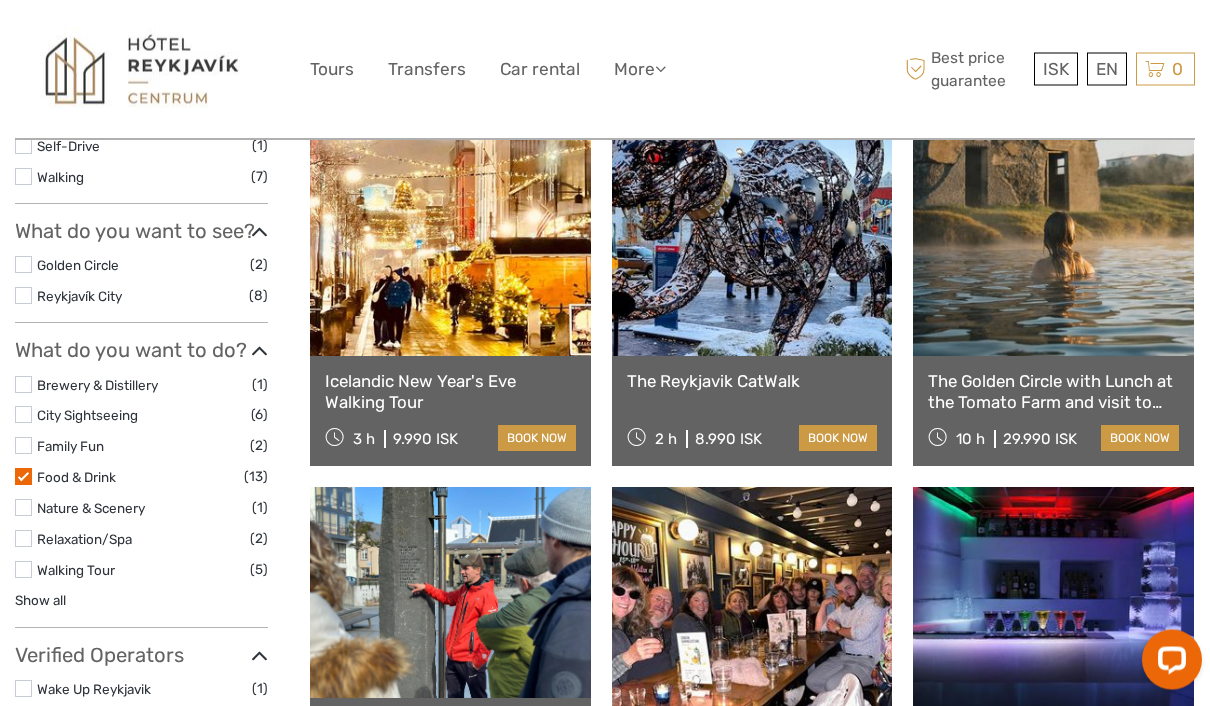 click at bounding box center (23, 477) 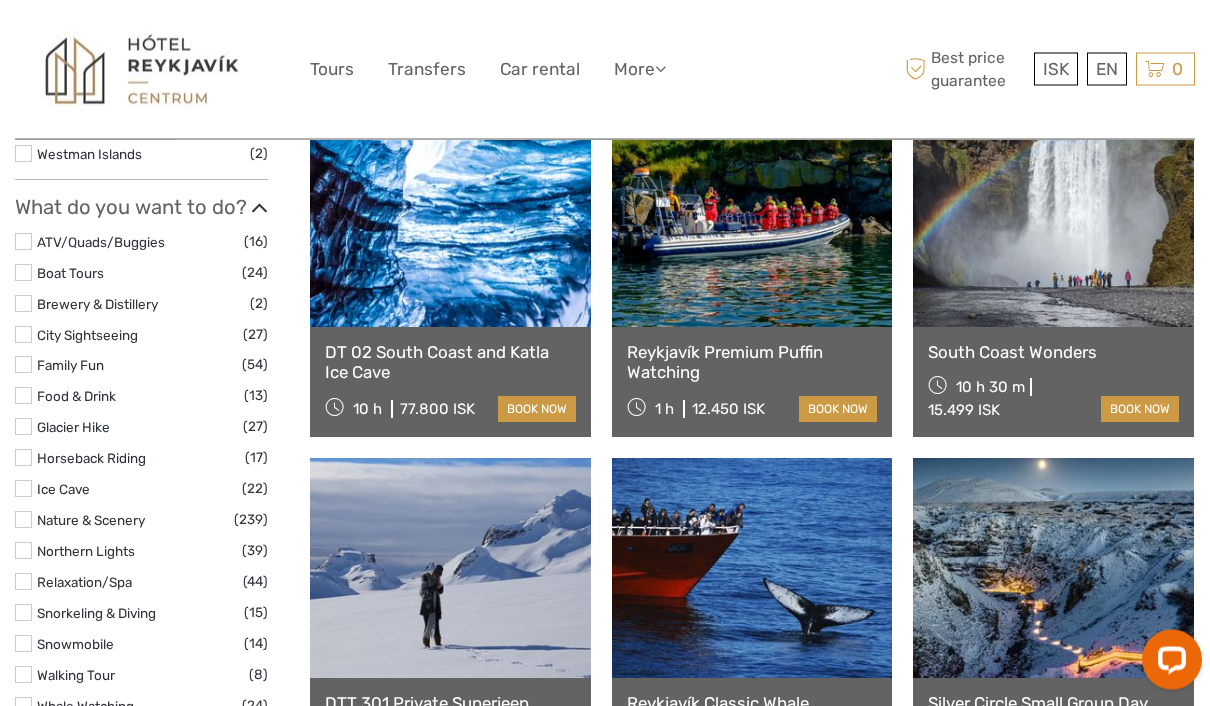 scroll, scrollTop: 1639, scrollLeft: 0, axis: vertical 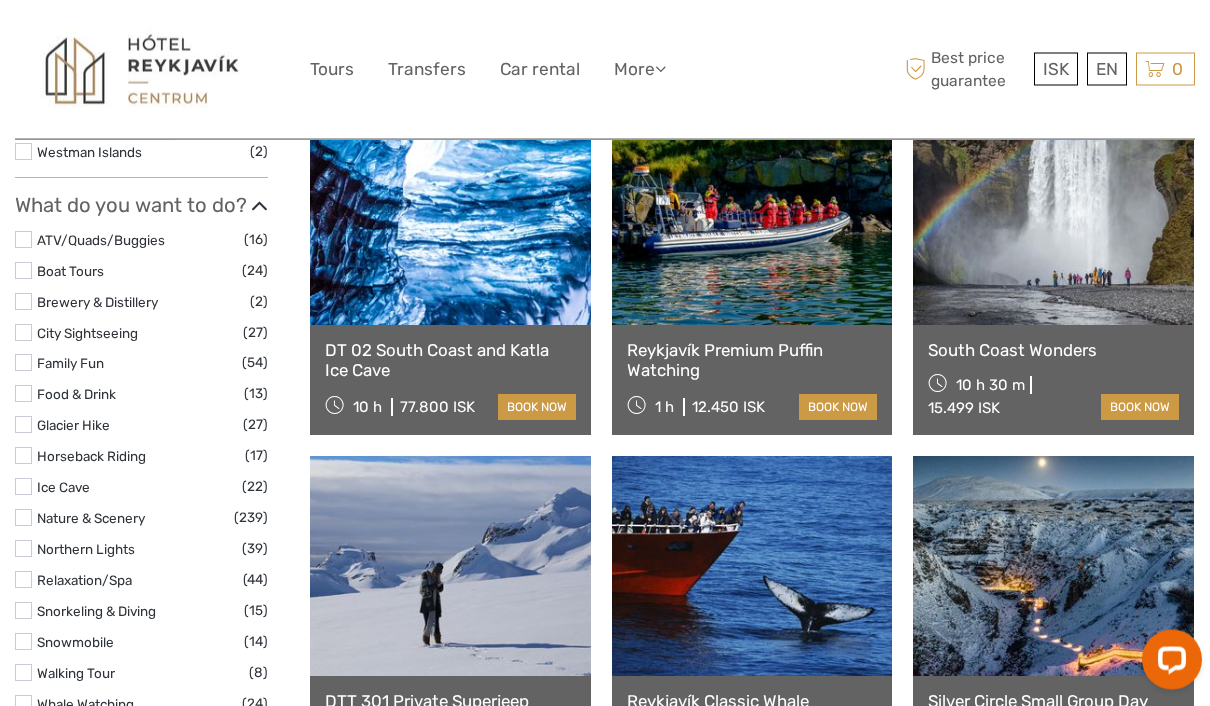 click at bounding box center [23, 673] 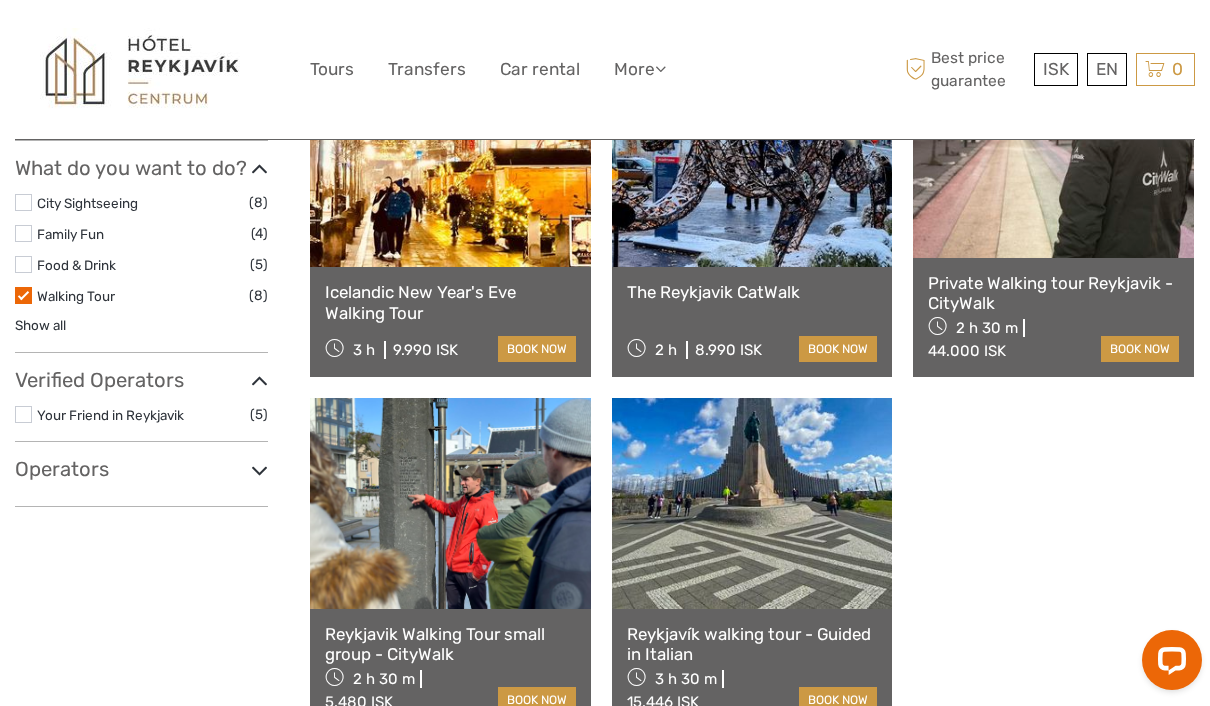 scroll, scrollTop: 694, scrollLeft: 0, axis: vertical 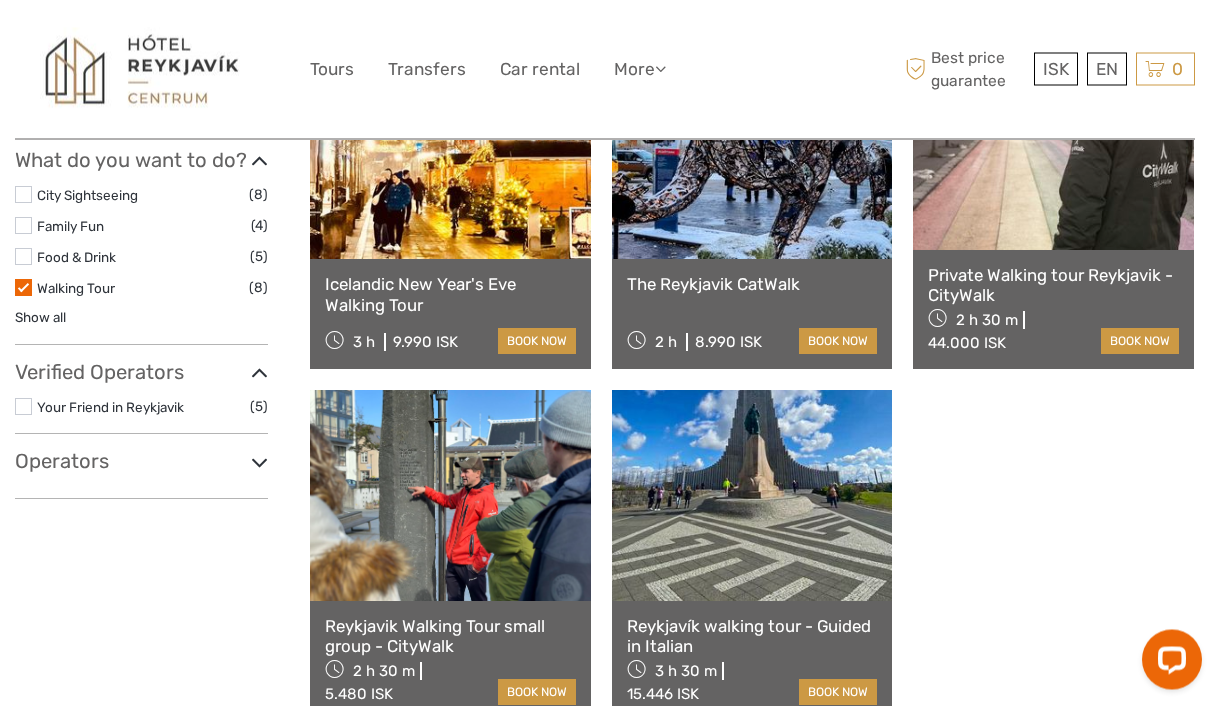 click at bounding box center [450, 496] 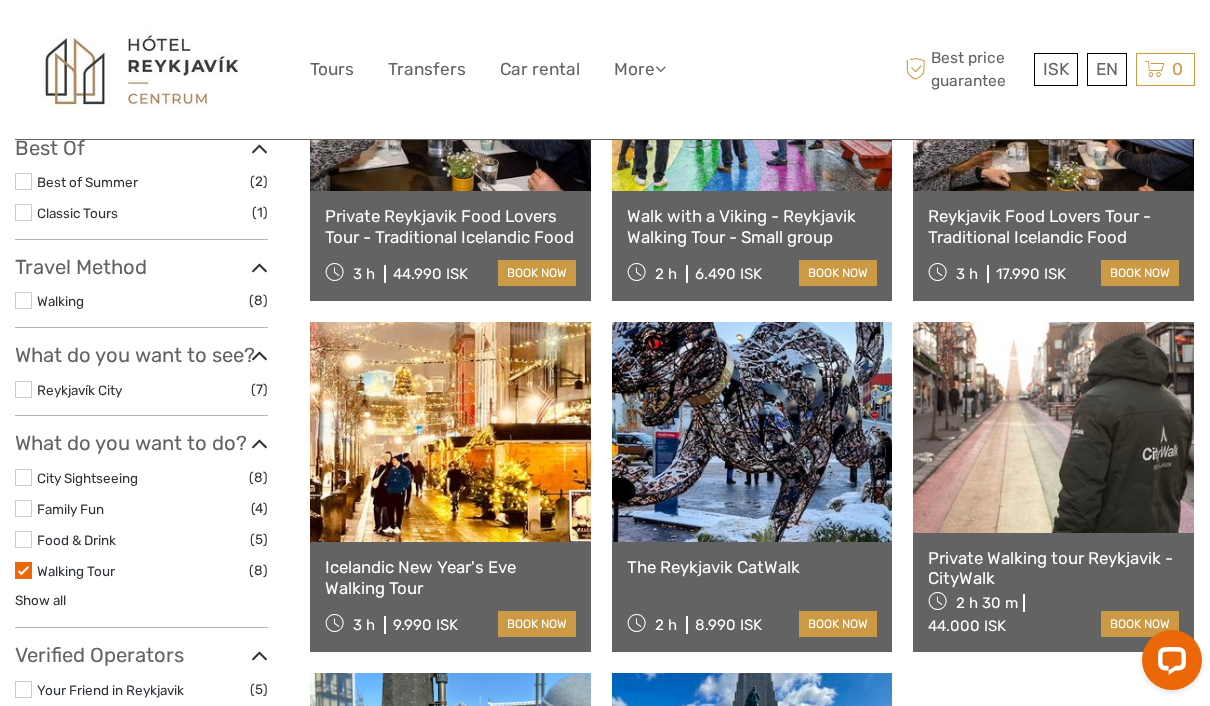 scroll, scrollTop: 411, scrollLeft: 0, axis: vertical 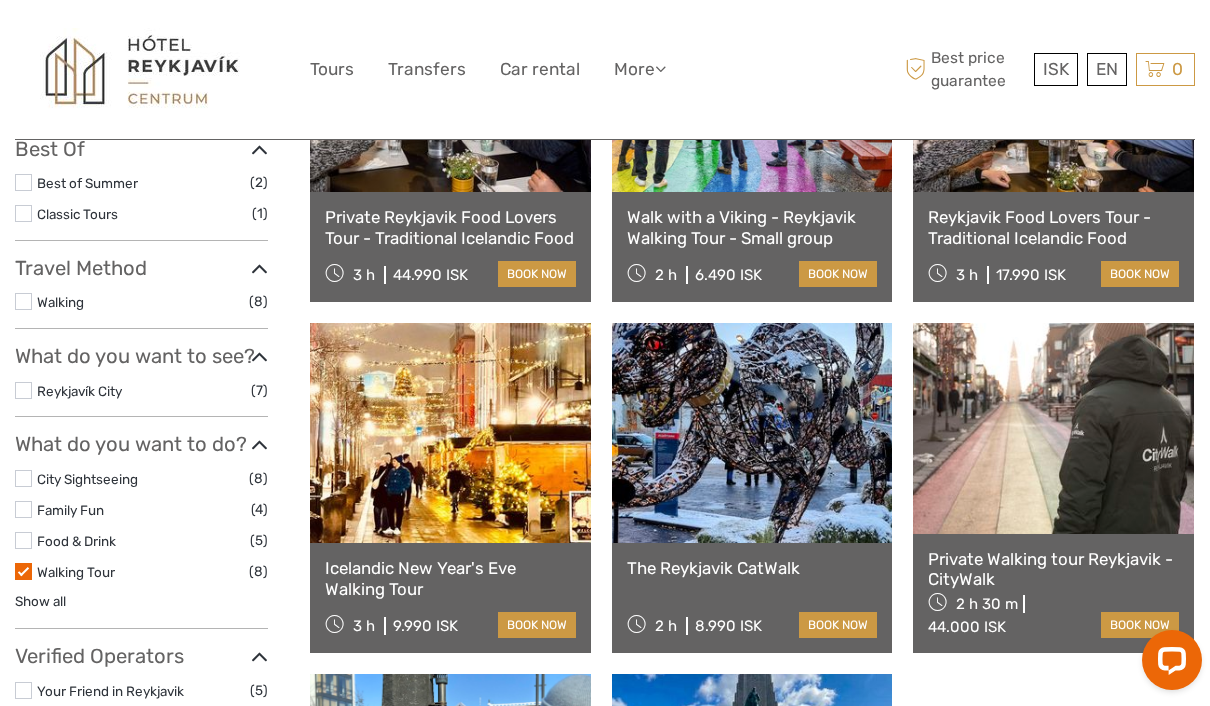 click at bounding box center [752, 433] 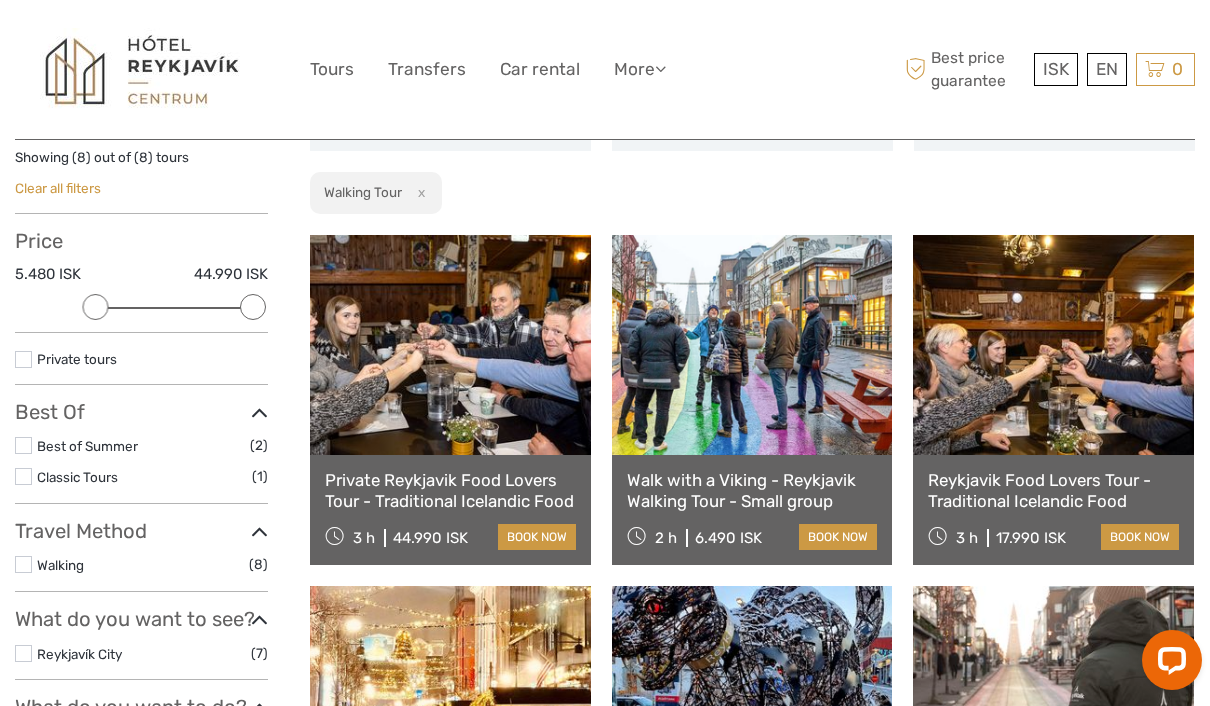 scroll, scrollTop: 152, scrollLeft: 0, axis: vertical 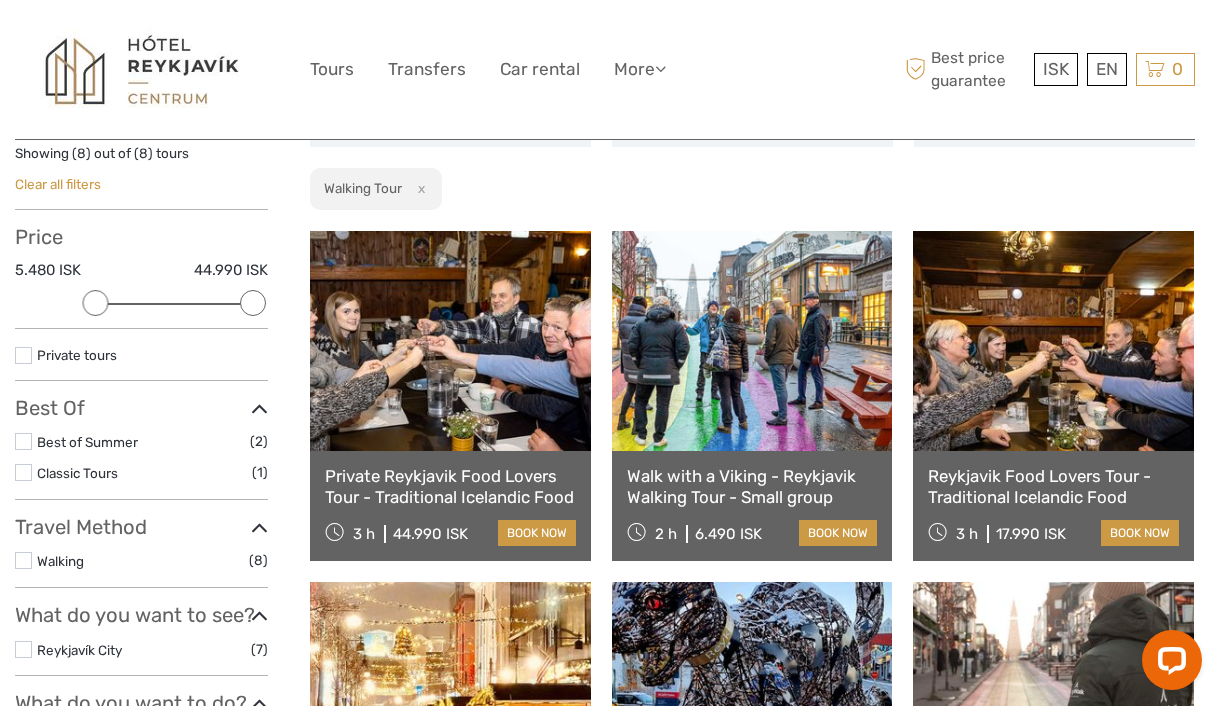 click at bounding box center (1053, 341) 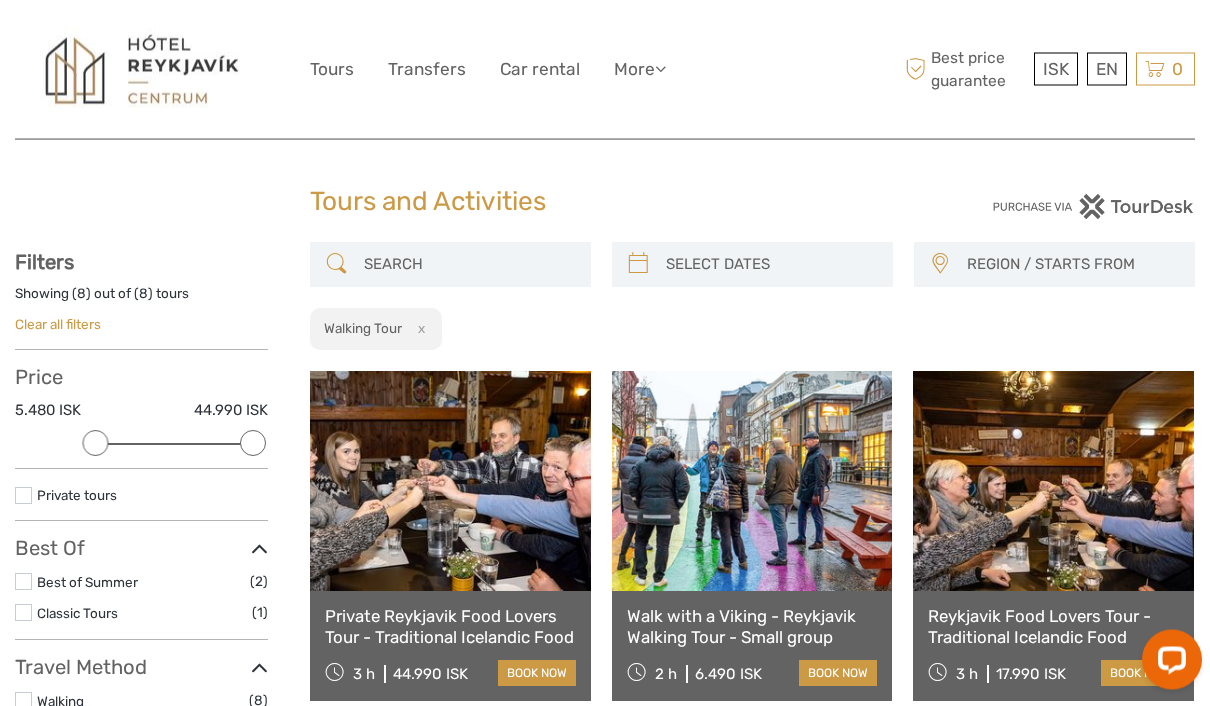 scroll, scrollTop: 0, scrollLeft: 0, axis: both 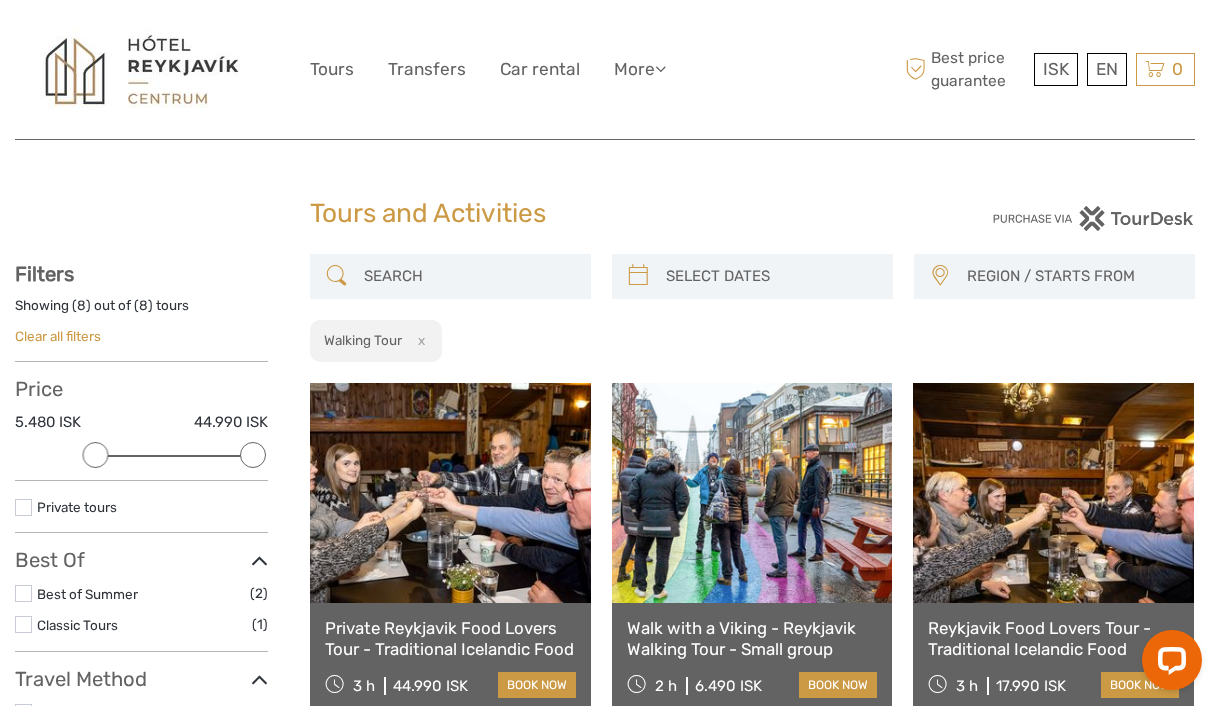 click on "Clear all filters" at bounding box center (58, 336) 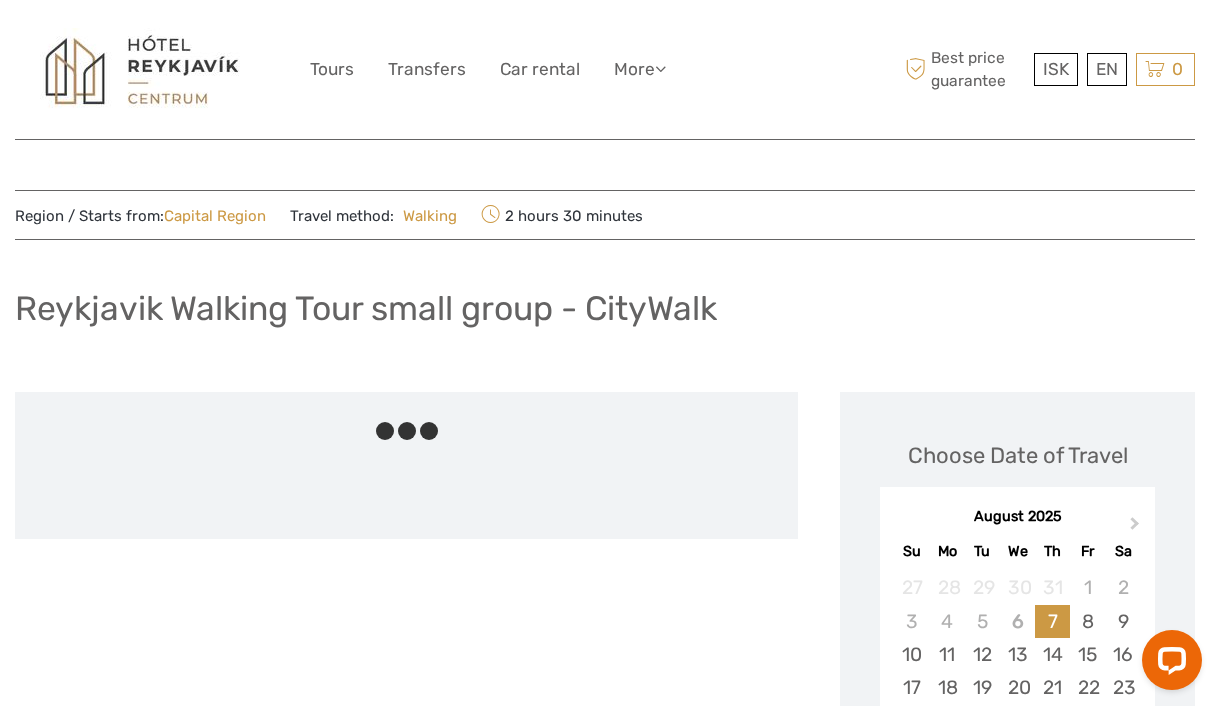 scroll, scrollTop: 0, scrollLeft: 0, axis: both 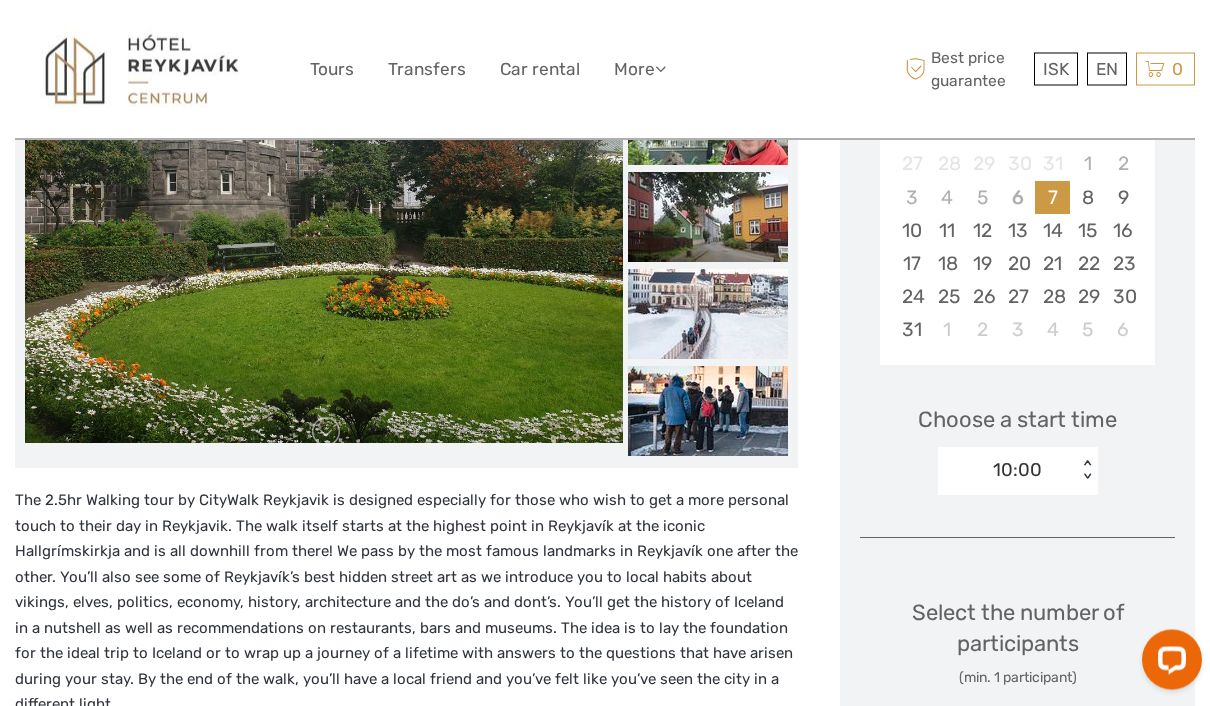 click on "15" at bounding box center (1087, 231) 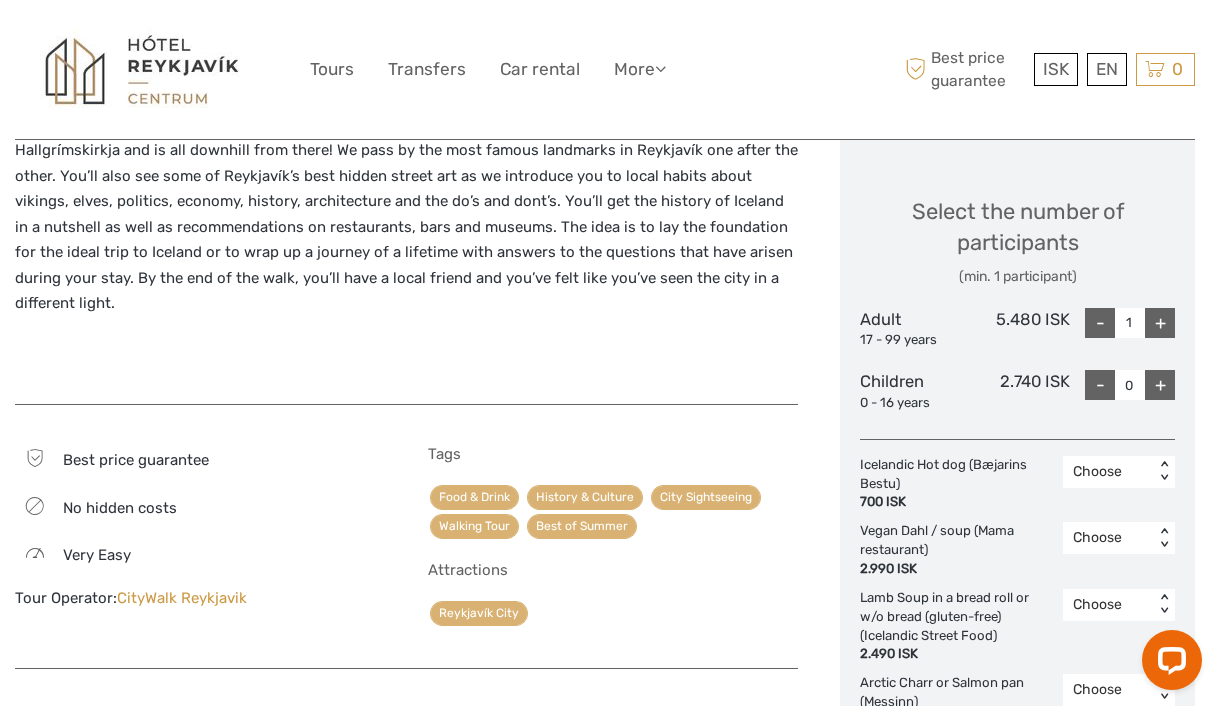 scroll, scrollTop: 839, scrollLeft: 0, axis: vertical 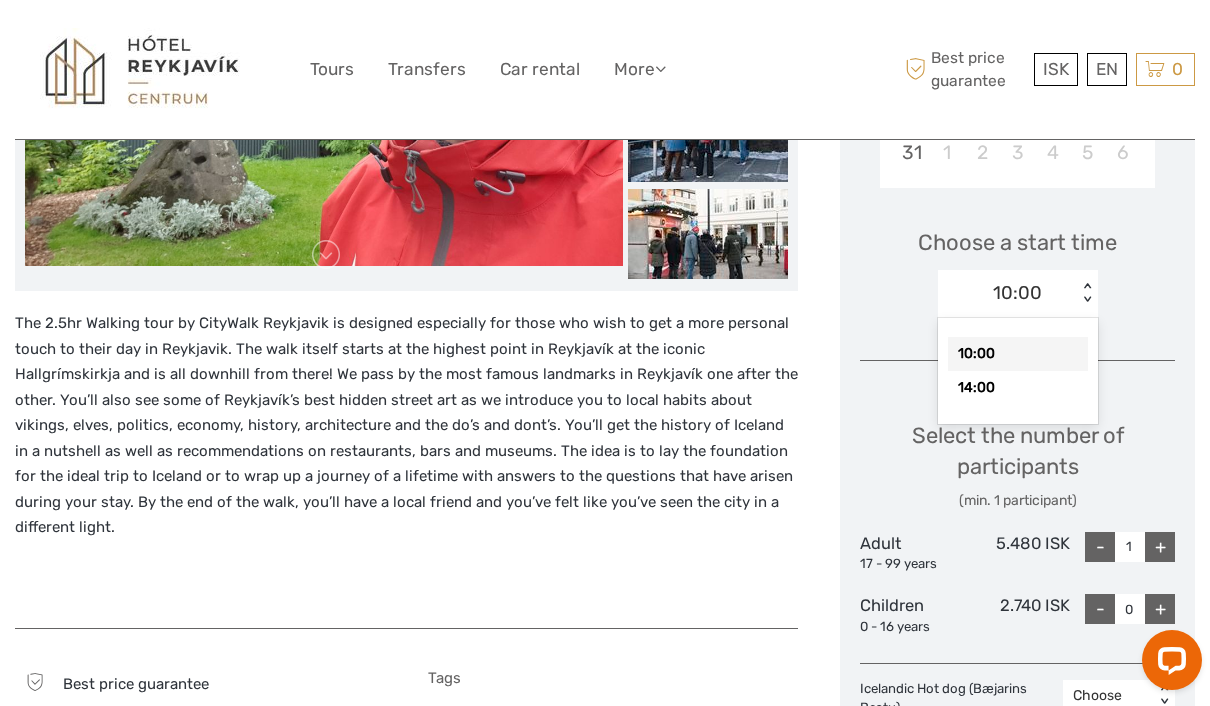 click on "14:00" at bounding box center [1018, 388] 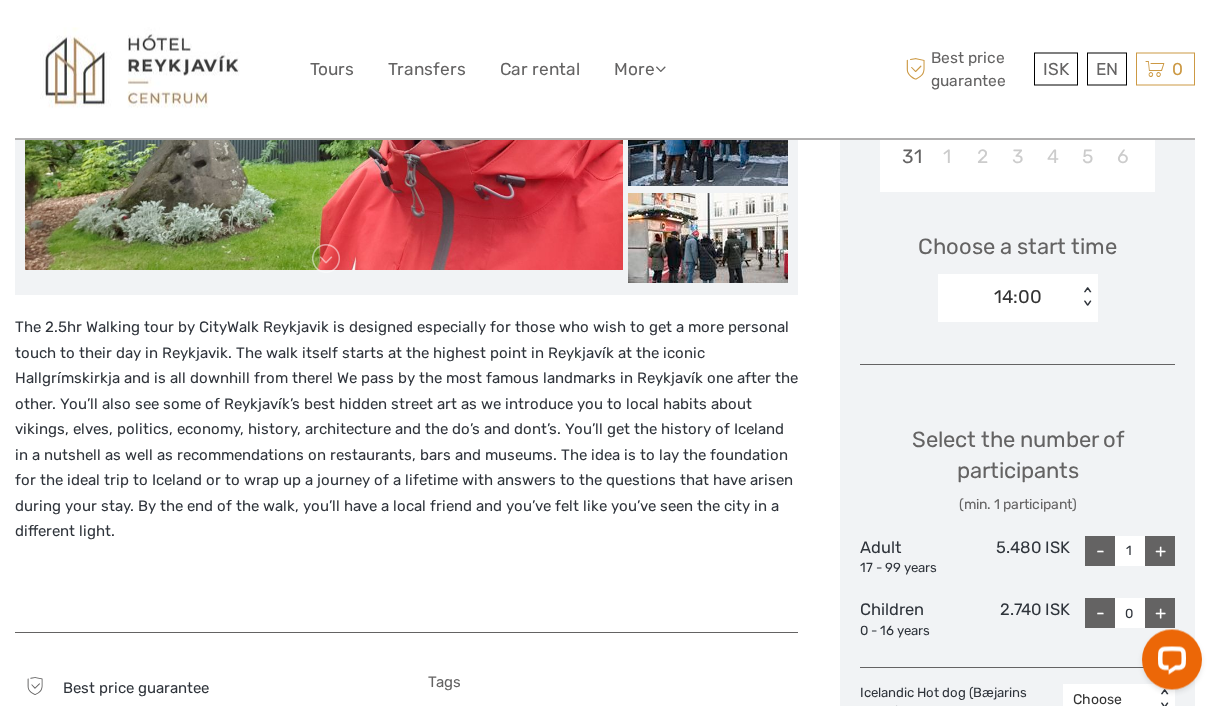 scroll, scrollTop: 588, scrollLeft: 0, axis: vertical 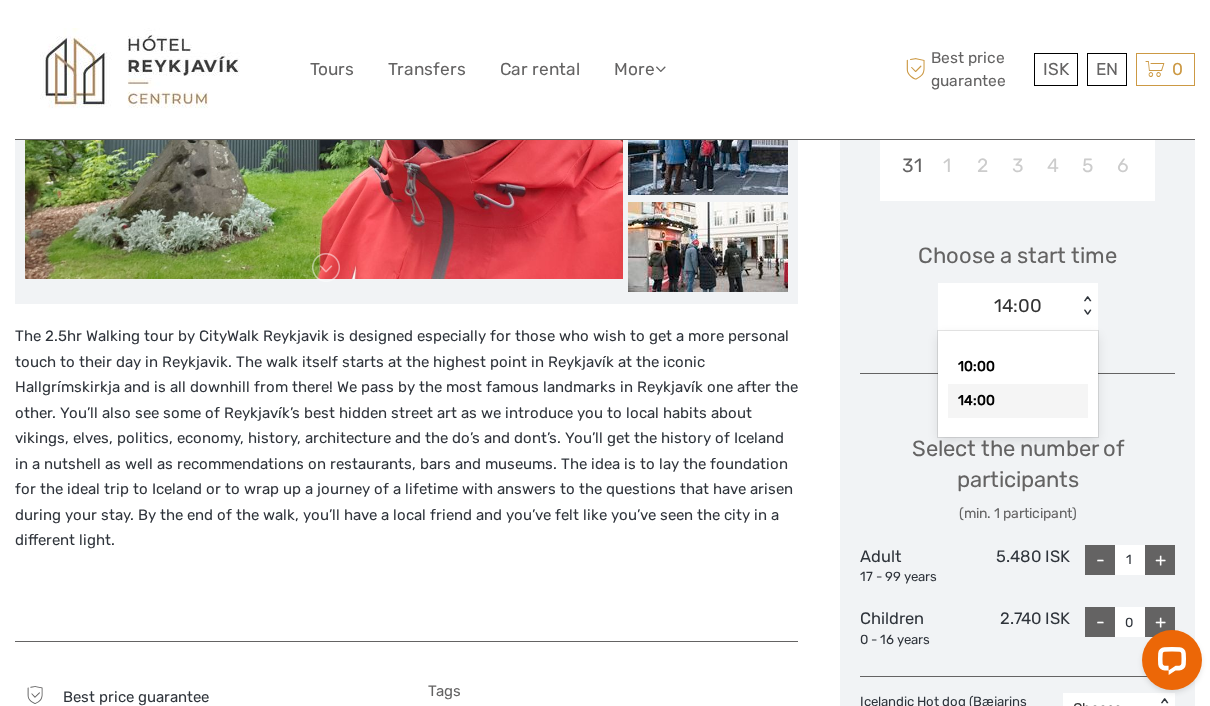 click on "Choose a start time option 14:00 selected, 2 of 2. 2 results available. Use Up and Down to choose options, press Enter to select the currently focused option, press Escape to exit the menu, press Tab to select the option and exit the menu. 14:00 < > 10:00 14:00" at bounding box center (1017, 277) 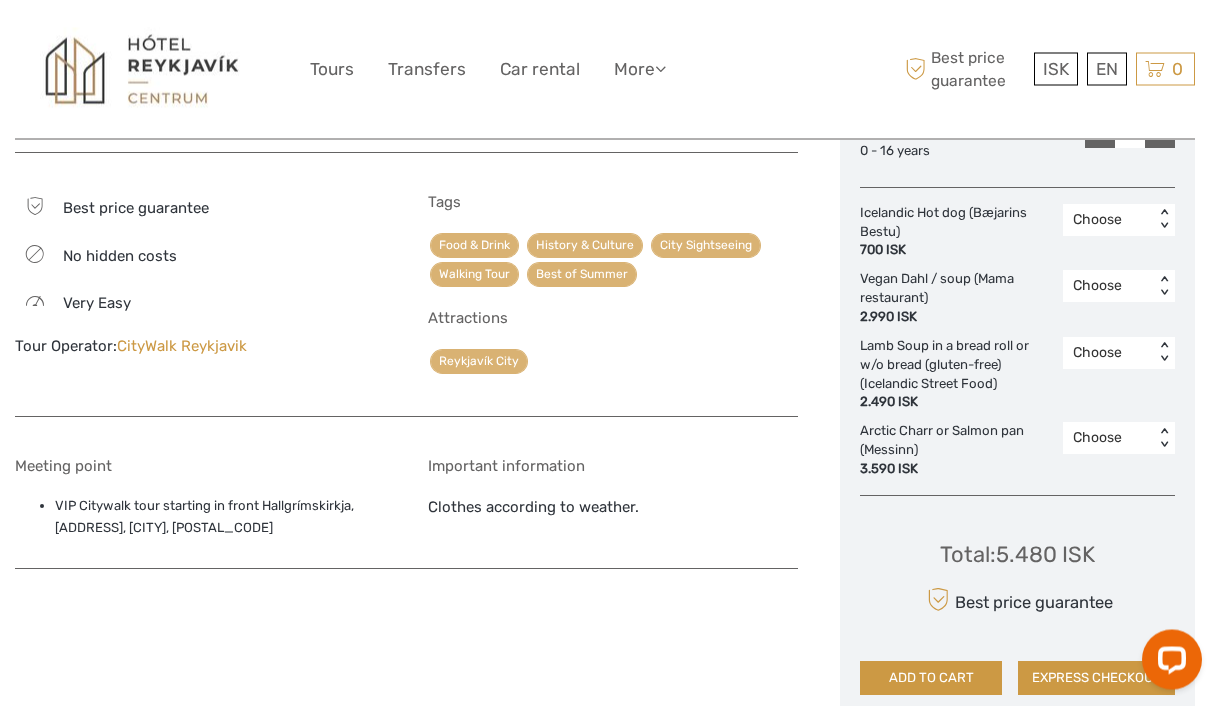 scroll, scrollTop: 1077, scrollLeft: 0, axis: vertical 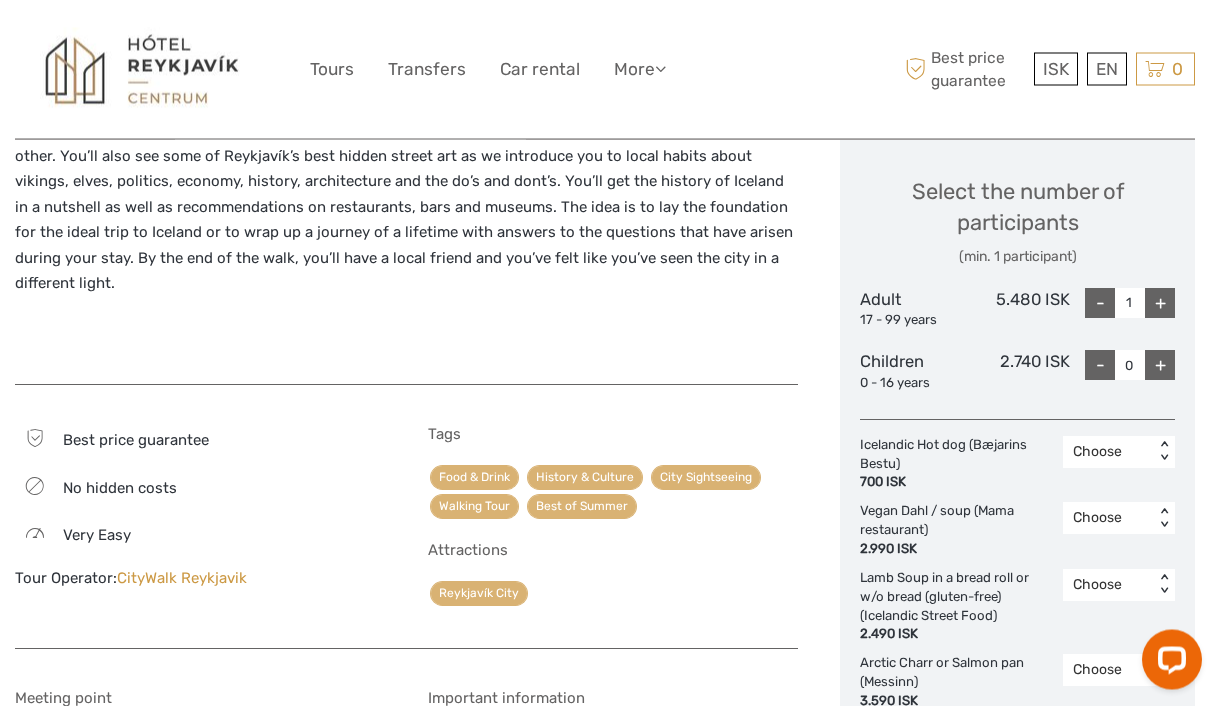 click on "+" at bounding box center (1160, 304) 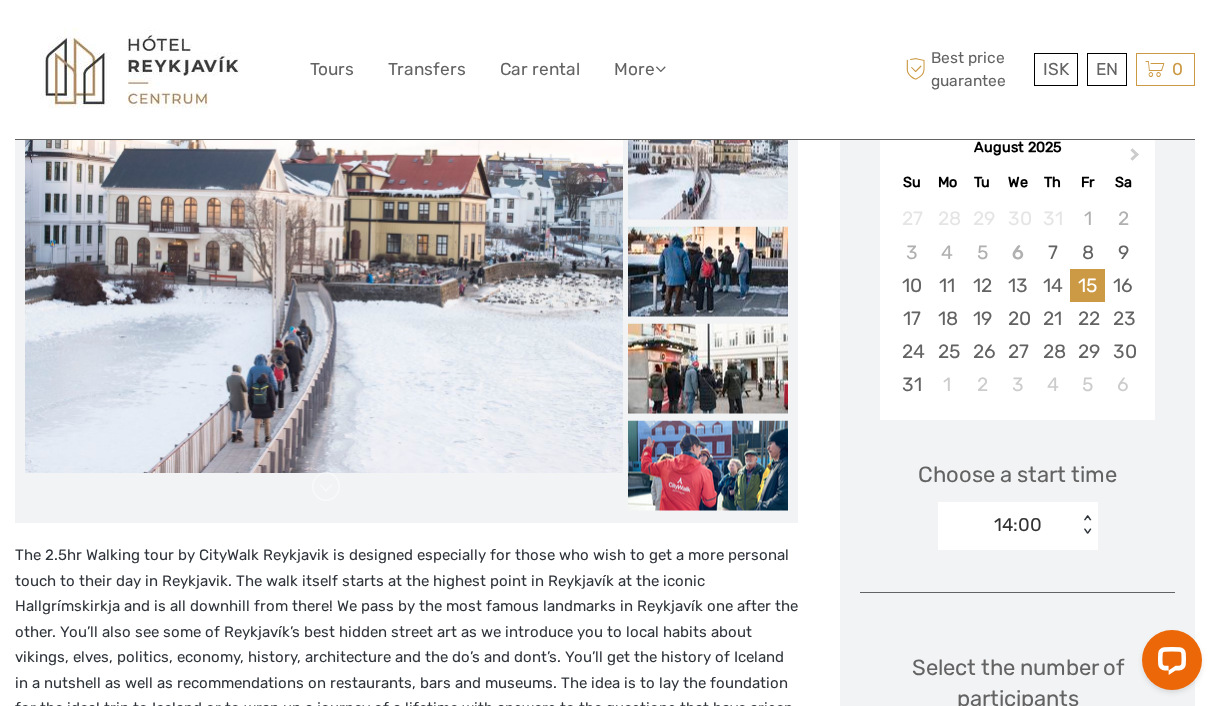 scroll, scrollTop: 368, scrollLeft: 0, axis: vertical 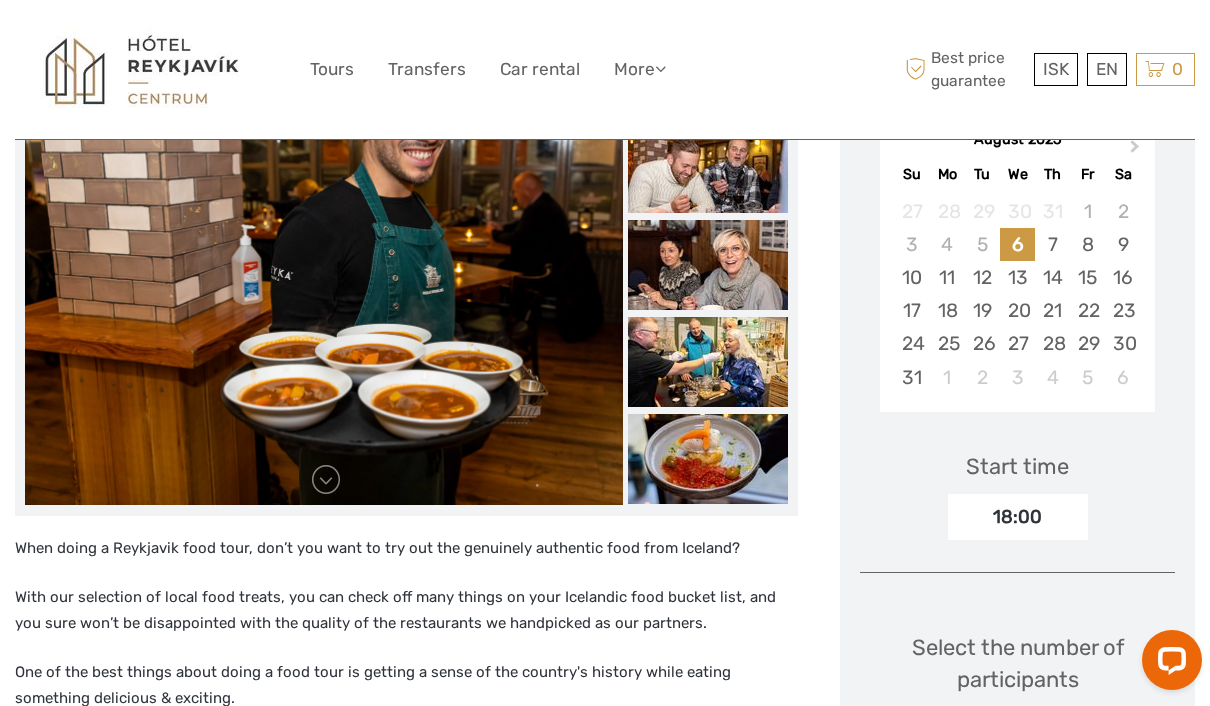 click on "15" at bounding box center [1087, 277] 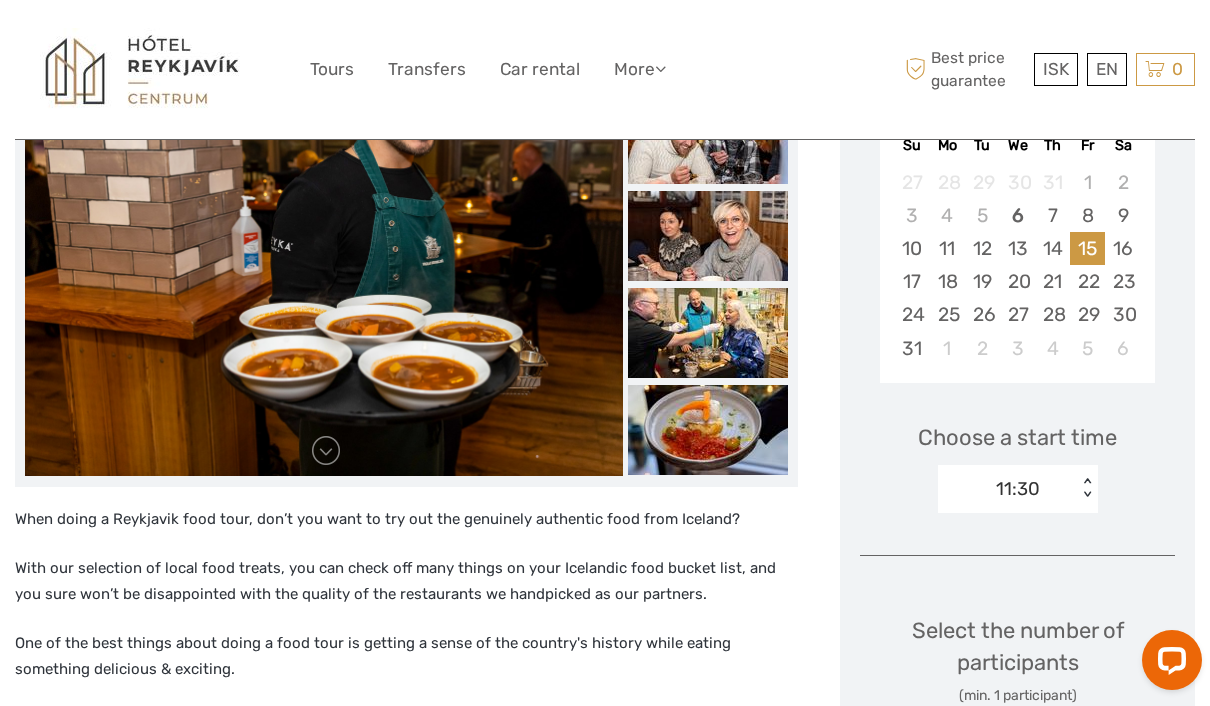 scroll, scrollTop: 412, scrollLeft: 0, axis: vertical 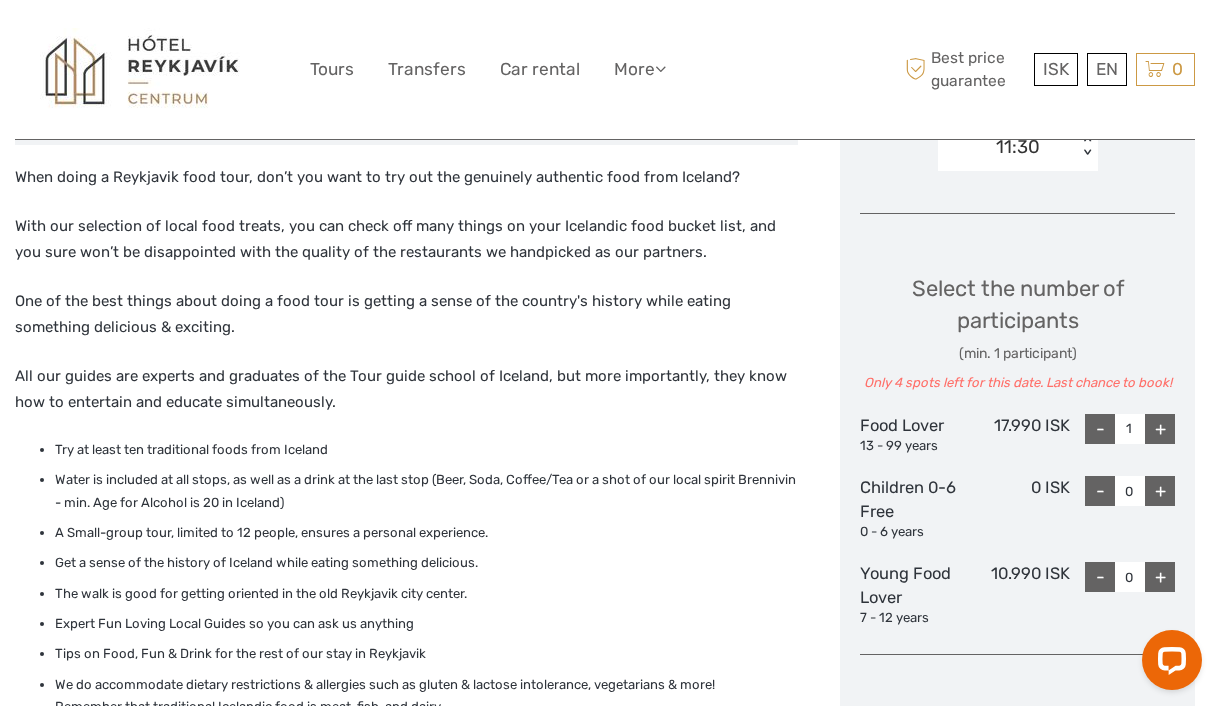 click on "Choose Date of Travel Next Month August 2025 Su Mo Tu We Th Fr Sa 27 28 29 30 31 1 2 3 4 5 6 7 8 9 10 11 12 13 14 15 16 17 18 19 20 21 22 23 24 25 26 27 28 29 30 31 1 2 3 4 5 6 Choose a start time 11:30 < > Select the number of participants (min. 1 participant) Only 4 spots  left for this date. Last chance to book! Food Lover 13 - 99 years 17.990 ISK - 1 + Children 0-6 Free 0 - 6 years 0 ISK - 0 + Young Food Lover 7 - 12 years 10.990 ISK - 0 + Total :  17.990 ISK Best price guarantee ADD TO CART EXPRESS CHECKOUT" at bounding box center (1017, 260) 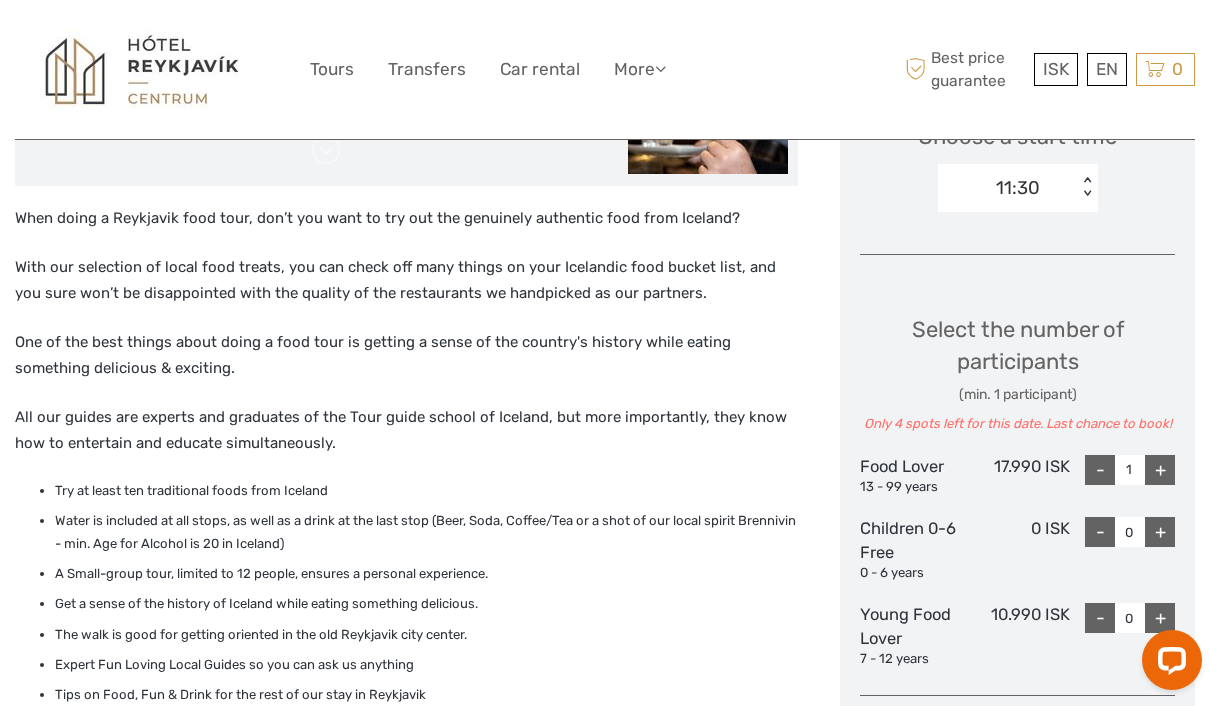 scroll, scrollTop: 707, scrollLeft: 0, axis: vertical 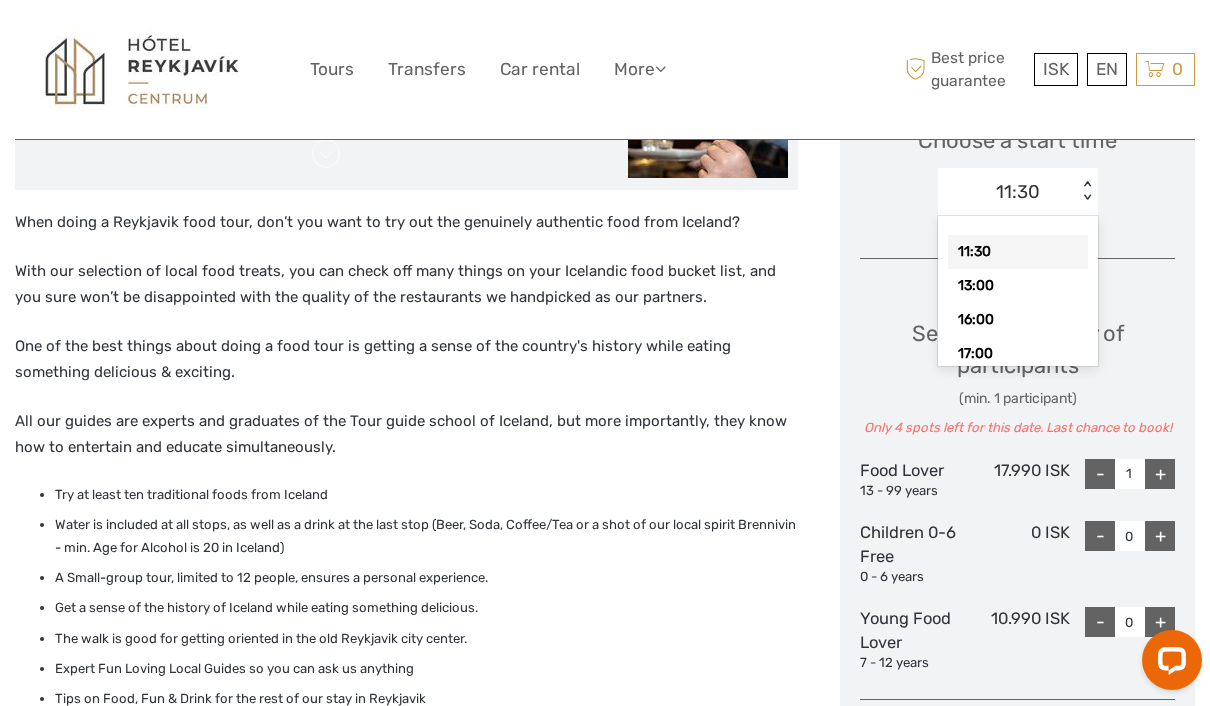 click on "16:00" at bounding box center [1018, 320] 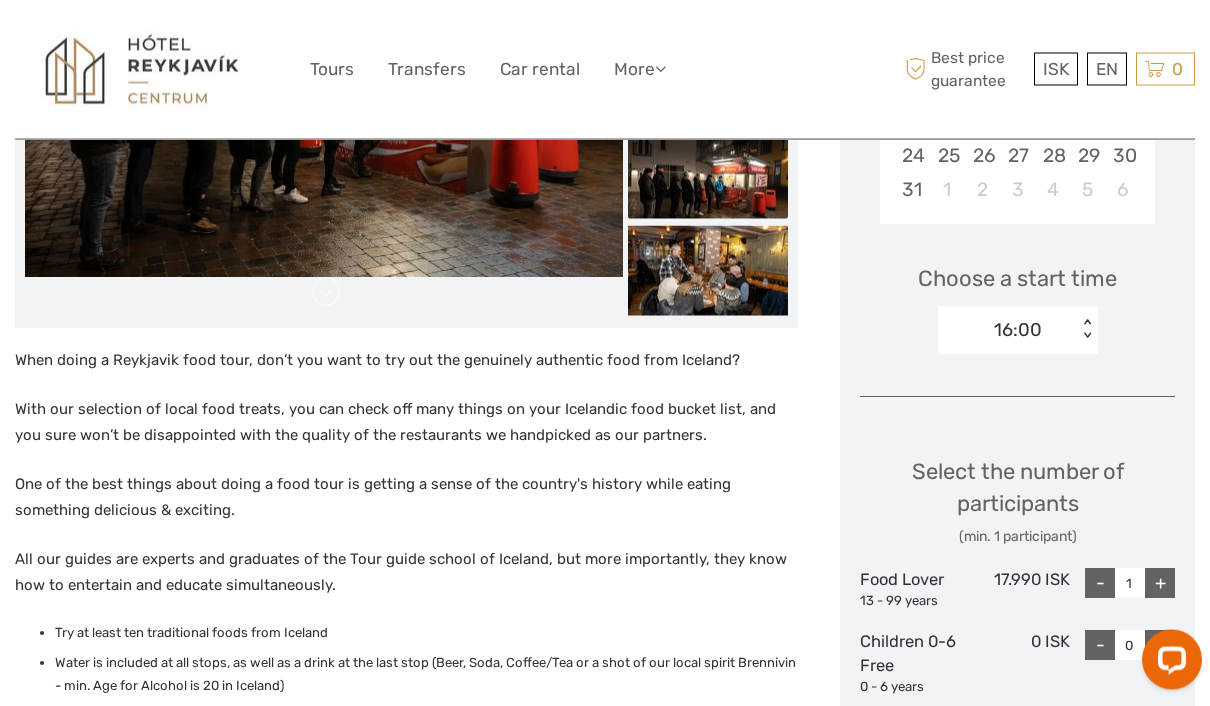 scroll, scrollTop: 569, scrollLeft: 0, axis: vertical 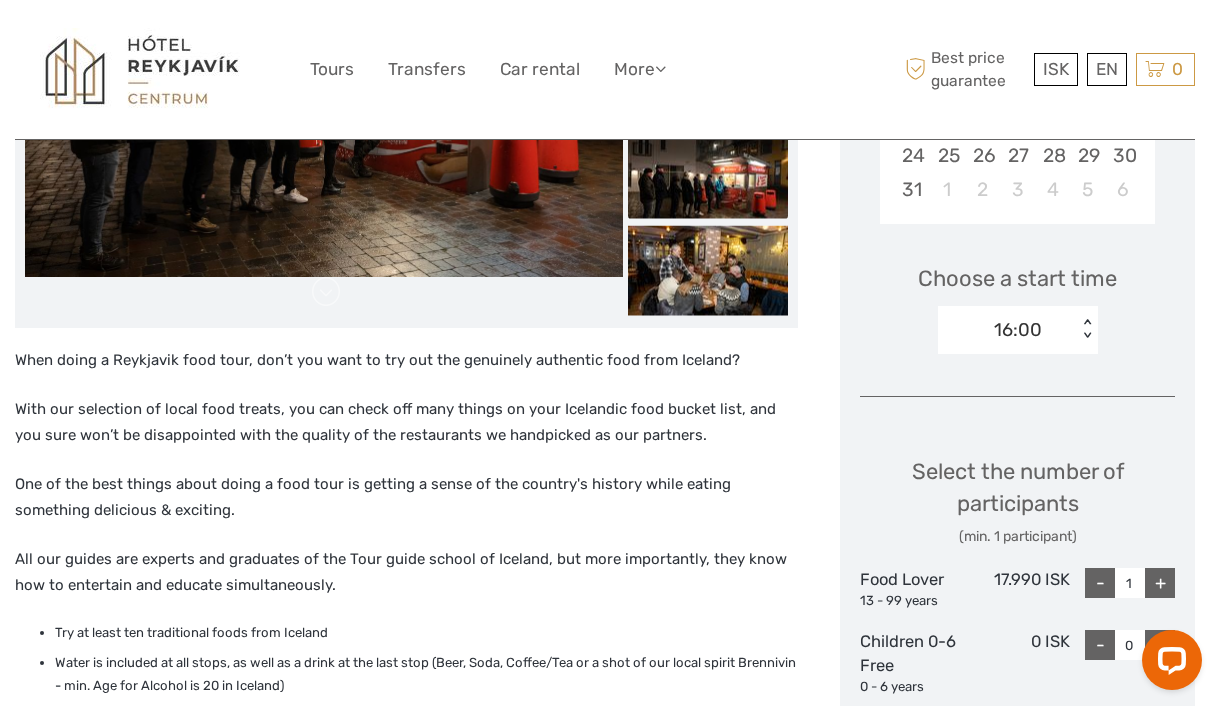 click on "Choose Date of Travel Next Month August 2025 Su Mo Tu We Th Fr Sa 27 28 29 30 31 1 2 3 4 5 6 7 8 9 10 11 12 13 14 15 16 17 18 19 20 21 22 23 24 25 26 27 28 29 30 31 1 2 3 4 5 6 Choose a start time 16:00 < > Select the number of participants (min. 1 participant) Food Lover 13 - 99 years 17.990 ISK - 1 + Children 0-6 Free 0 - 6 years 0 ISK - 0 + Young Food Lover 7 - 12 years 10.990 ISK - 0 + Total :  17.990 ISK Best price guarantee ADD TO CART EXPRESS CHECKOUT" at bounding box center (1017, 428) 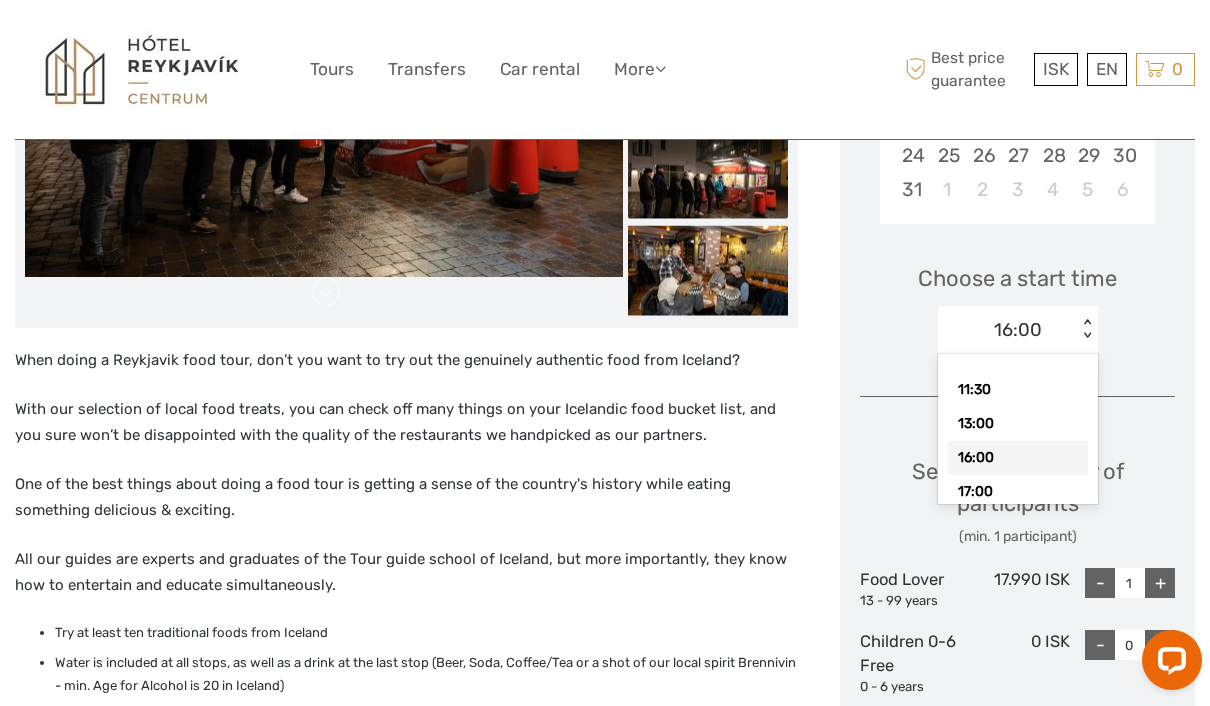 click at bounding box center [1017, 396] 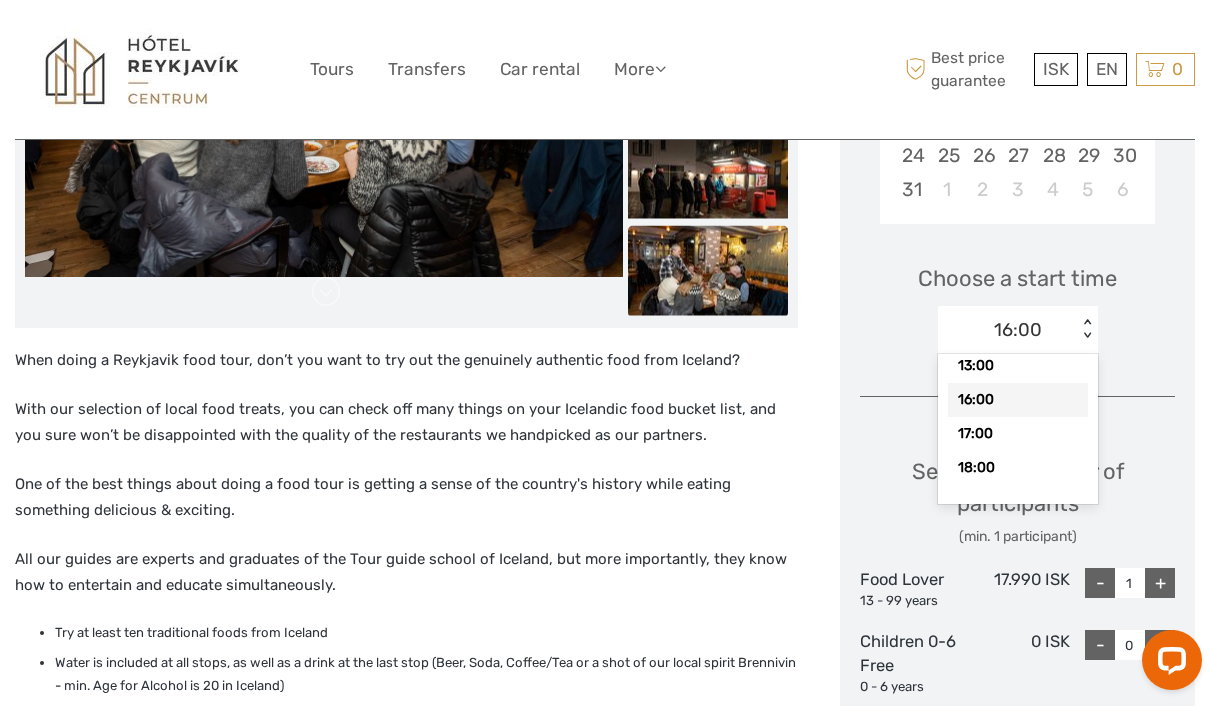 scroll, scrollTop: 58, scrollLeft: 0, axis: vertical 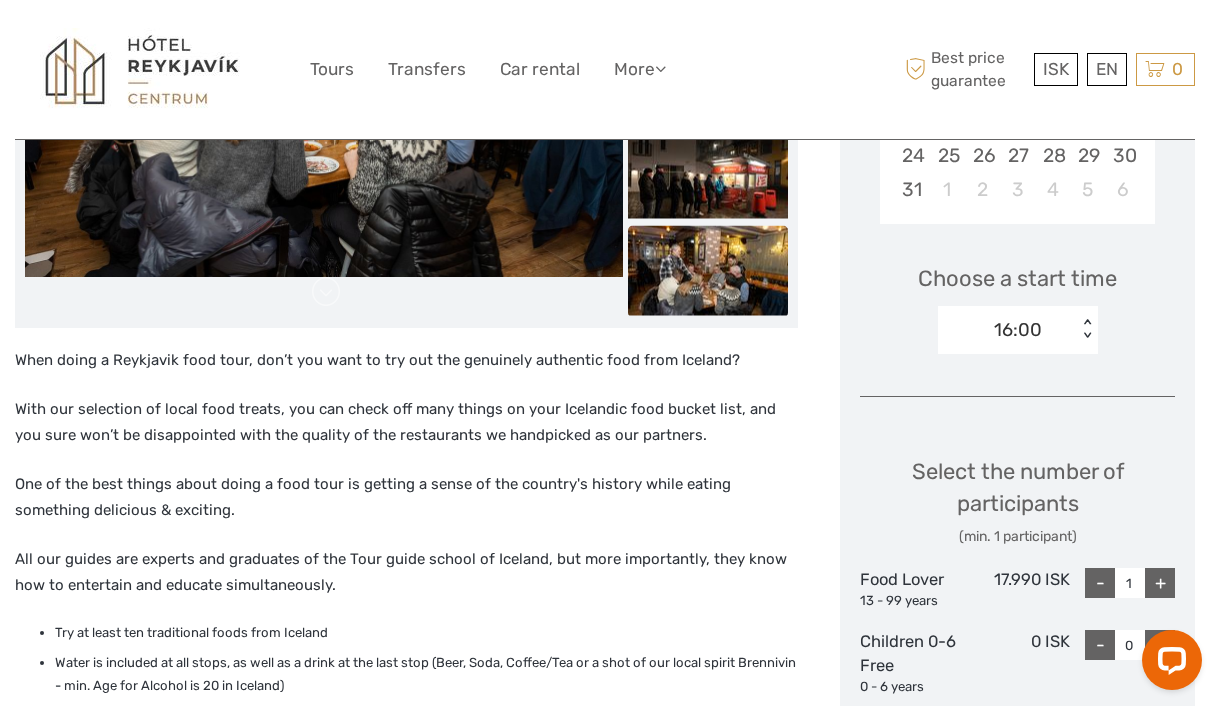 click on "Choose a start time 16:00 < >" at bounding box center (1017, 300) 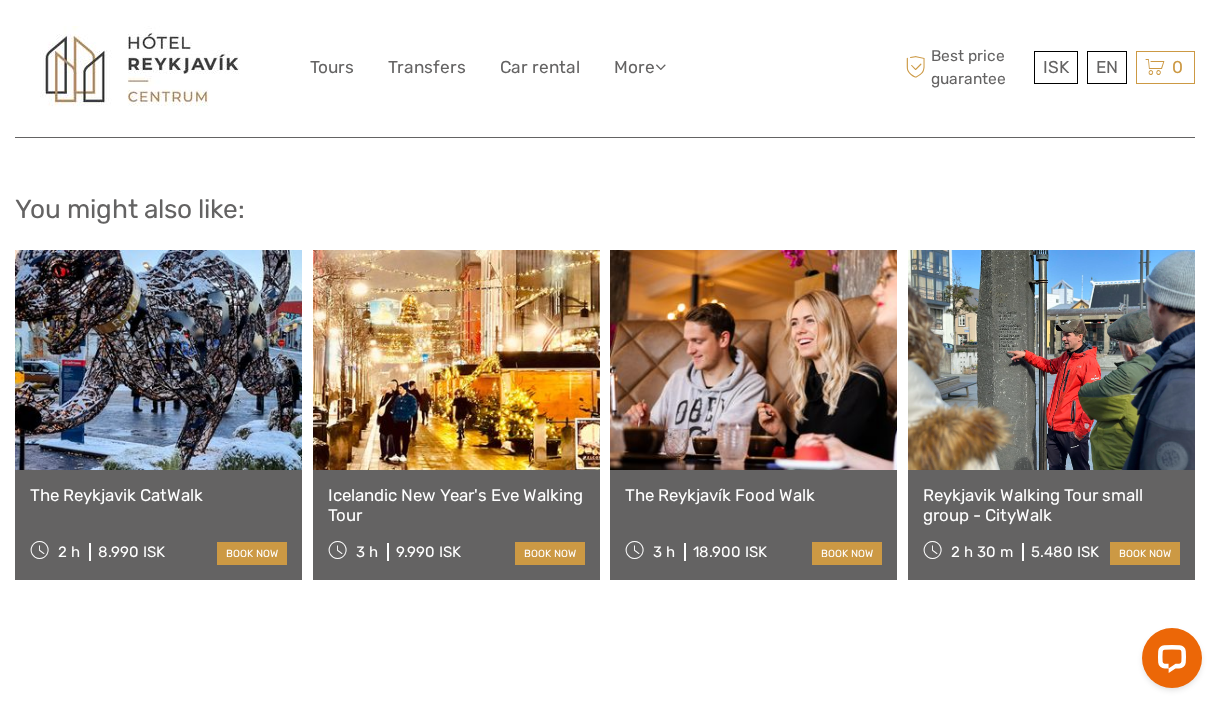 scroll, scrollTop: 2260, scrollLeft: 0, axis: vertical 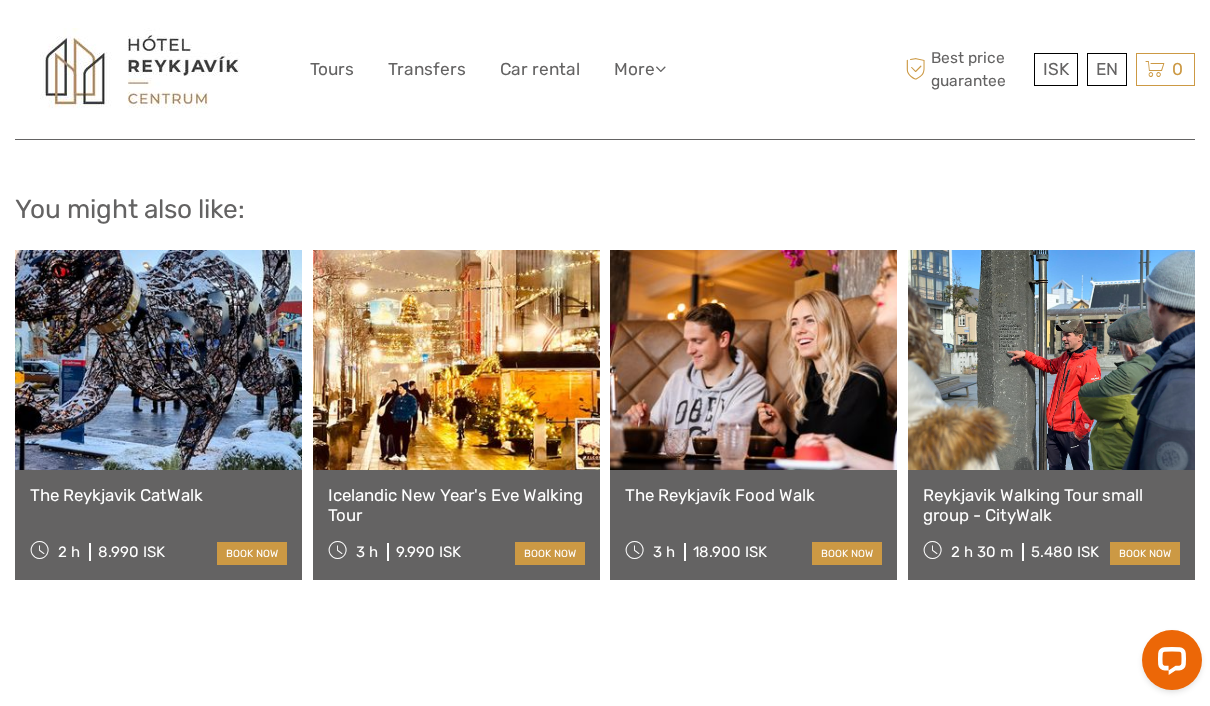 click at bounding box center [753, 360] 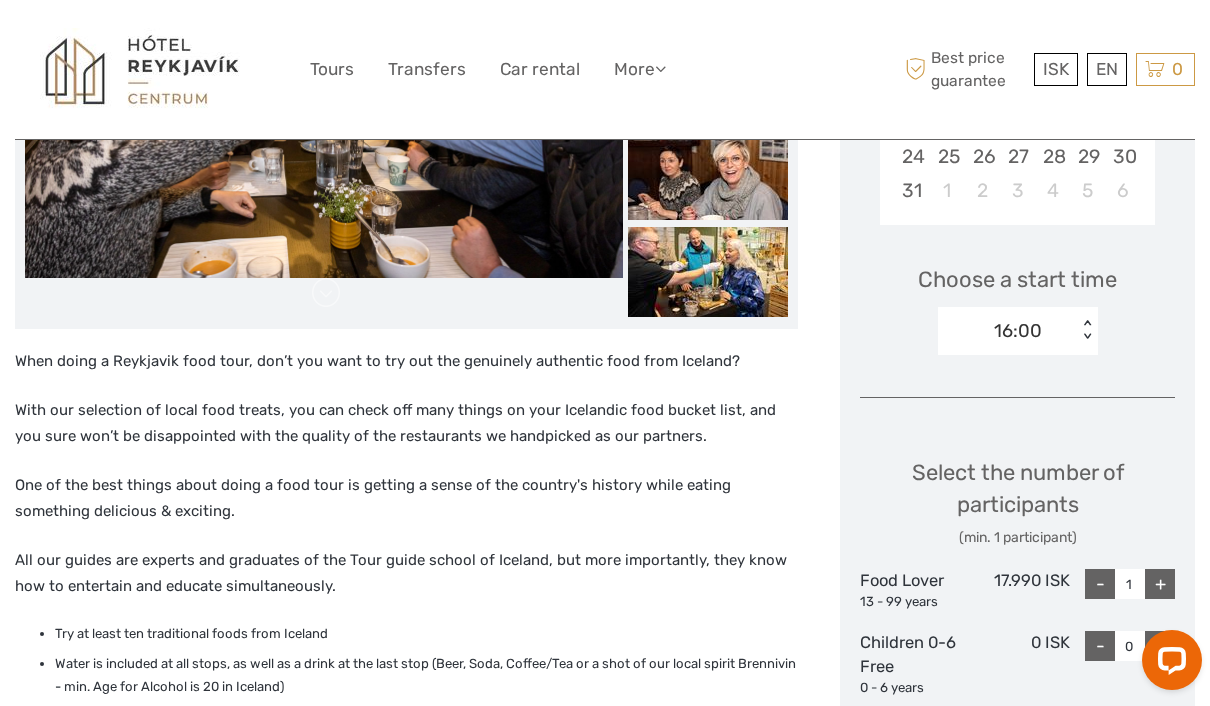 scroll, scrollTop: 557, scrollLeft: 0, axis: vertical 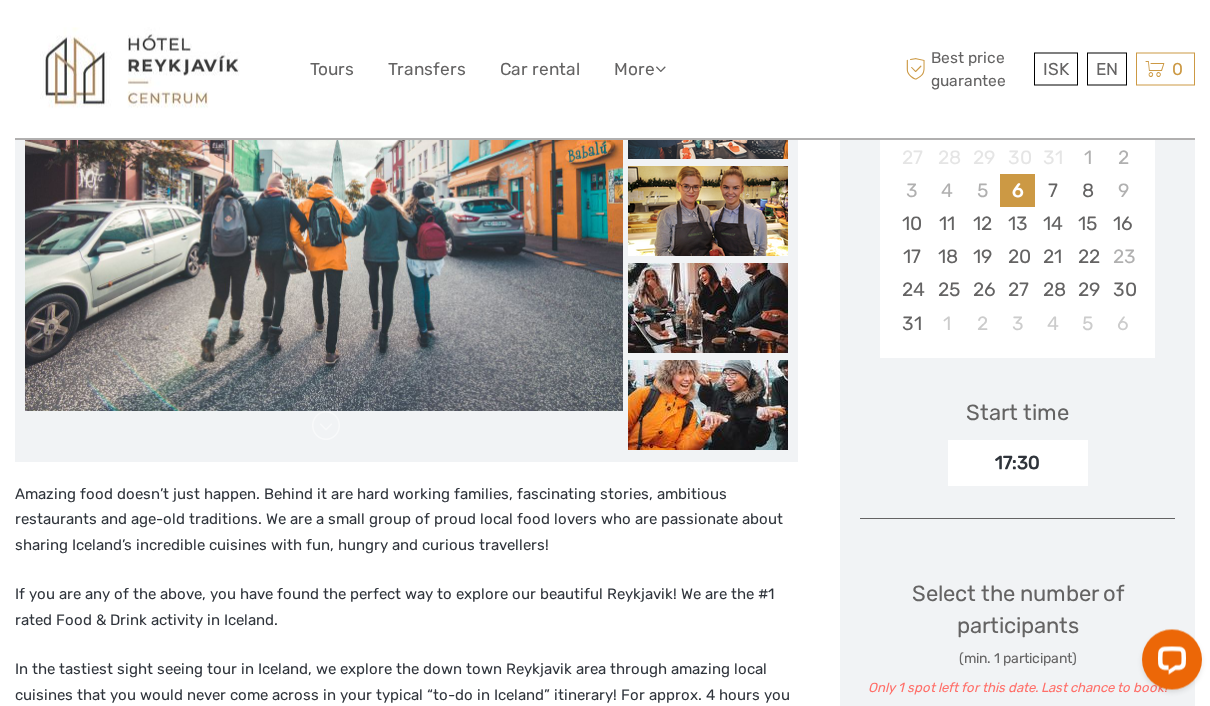 click on "15" at bounding box center (1087, 224) 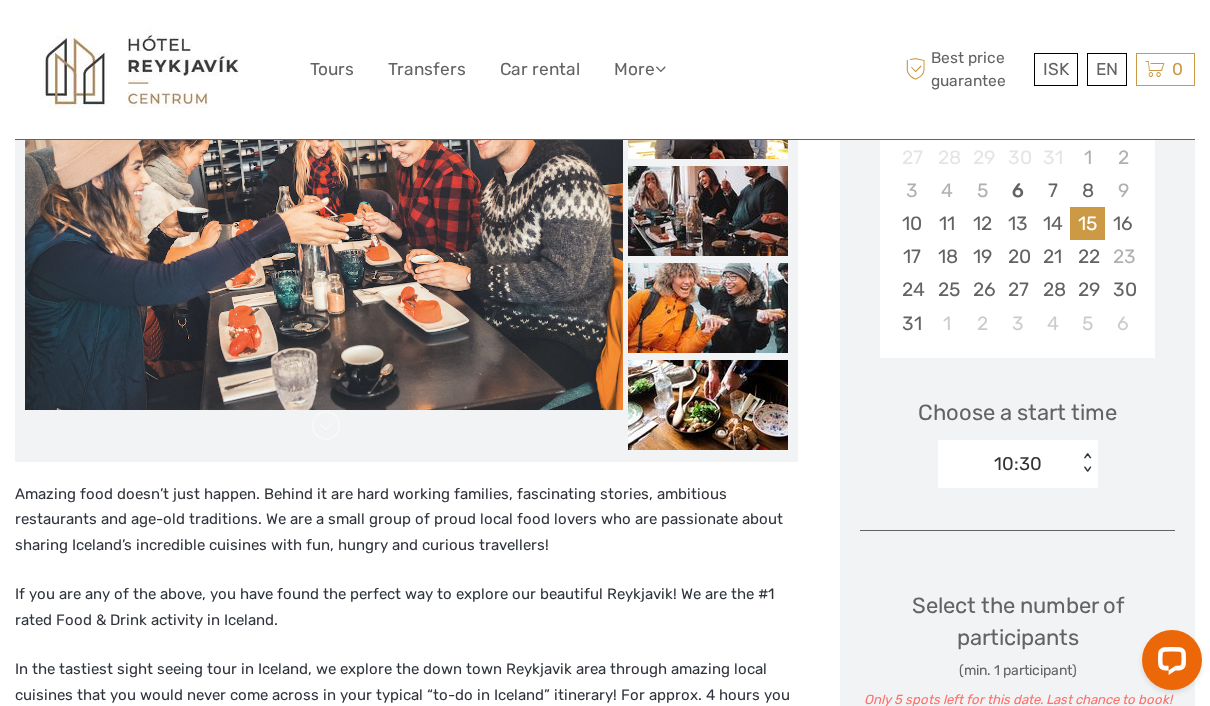 scroll, scrollTop: 426, scrollLeft: 0, axis: vertical 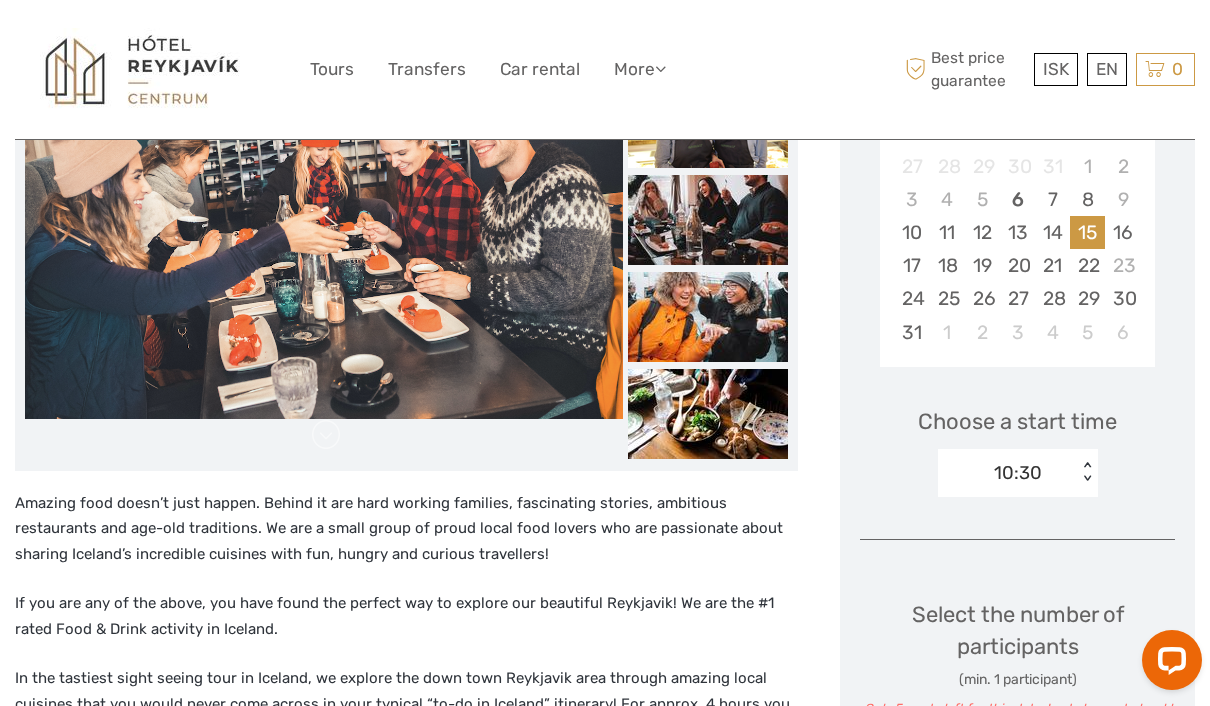 click on "Choose a start time 10:30 < >" at bounding box center (1017, 443) 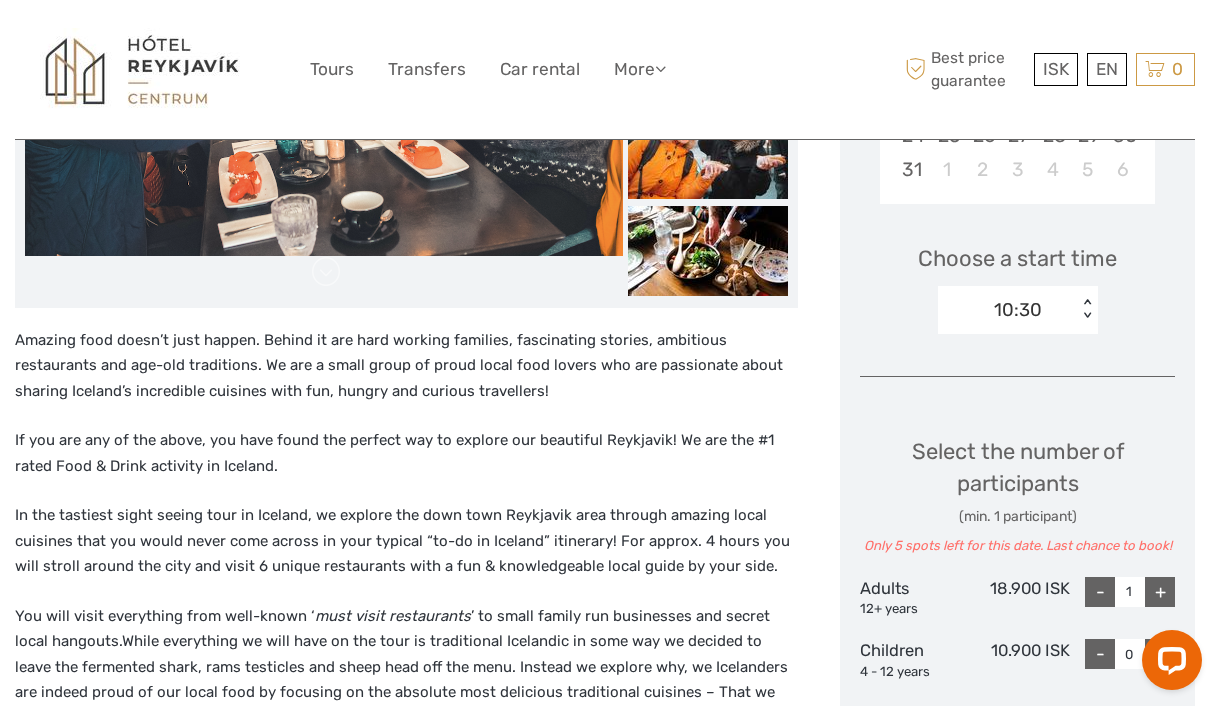scroll, scrollTop: 588, scrollLeft: 0, axis: vertical 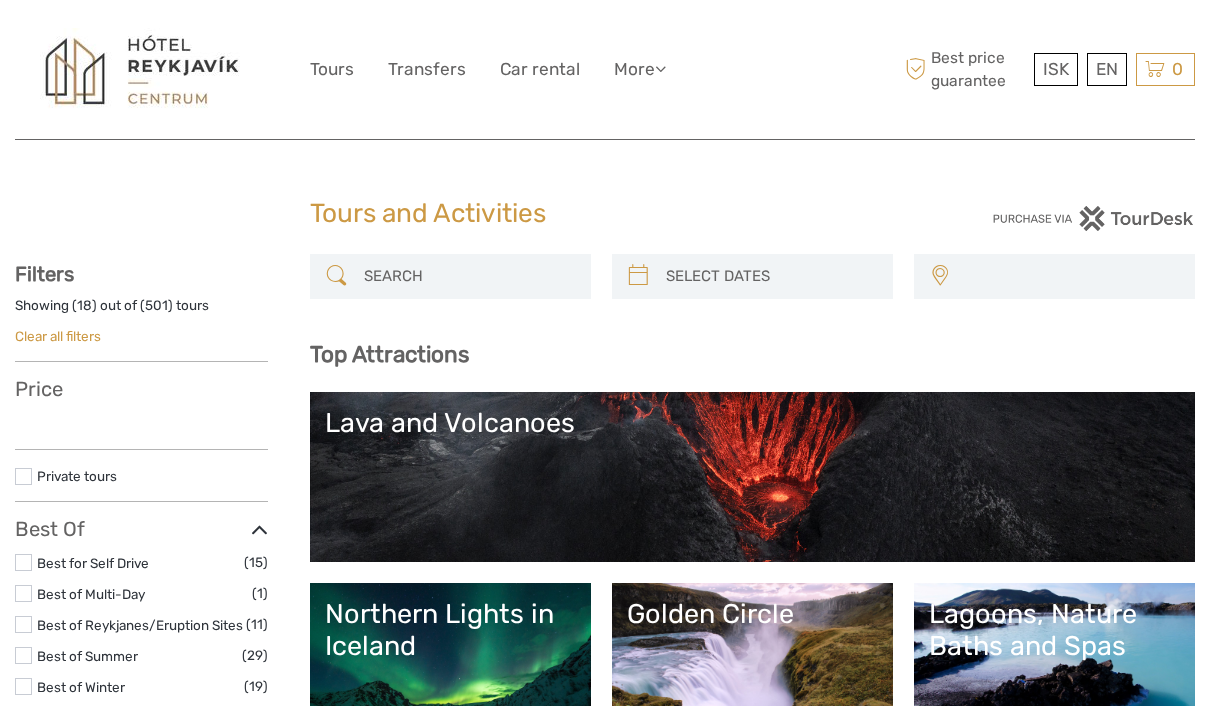 select 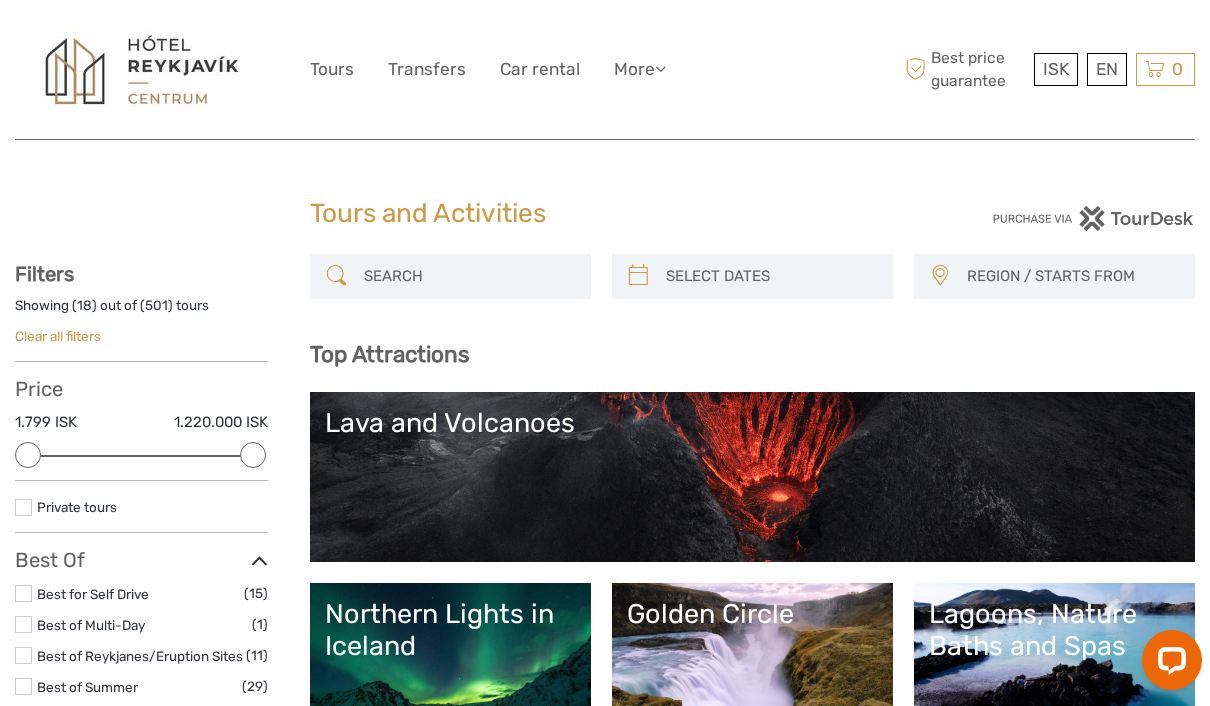 scroll, scrollTop: 0, scrollLeft: 0, axis: both 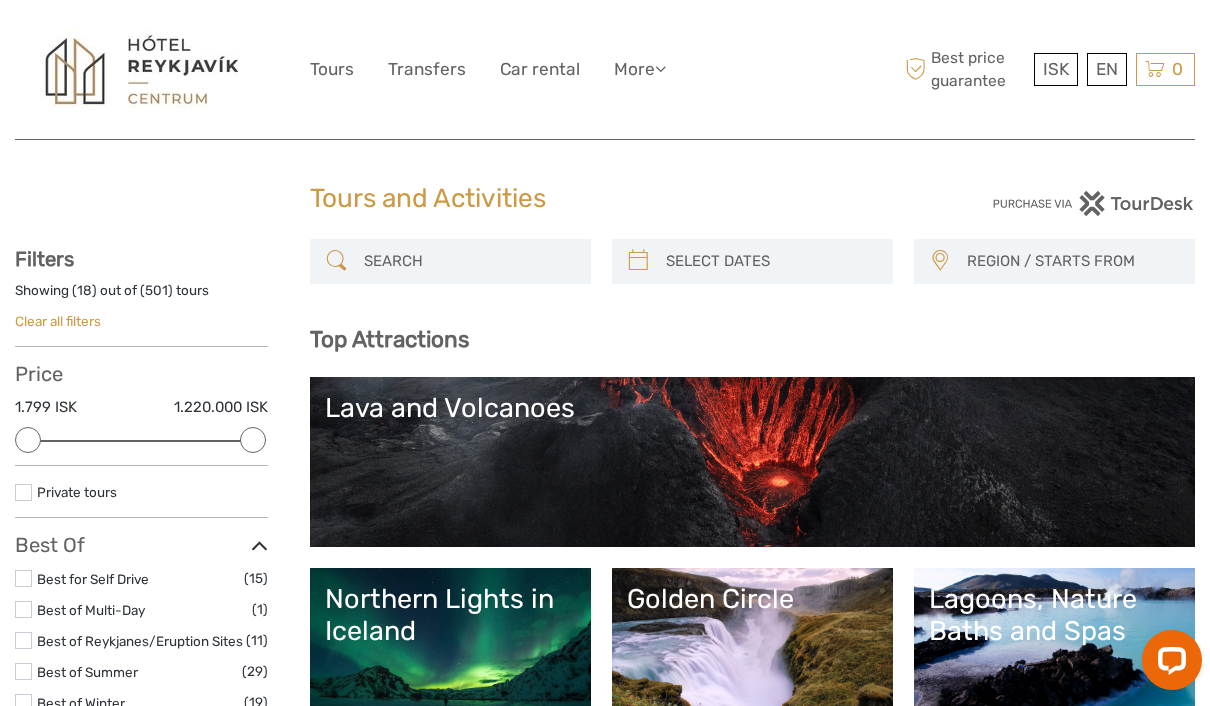 click at bounding box center [468, 261] 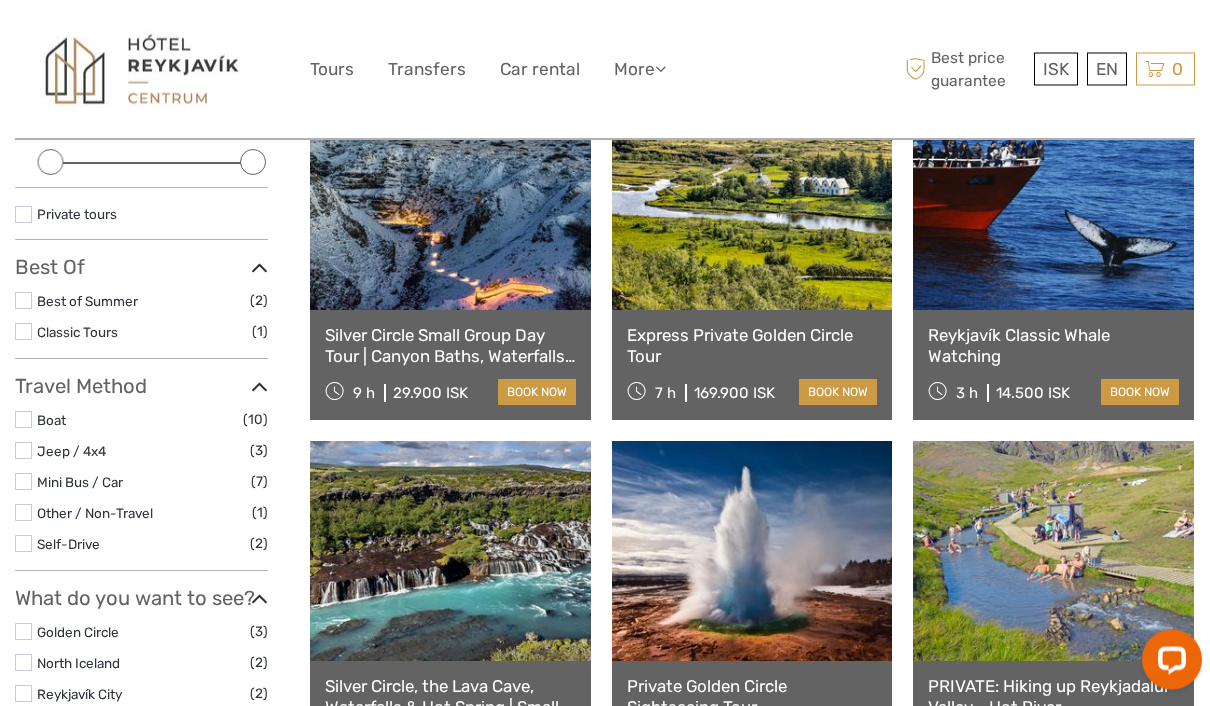 scroll, scrollTop: 293, scrollLeft: 0, axis: vertical 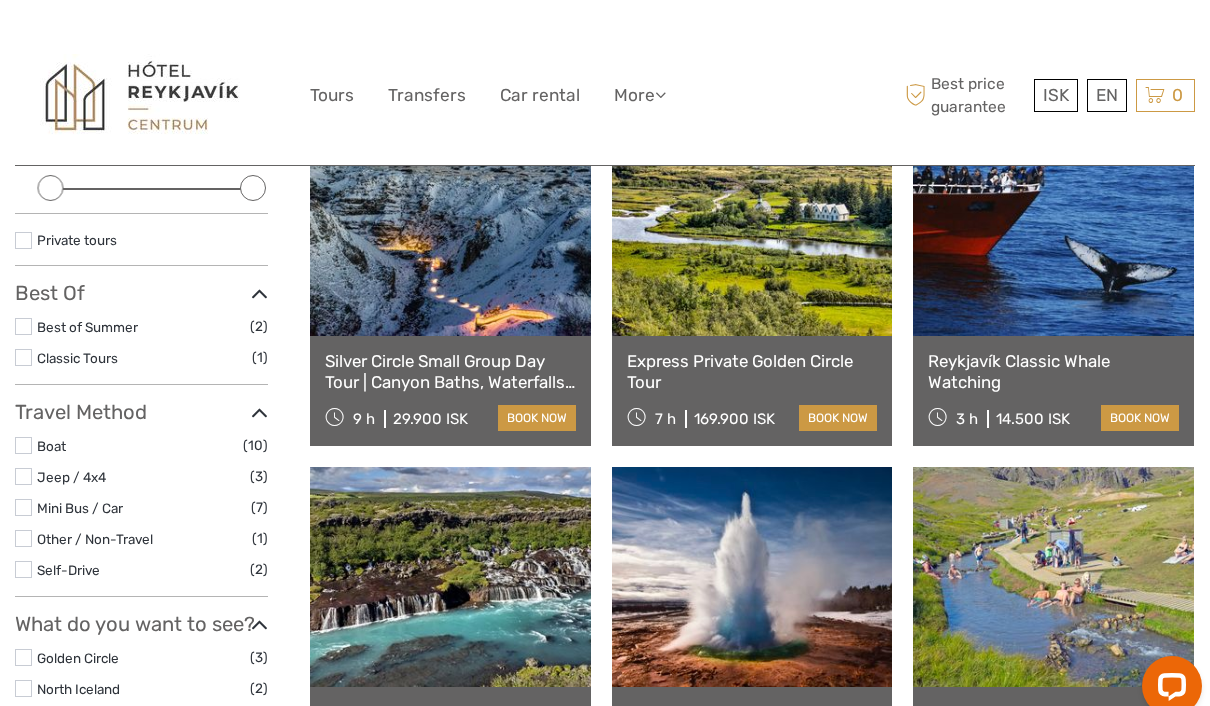 type on "Silver" 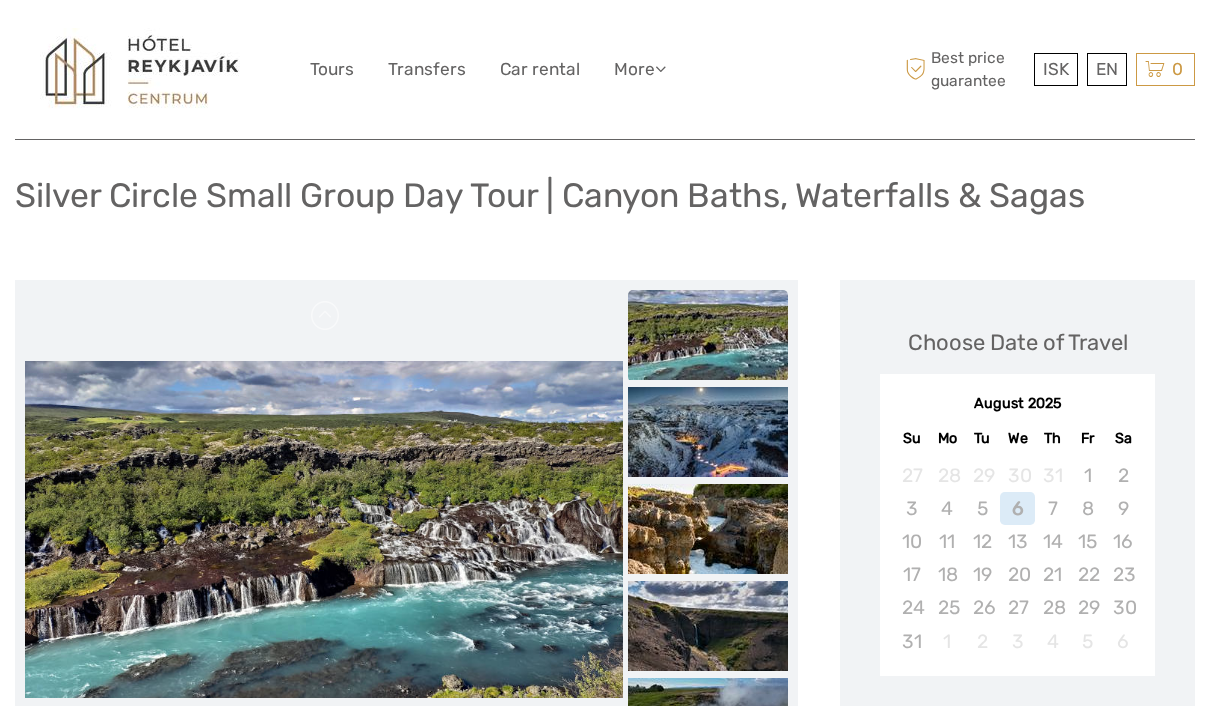 scroll, scrollTop: 173, scrollLeft: 0, axis: vertical 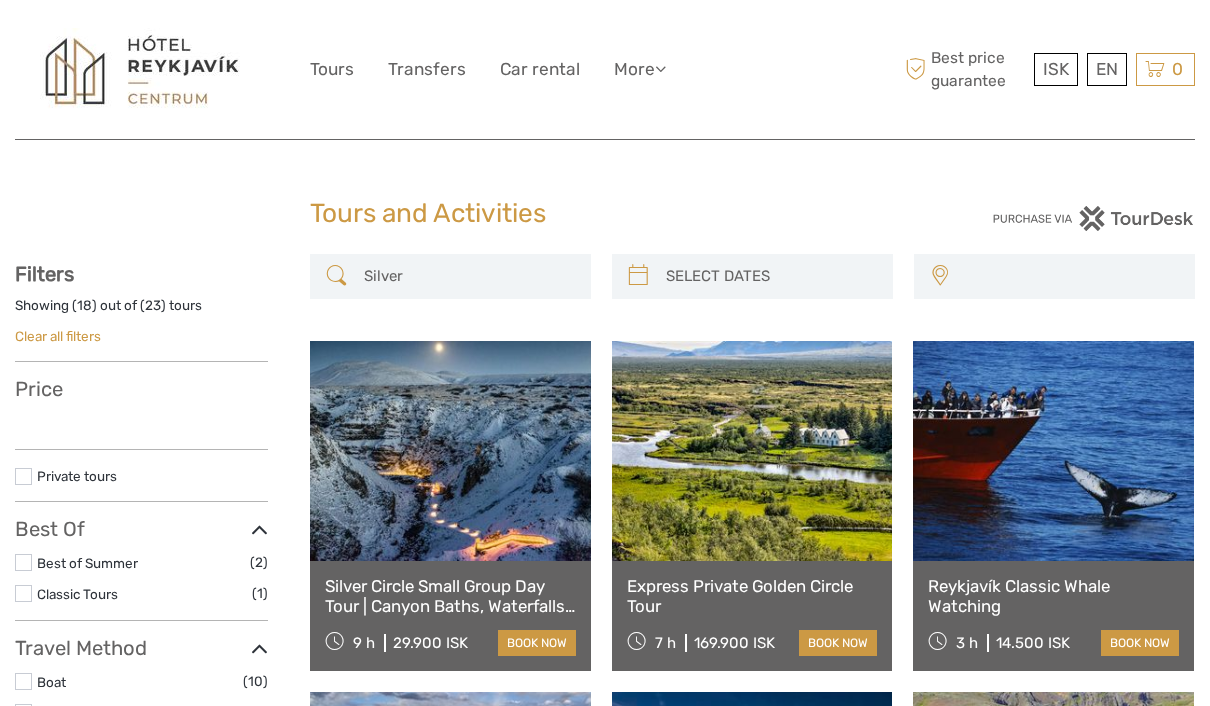 select 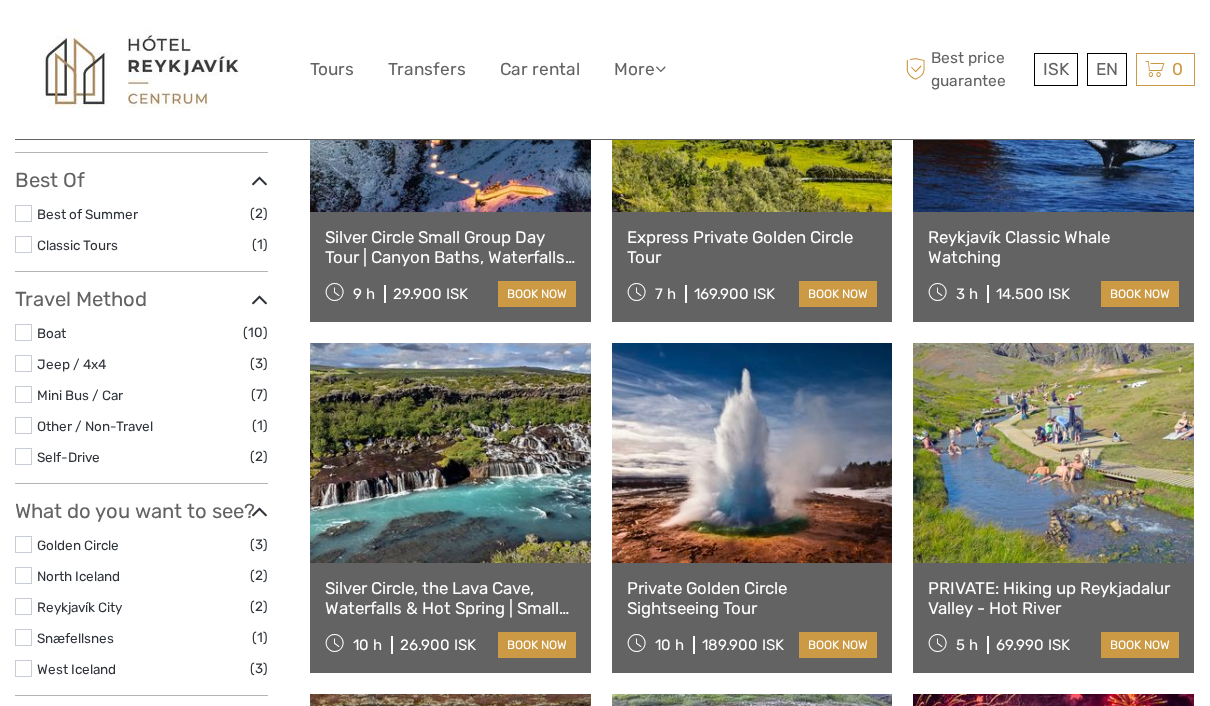select 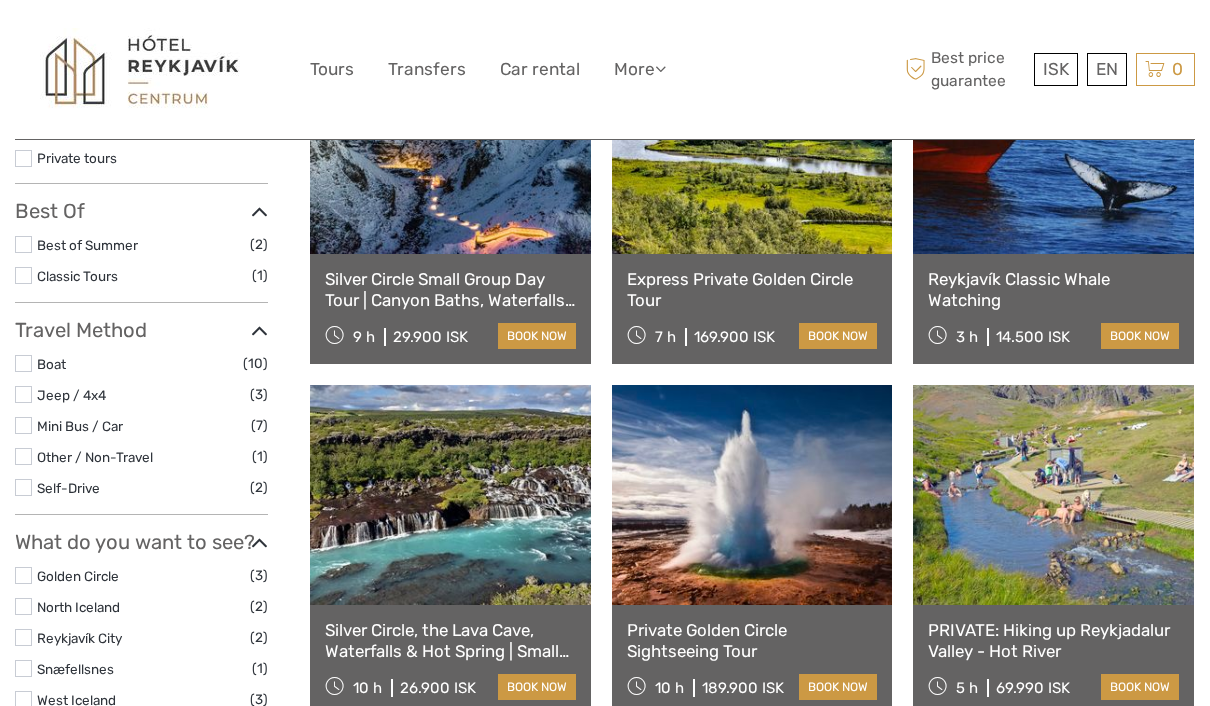 scroll, scrollTop: 0, scrollLeft: 0, axis: both 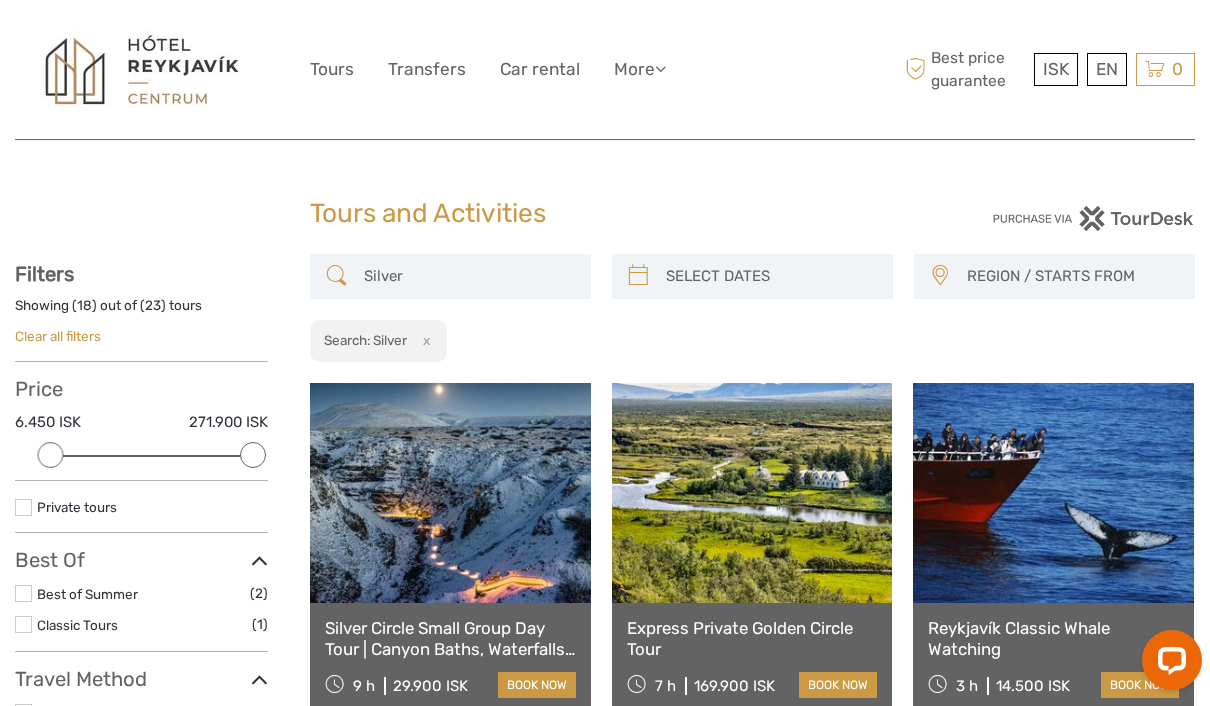 click on "Clear all filters" at bounding box center [58, 336] 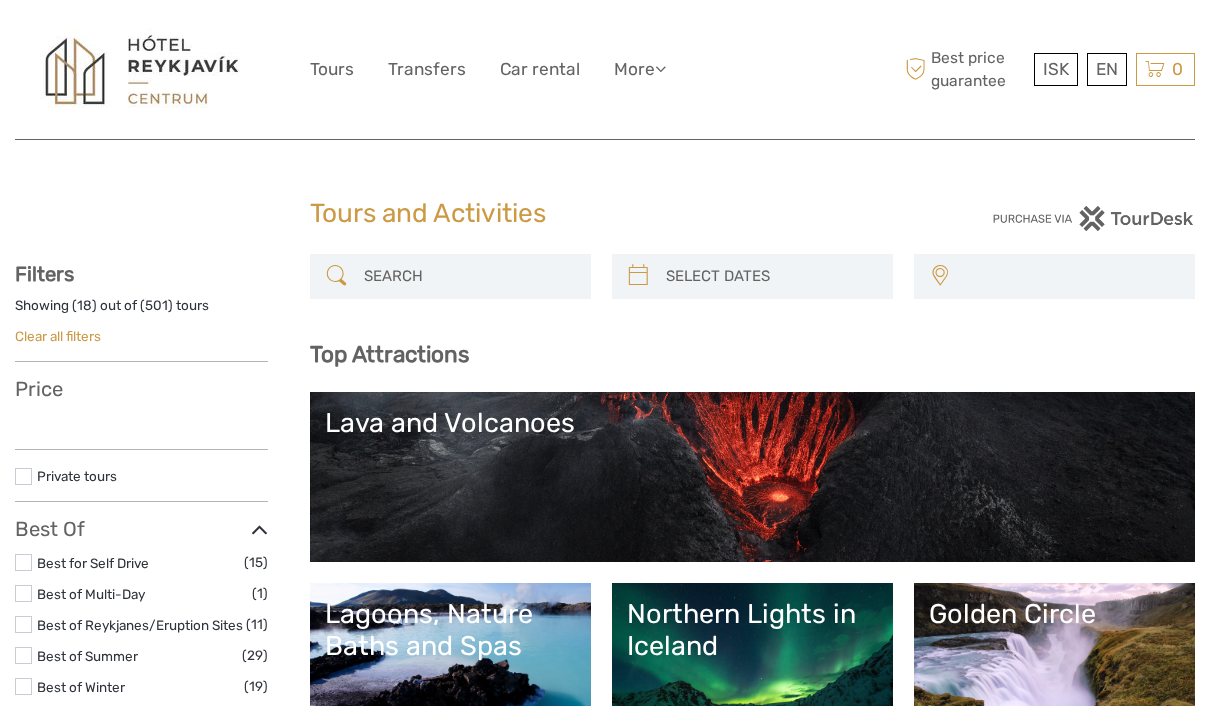 select 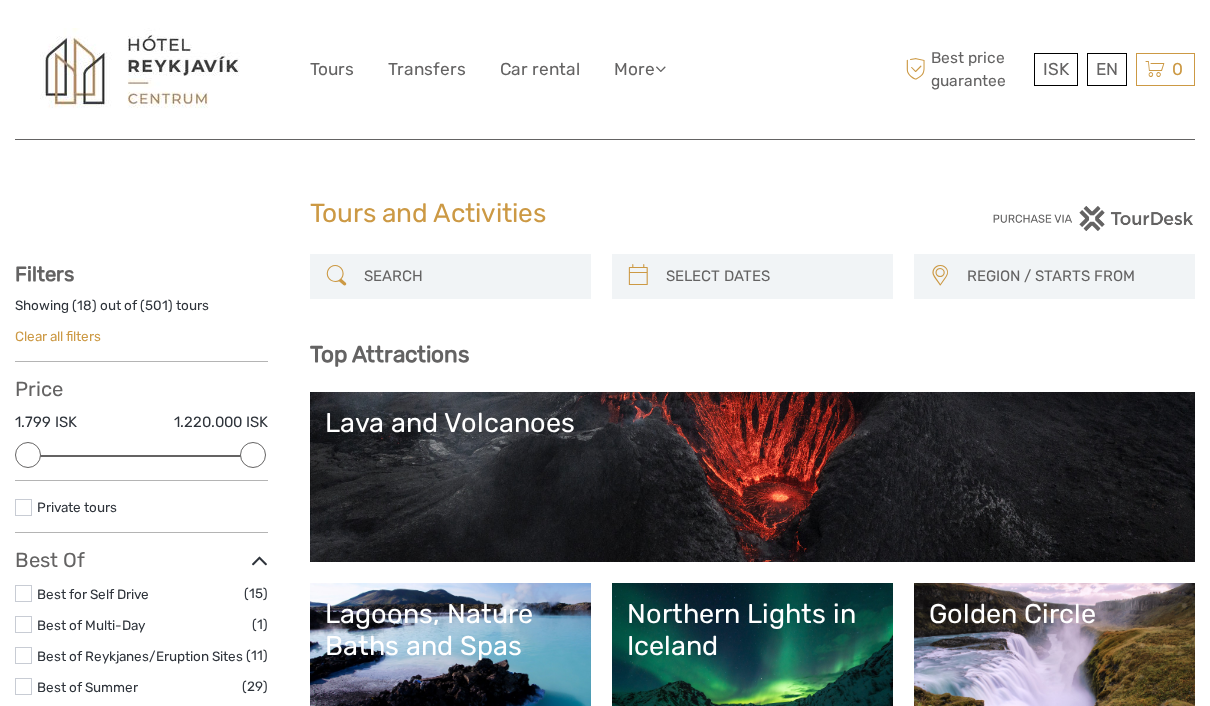 scroll, scrollTop: 10, scrollLeft: 0, axis: vertical 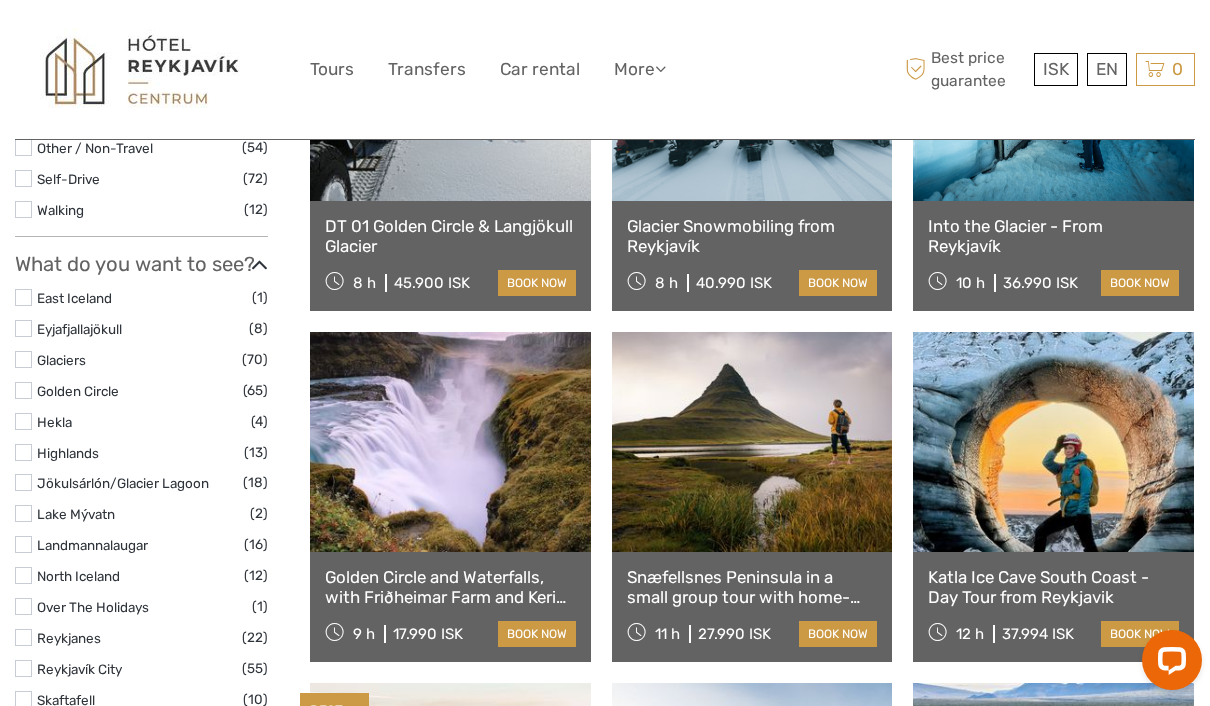 click at bounding box center (23, 390) 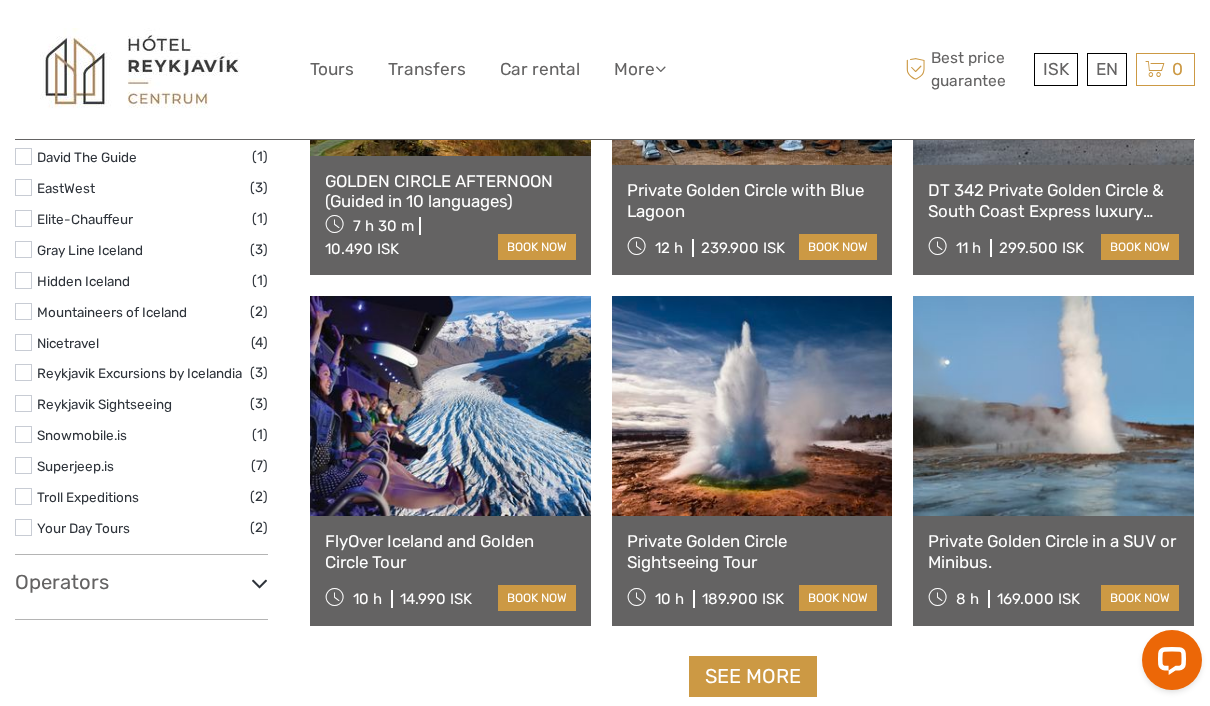 scroll, scrollTop: 1864, scrollLeft: 0, axis: vertical 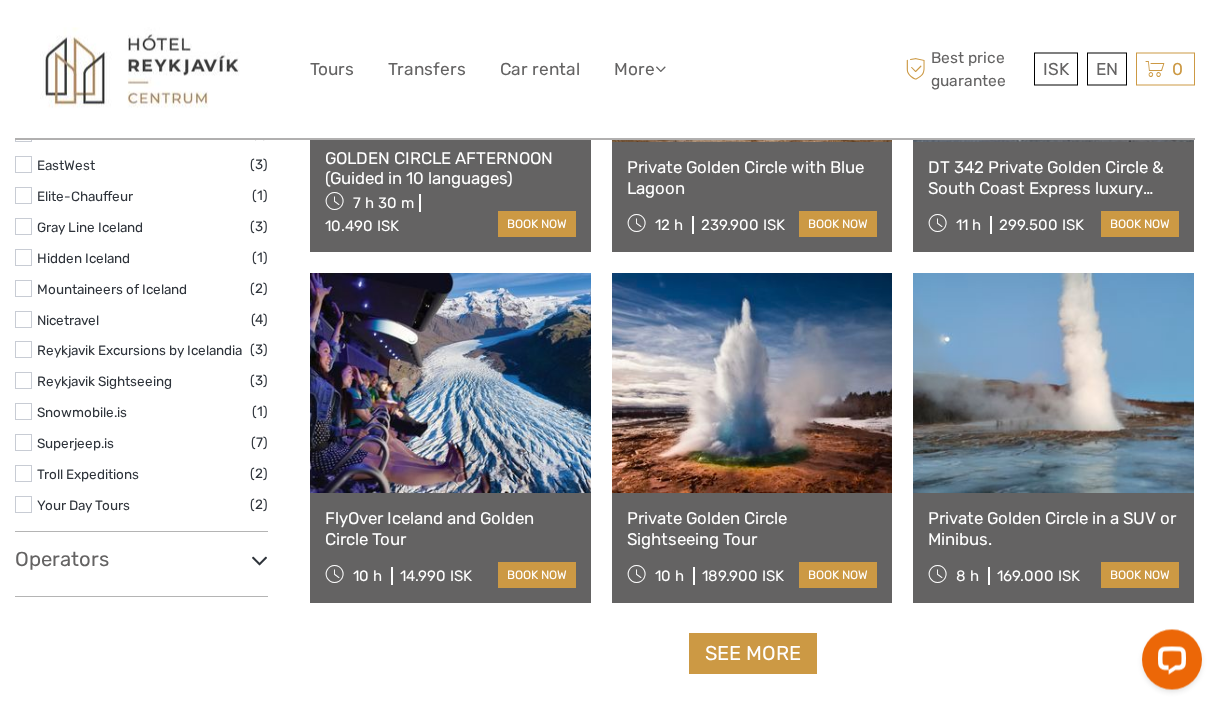 click at bounding box center (450, 384) 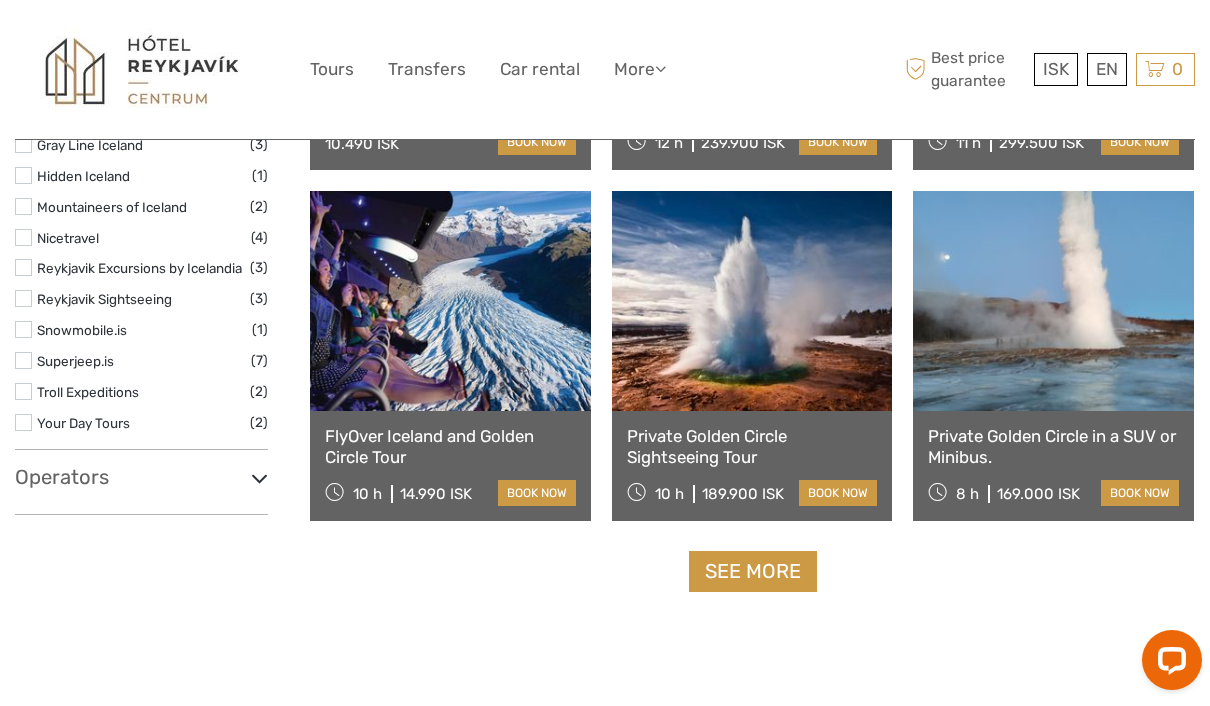 click on "See more" at bounding box center (753, 571) 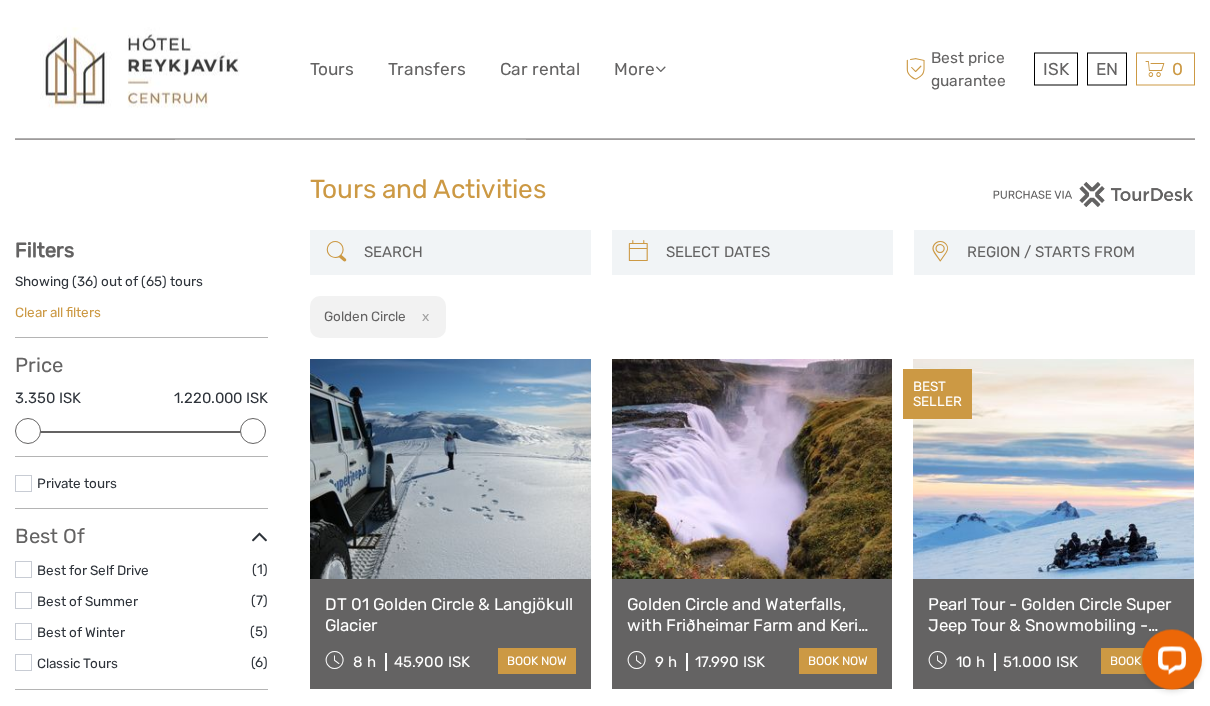 scroll, scrollTop: 0, scrollLeft: 0, axis: both 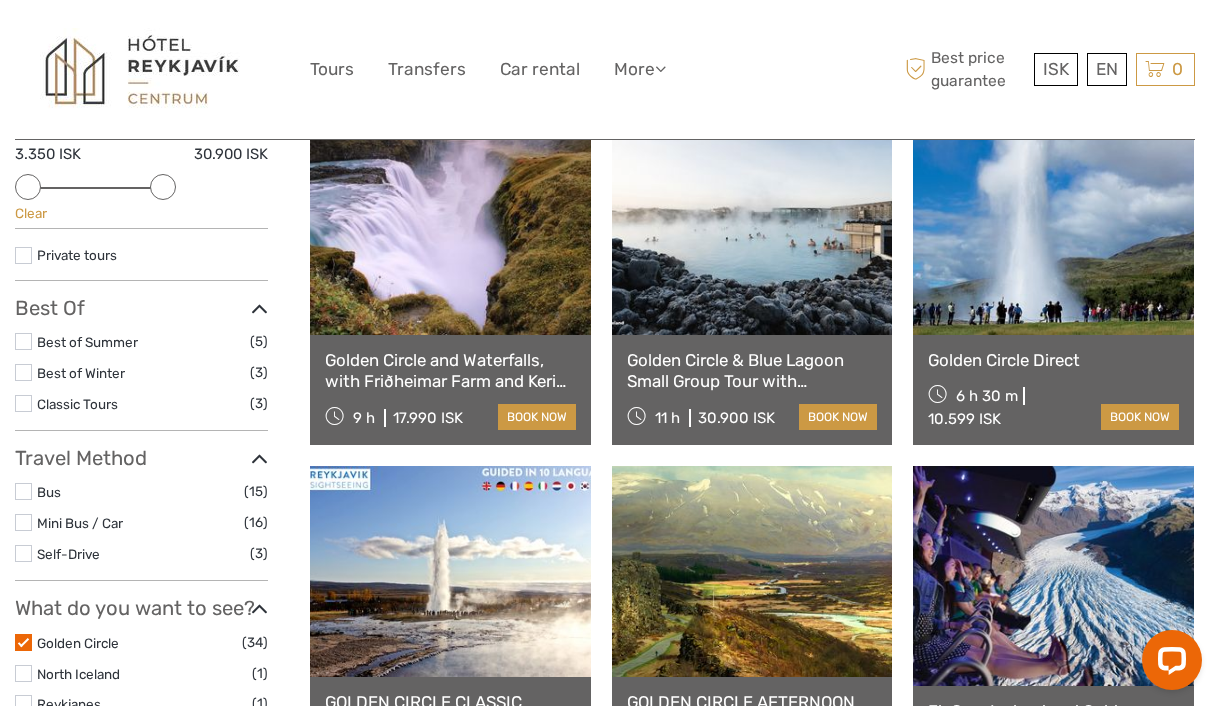 click at bounding box center [450, 225] 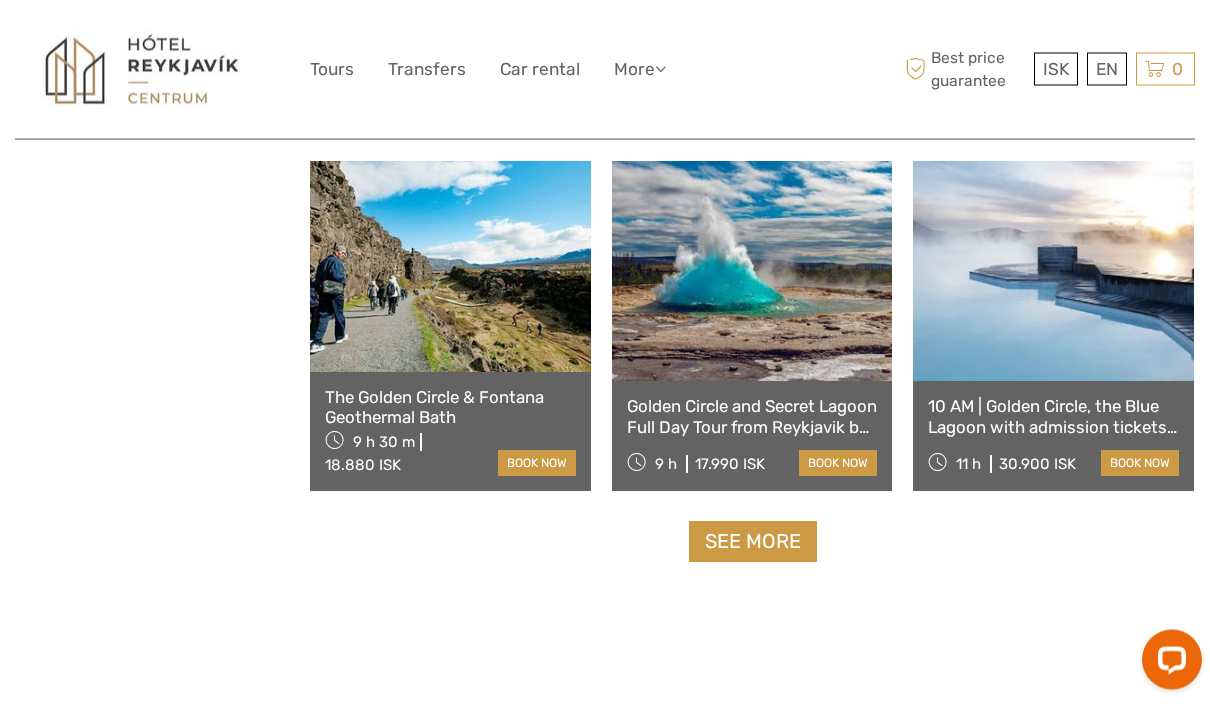 scroll, scrollTop: 1977, scrollLeft: 0, axis: vertical 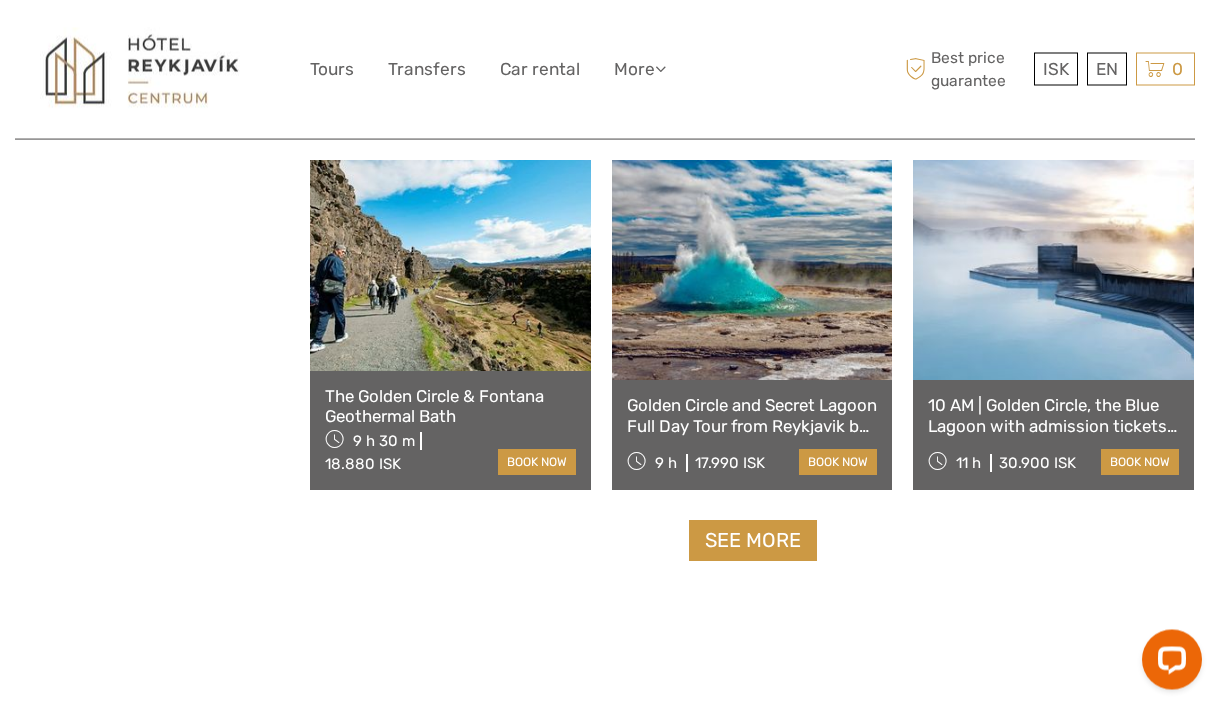 click on "See more" at bounding box center [753, 541] 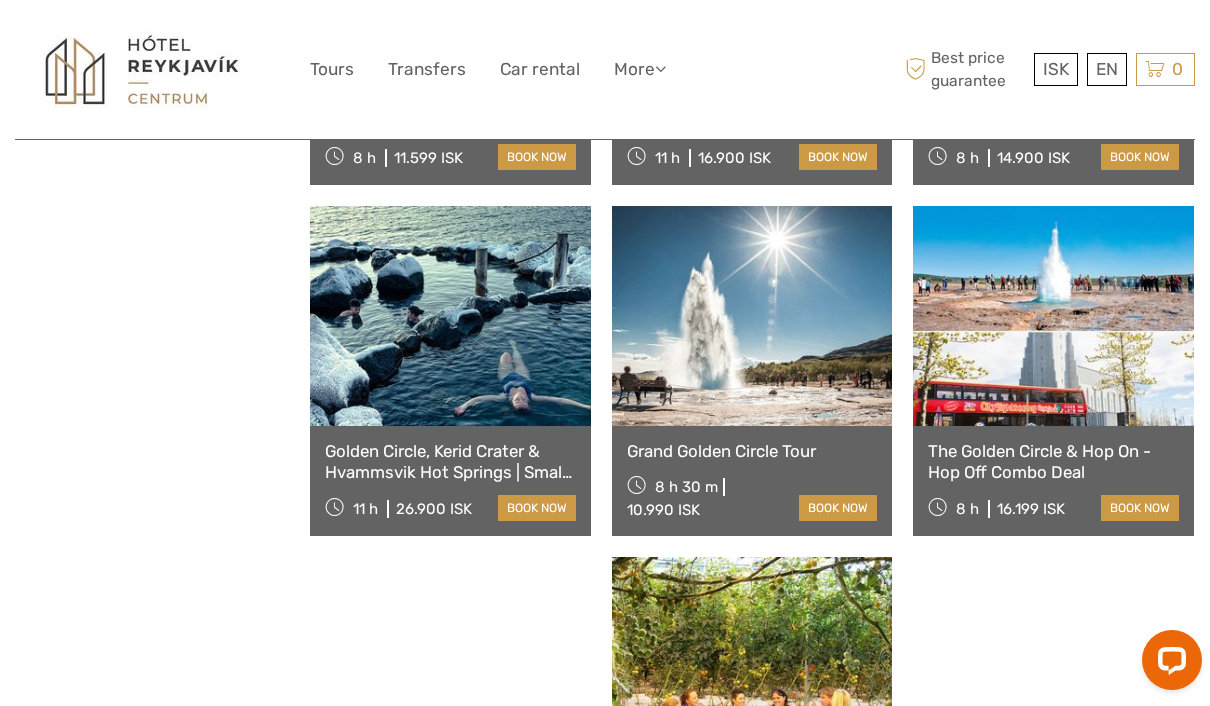 scroll, scrollTop: 2639, scrollLeft: 0, axis: vertical 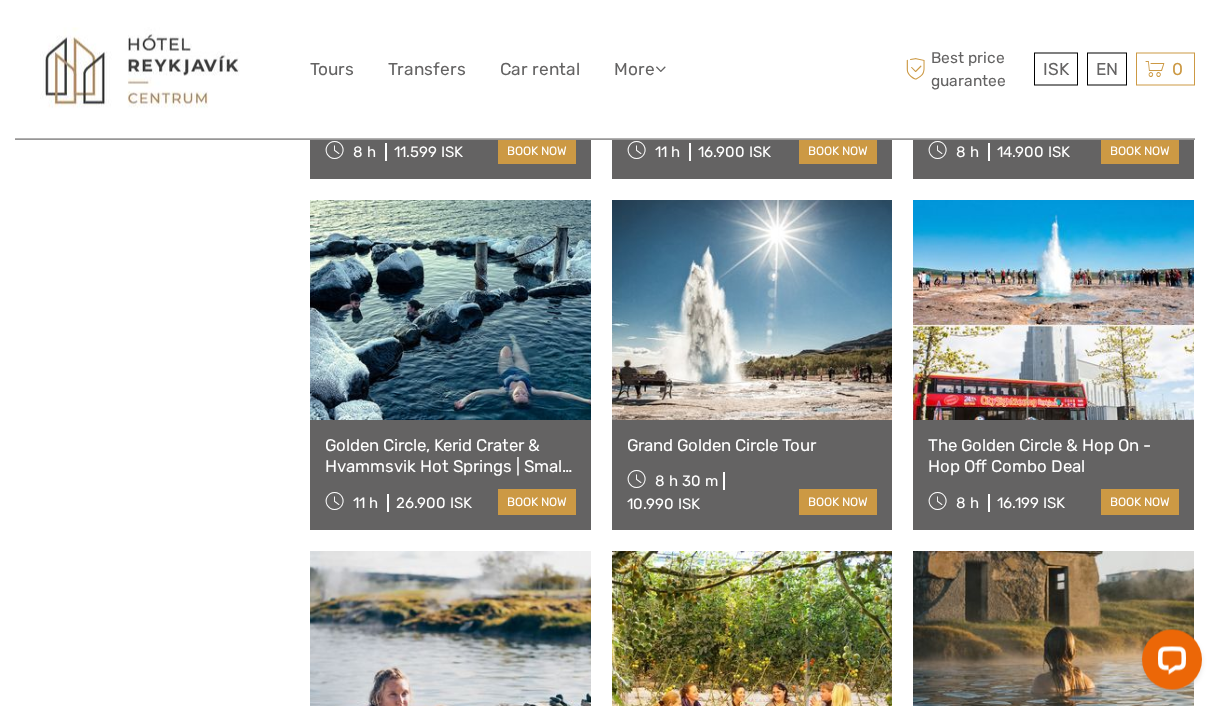 click at bounding box center (1053, 311) 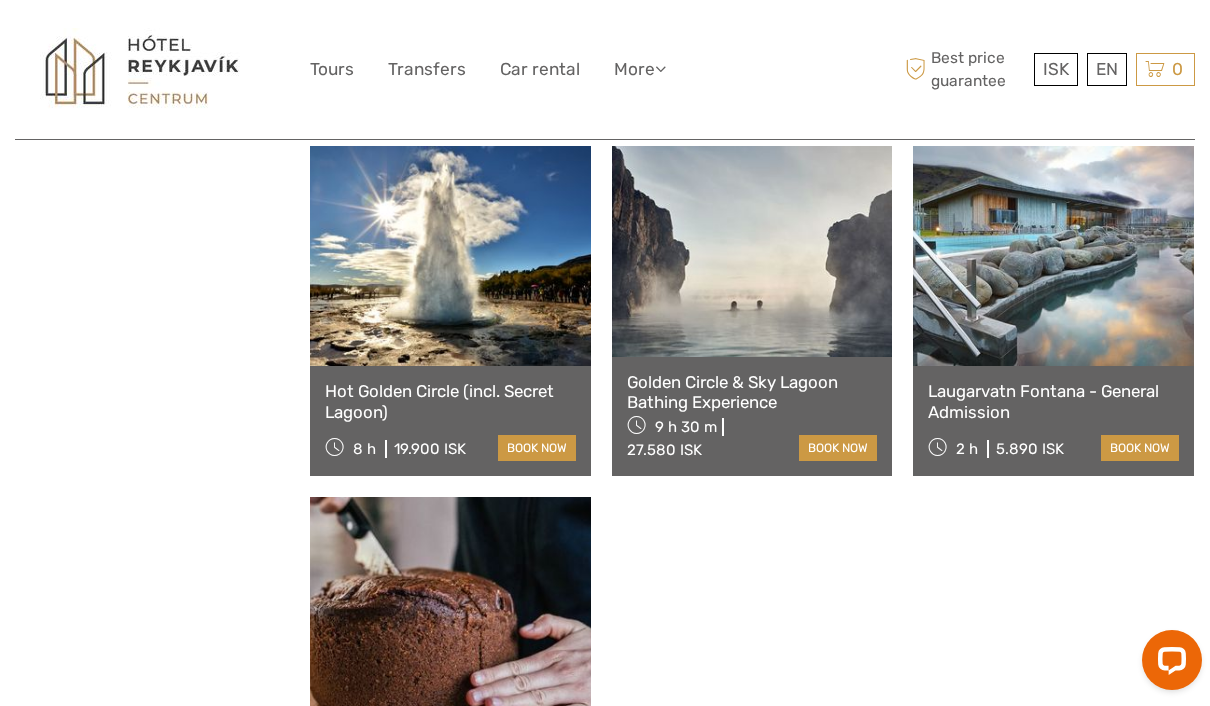 scroll, scrollTop: 3744, scrollLeft: 0, axis: vertical 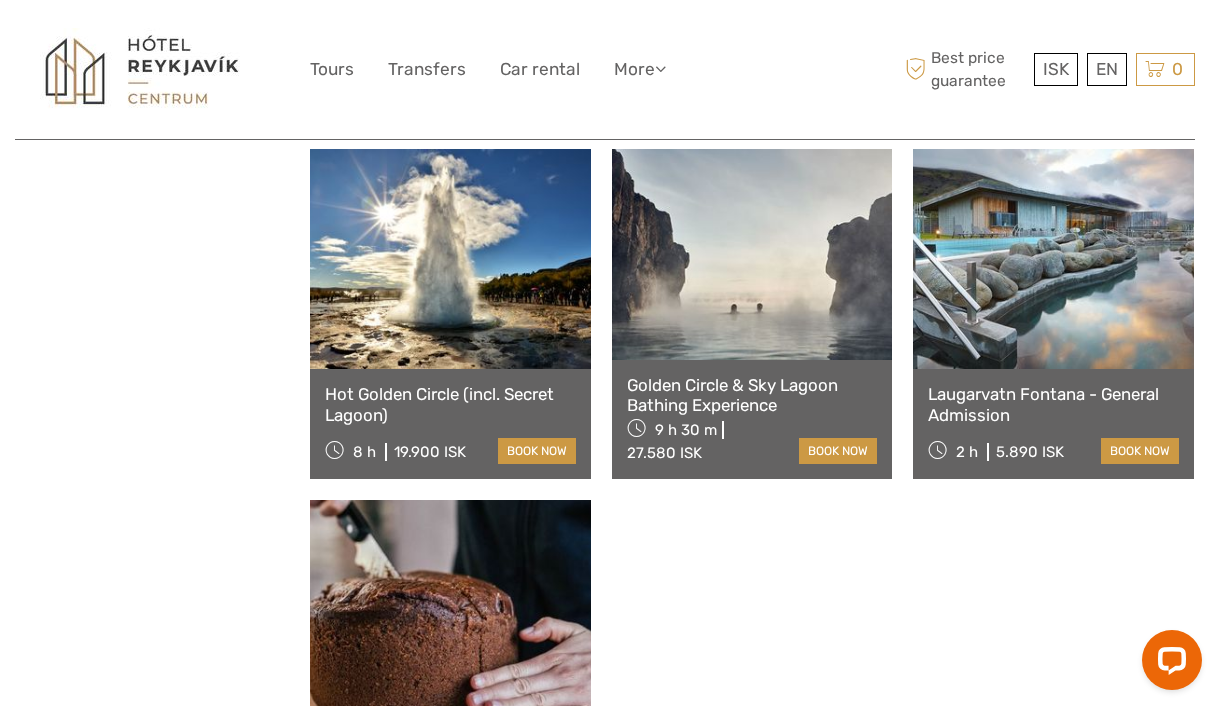 click on "Laugarvatn Fontana - General Admission
2 h
5.890 ISK
book now" at bounding box center (1053, 424) 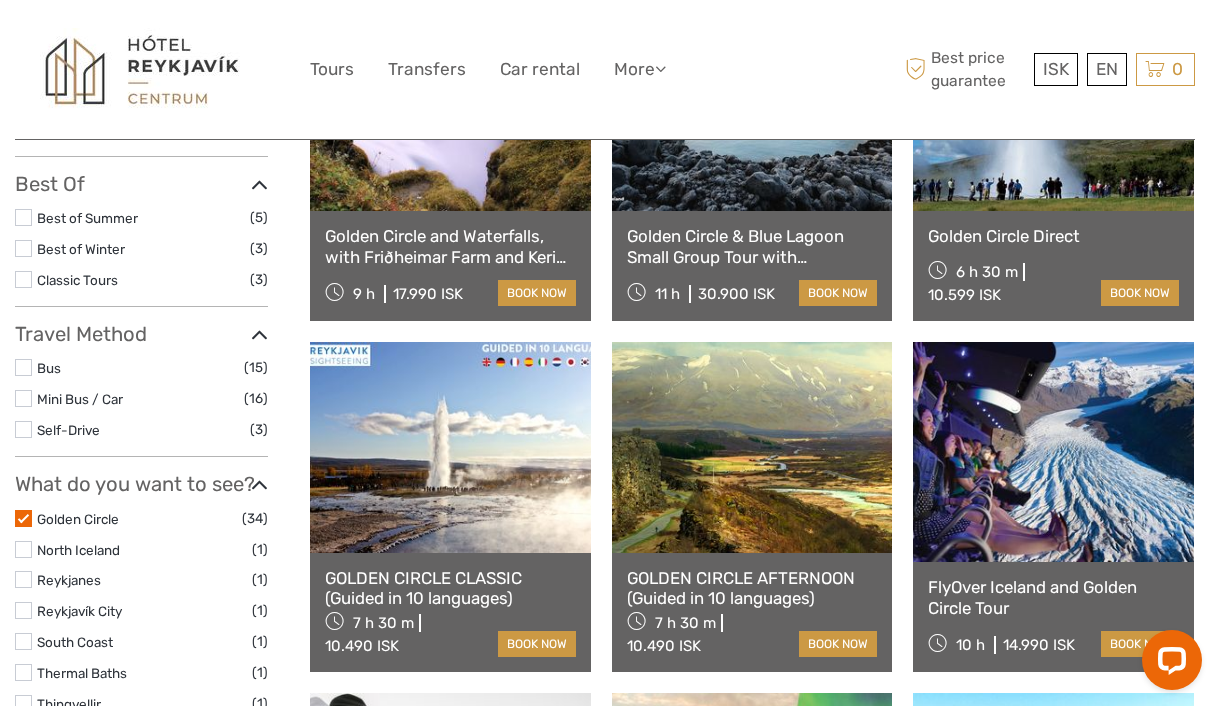 scroll, scrollTop: 391, scrollLeft: 0, axis: vertical 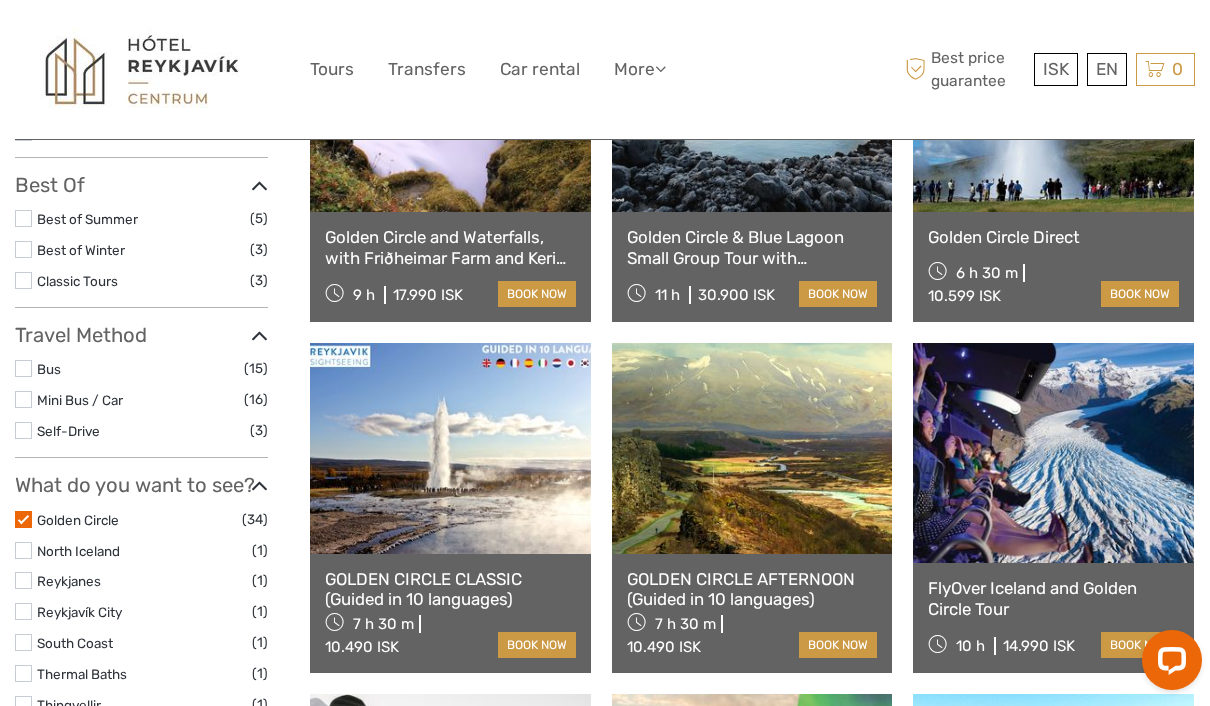 click at bounding box center [23, 368] 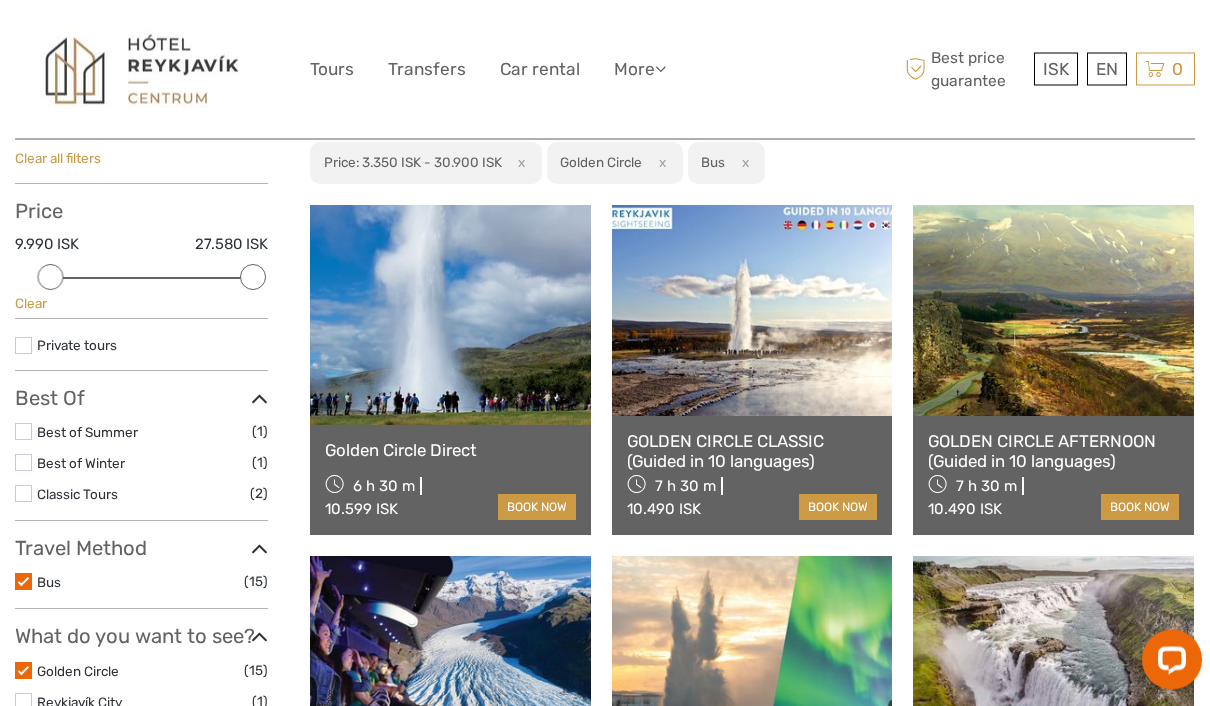 scroll, scrollTop: 179, scrollLeft: 0, axis: vertical 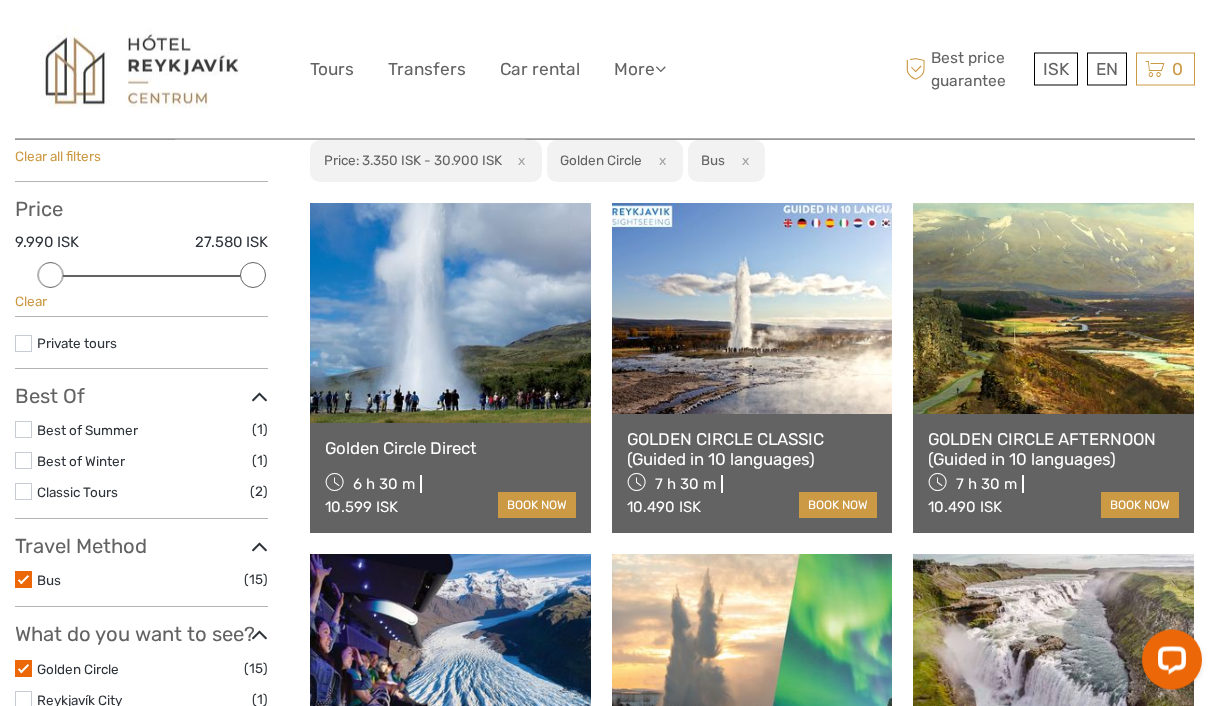 click at bounding box center [23, 580] 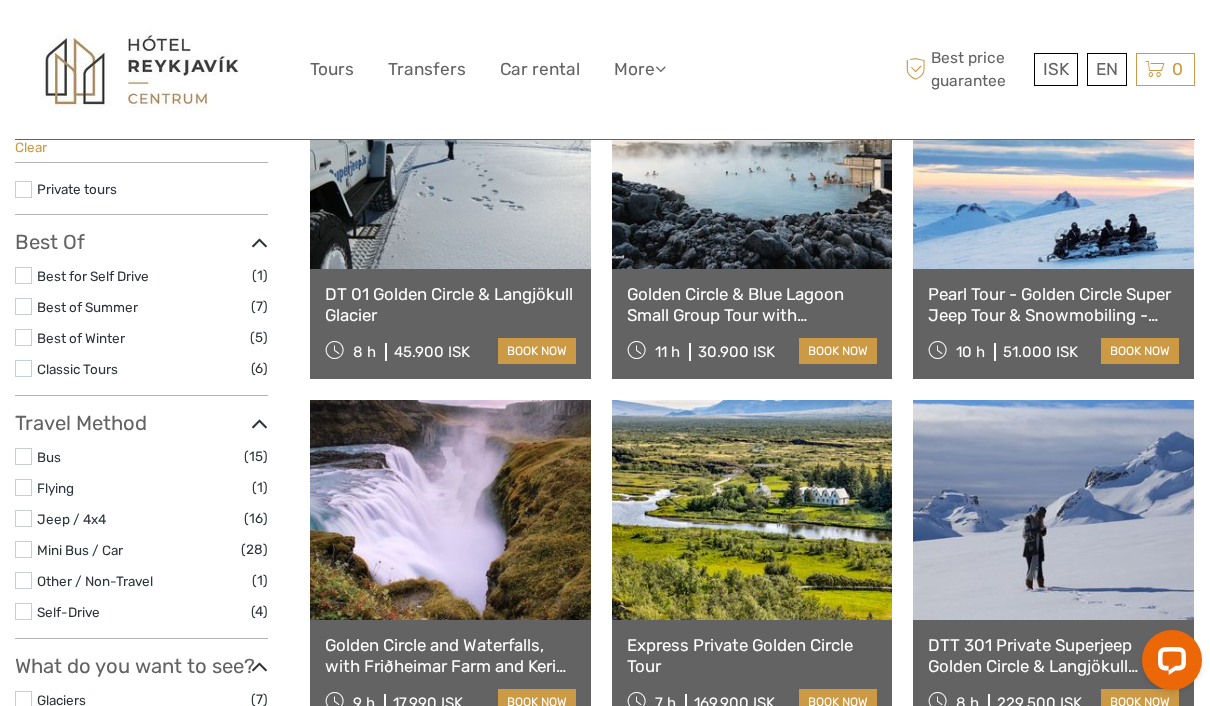 scroll, scrollTop: 339, scrollLeft: 0, axis: vertical 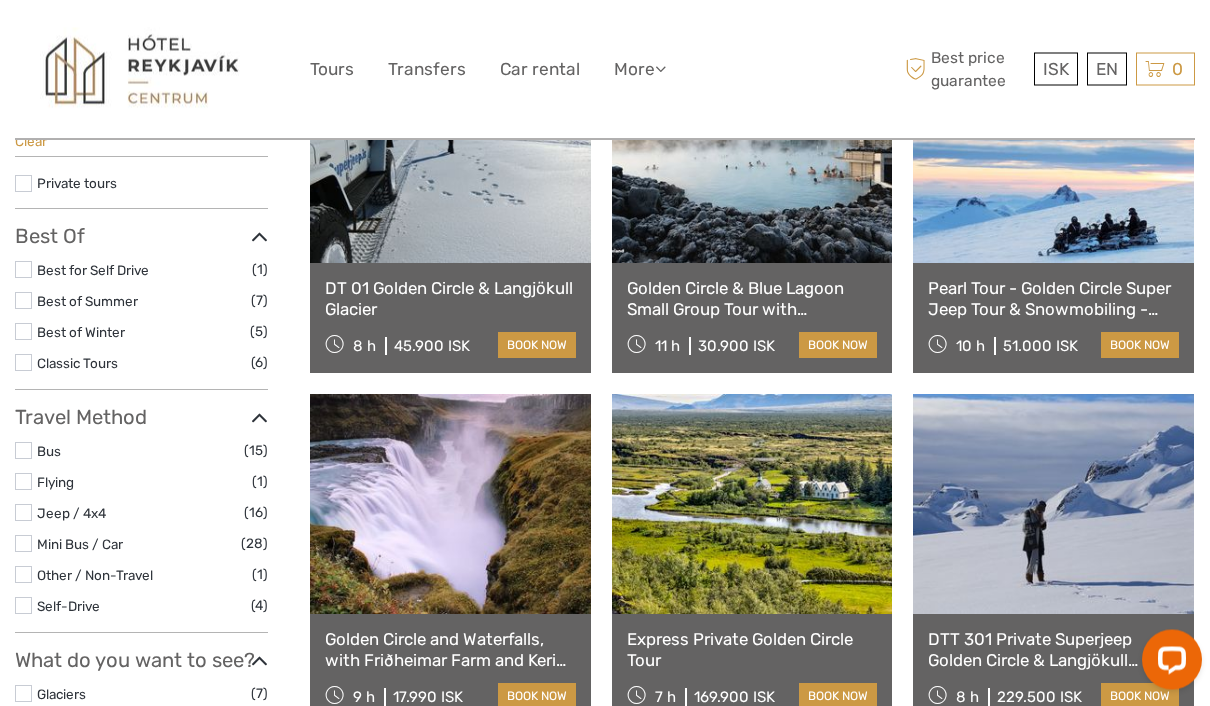 click at bounding box center [450, 505] 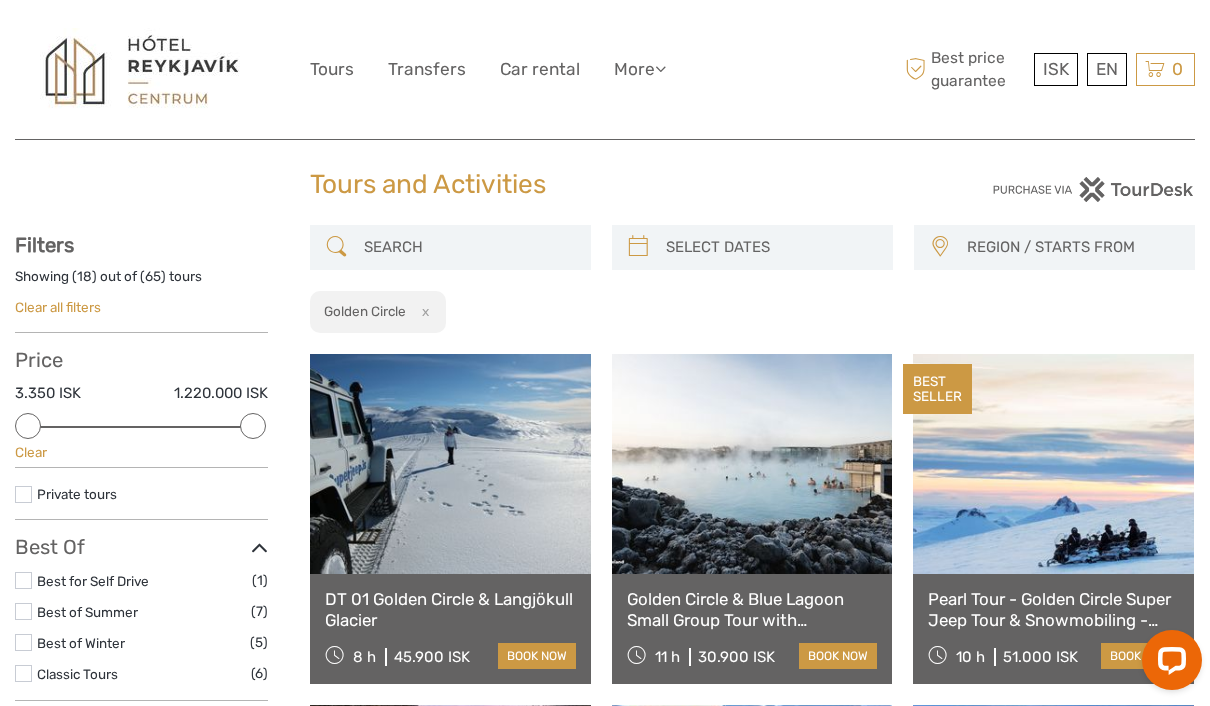 scroll, scrollTop: 28, scrollLeft: 0, axis: vertical 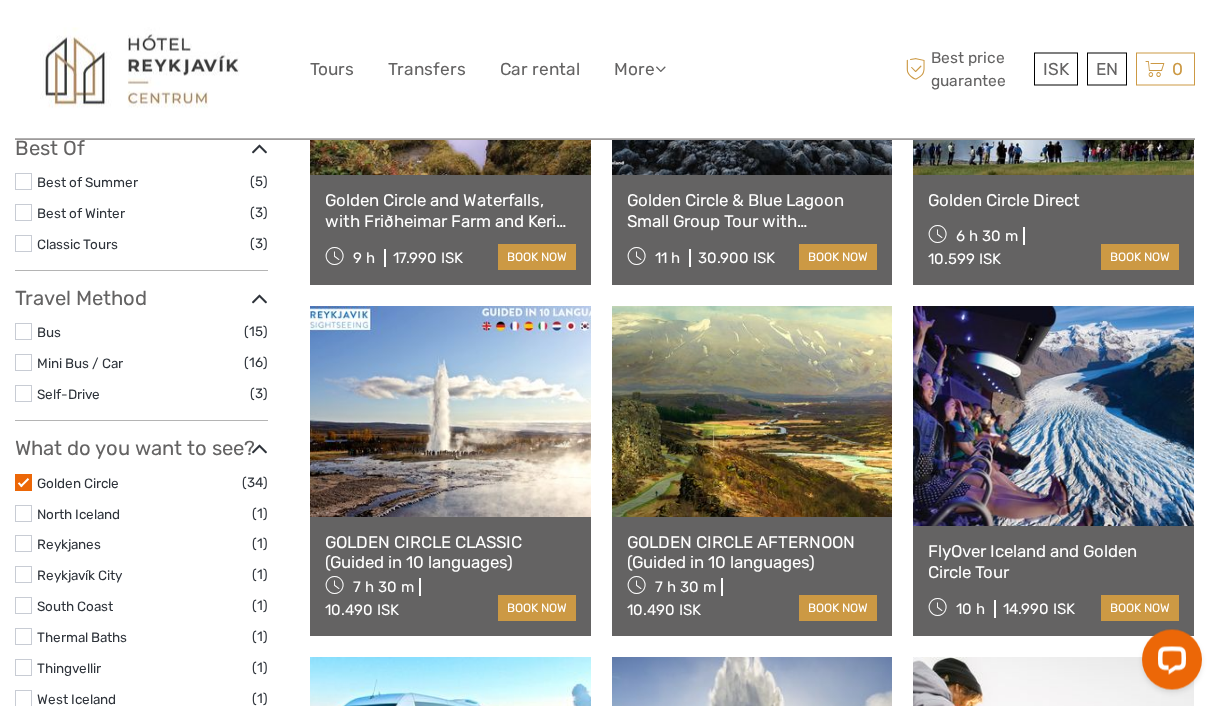 click at bounding box center (23, 363) 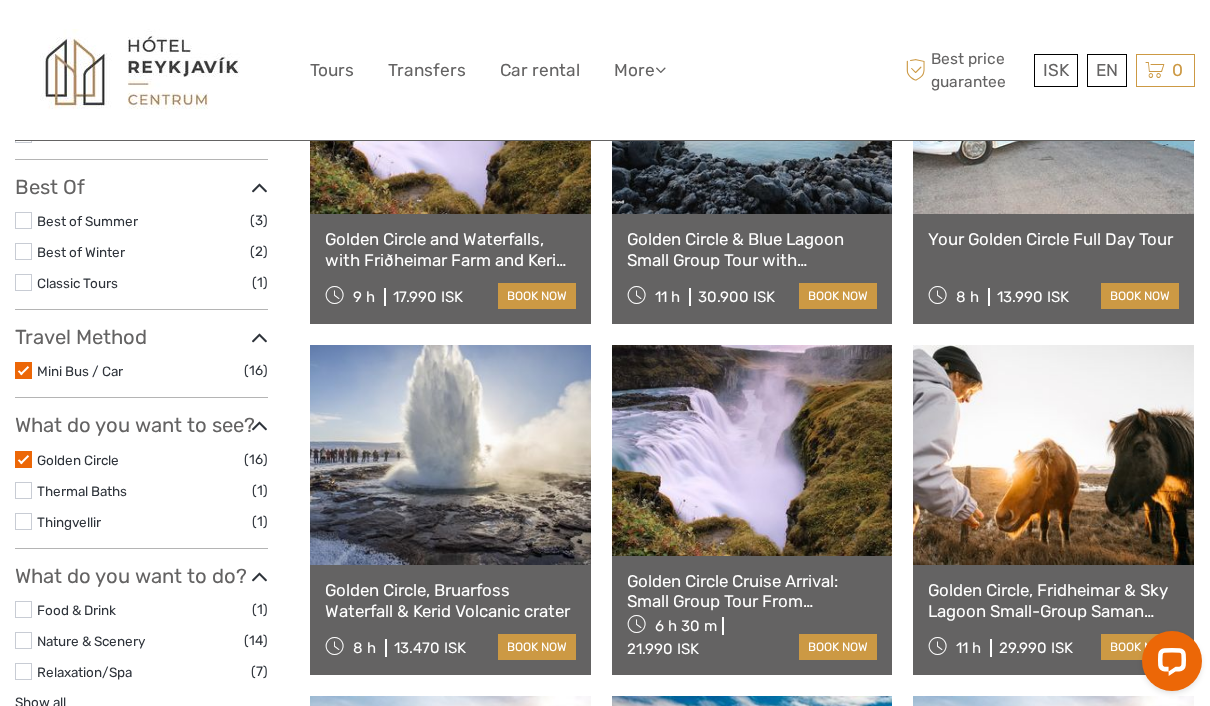scroll, scrollTop: 389, scrollLeft: 0, axis: vertical 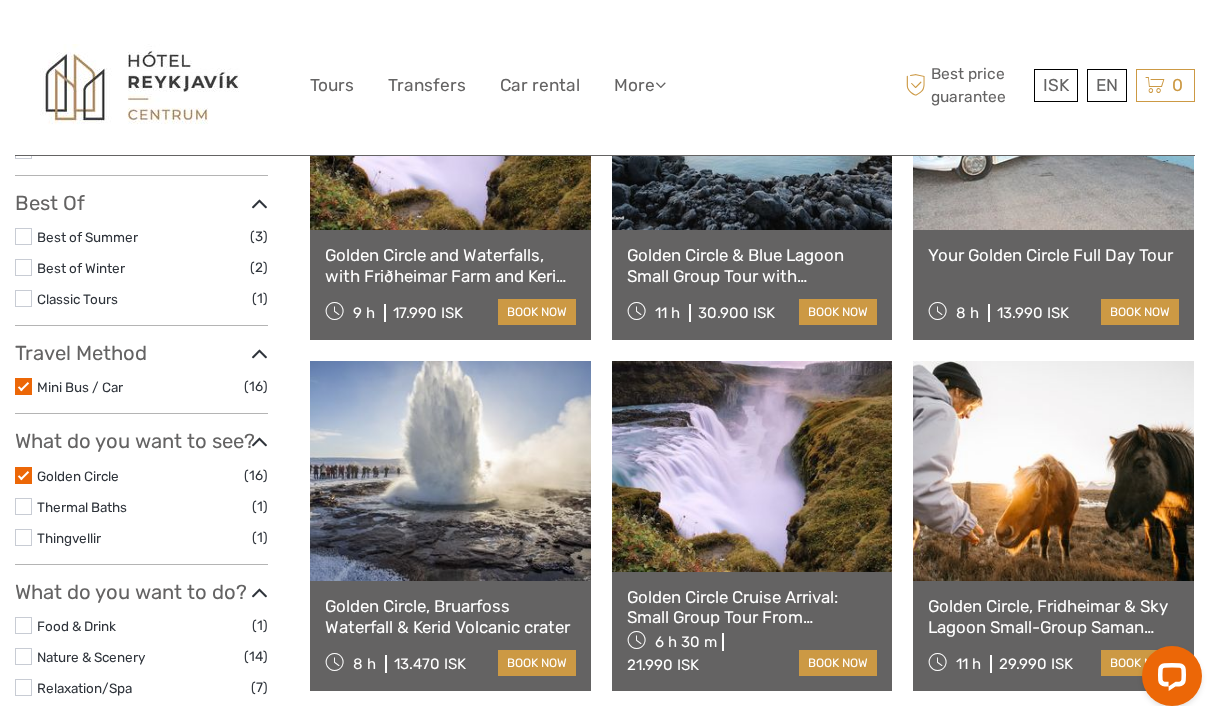 click at bounding box center [1053, 455] 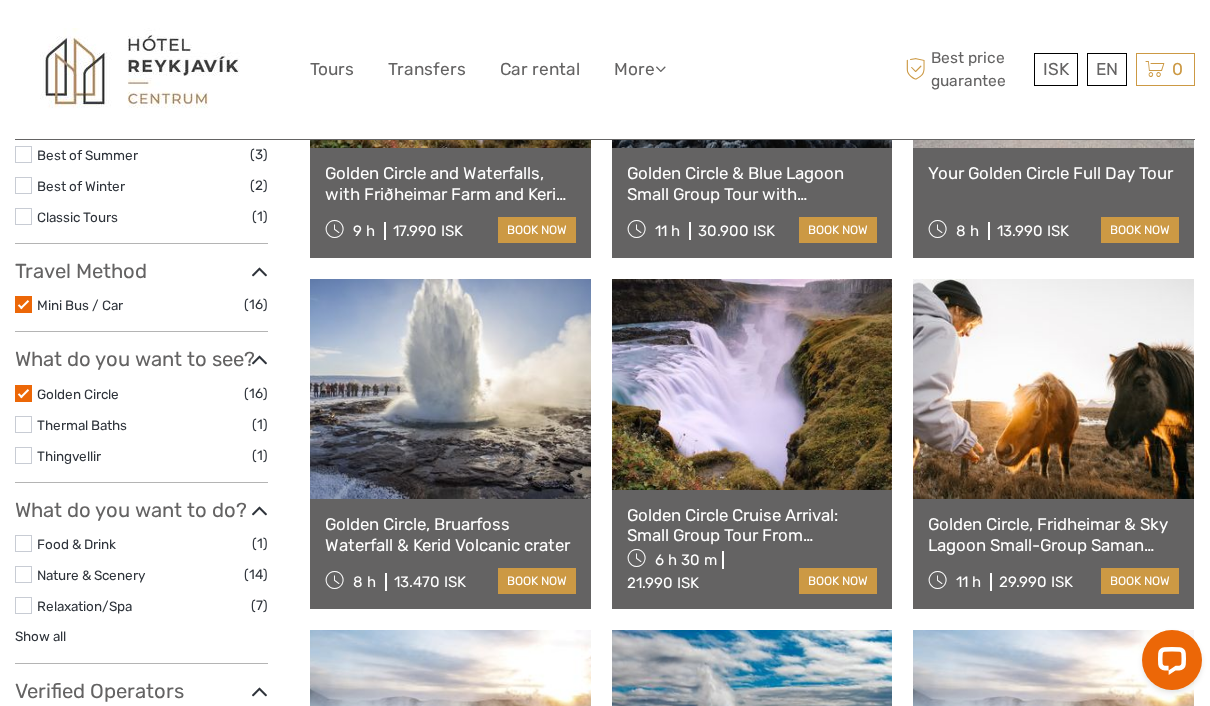 click at bounding box center (1053, 389) 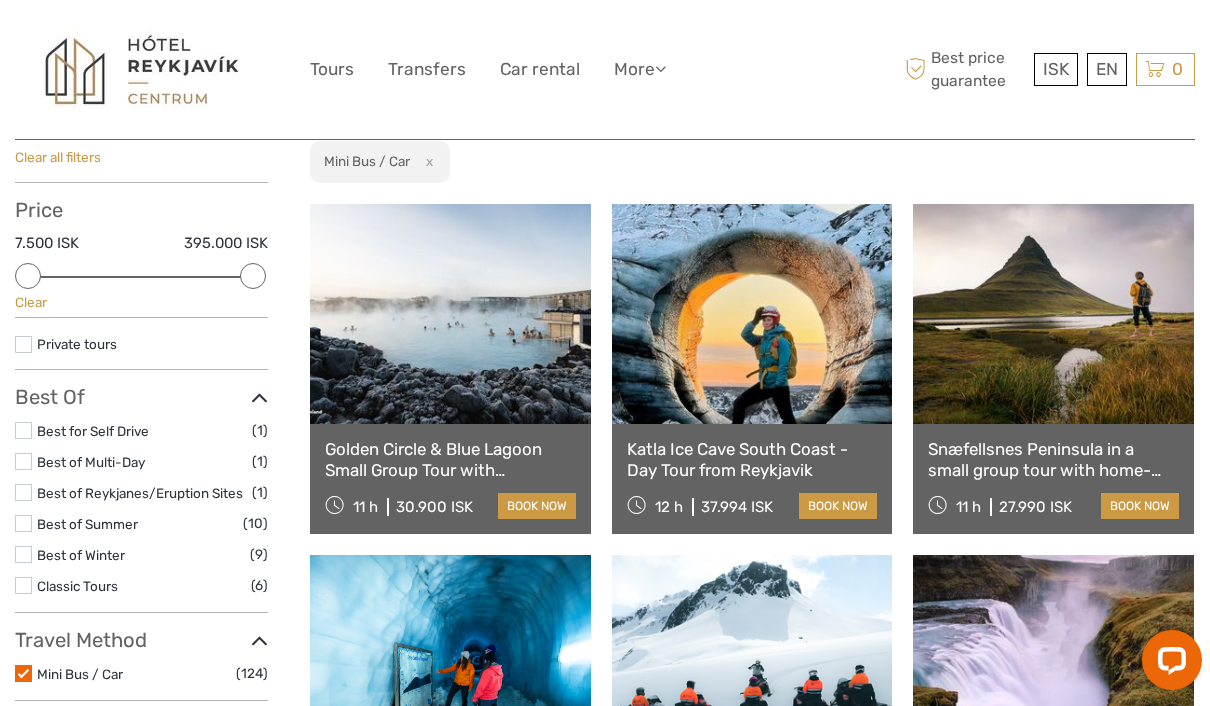 scroll, scrollTop: 192, scrollLeft: 0, axis: vertical 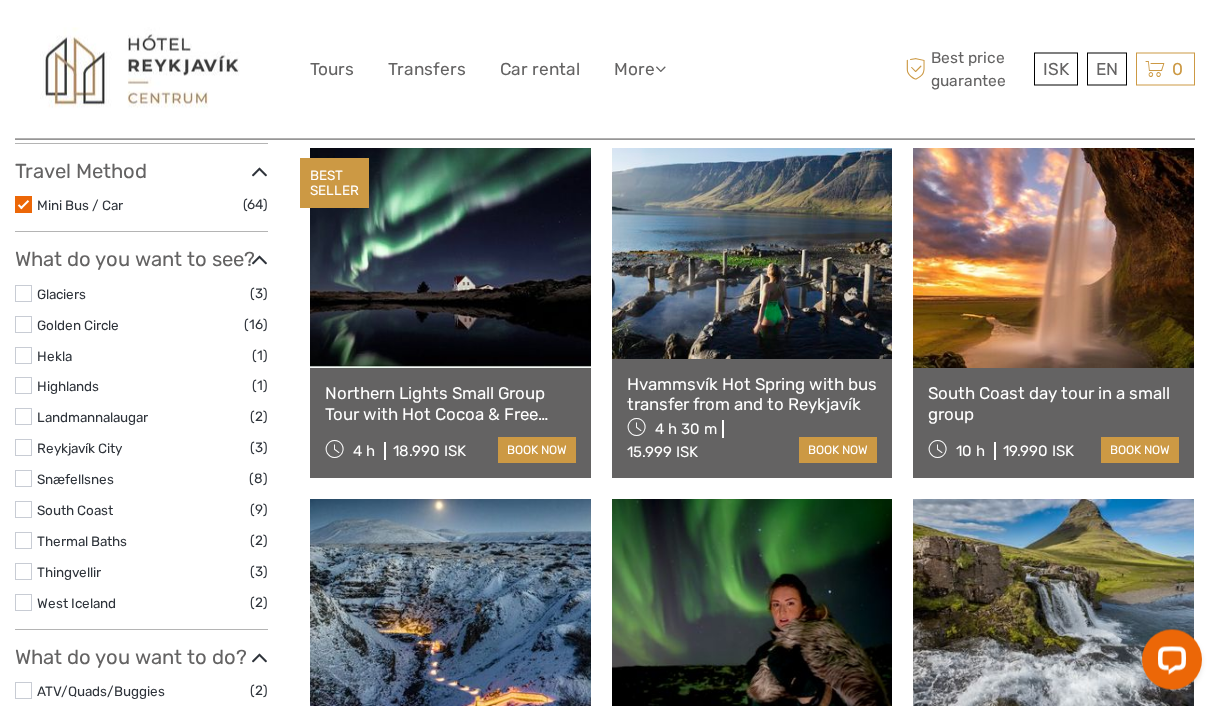 click at bounding box center (23, 603) 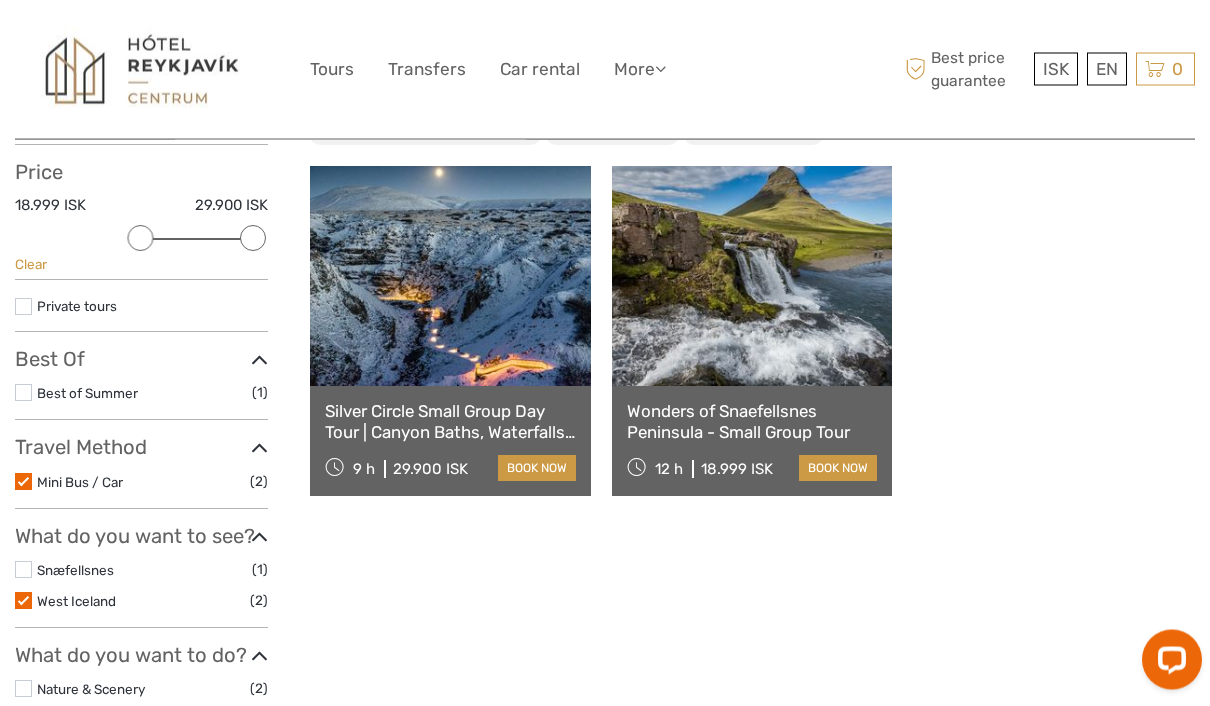scroll, scrollTop: 211, scrollLeft: 0, axis: vertical 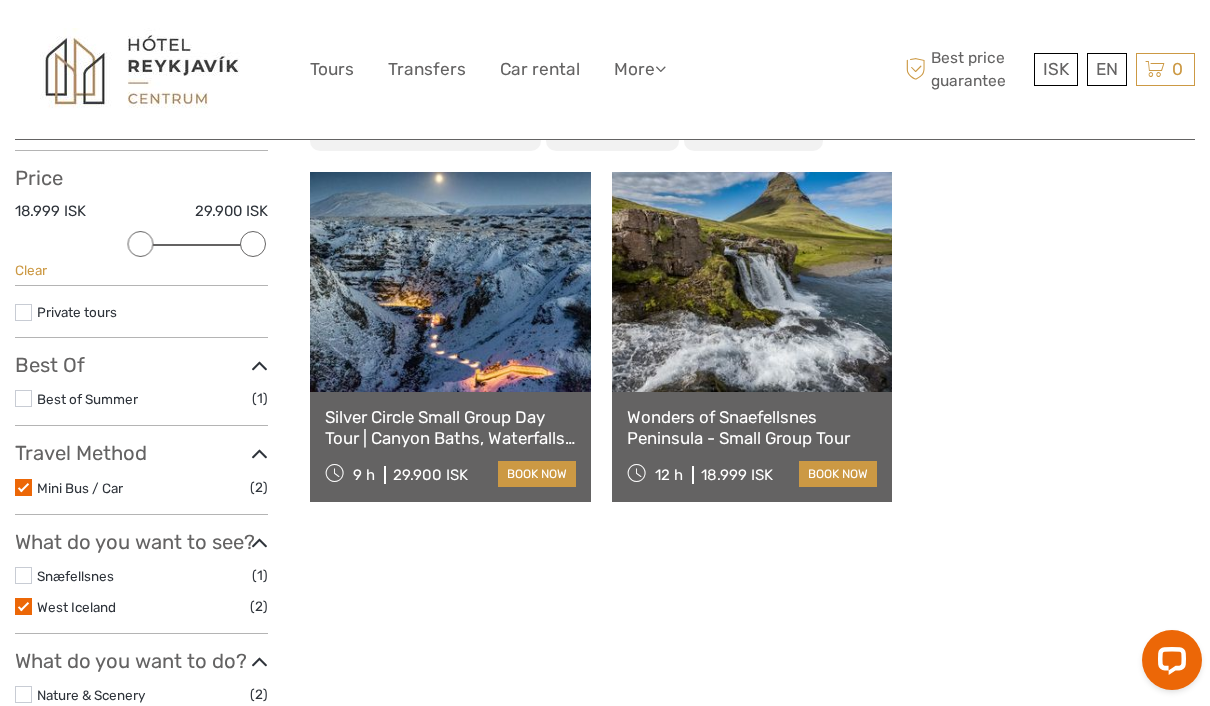click at bounding box center (752, 282) 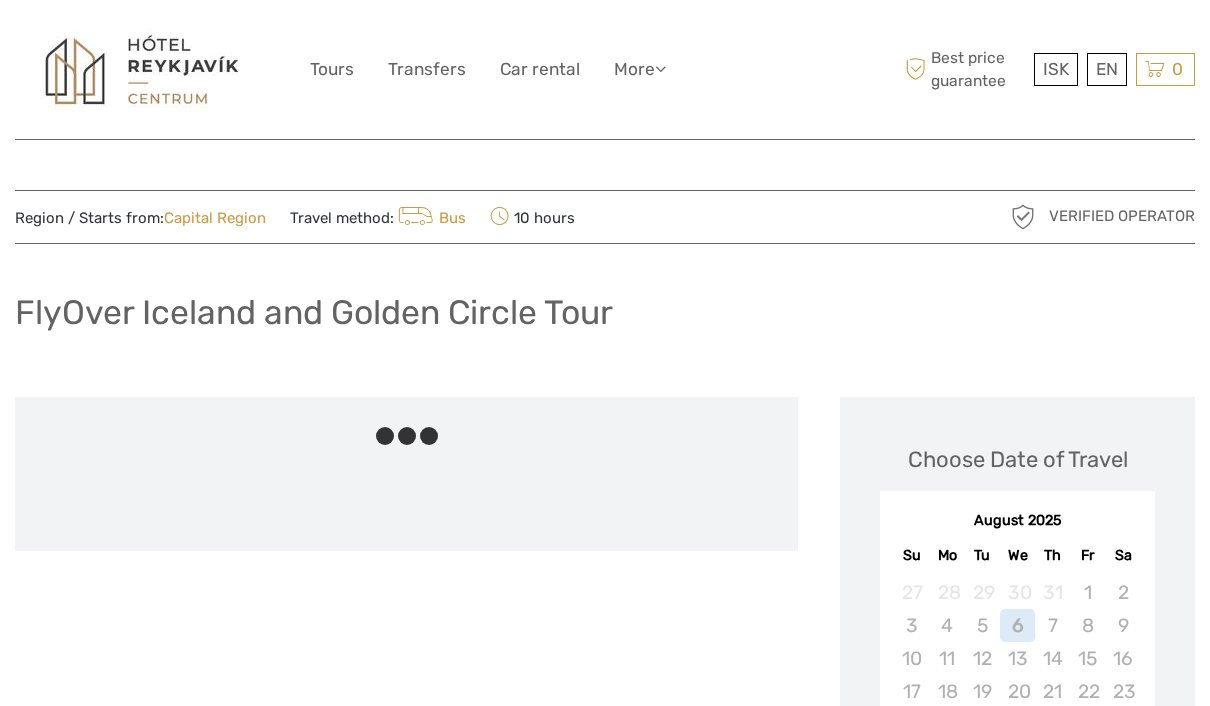 scroll, scrollTop: 0, scrollLeft: 0, axis: both 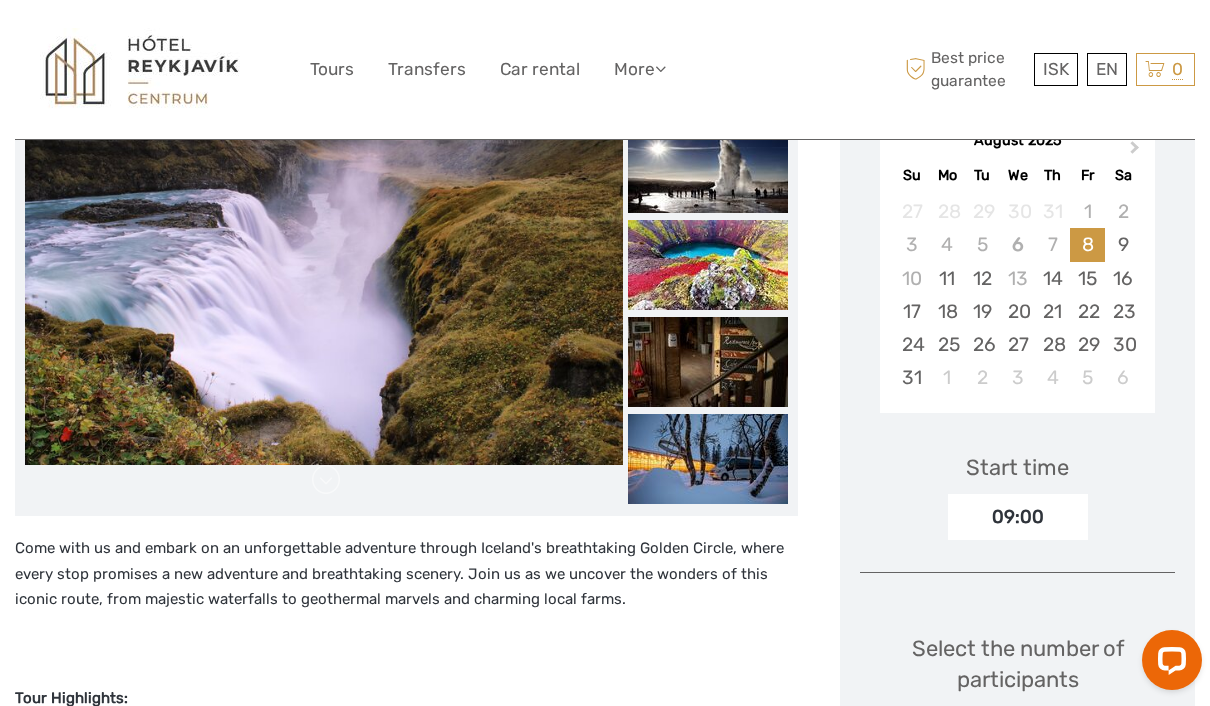 click on "16" at bounding box center [1122, 278] 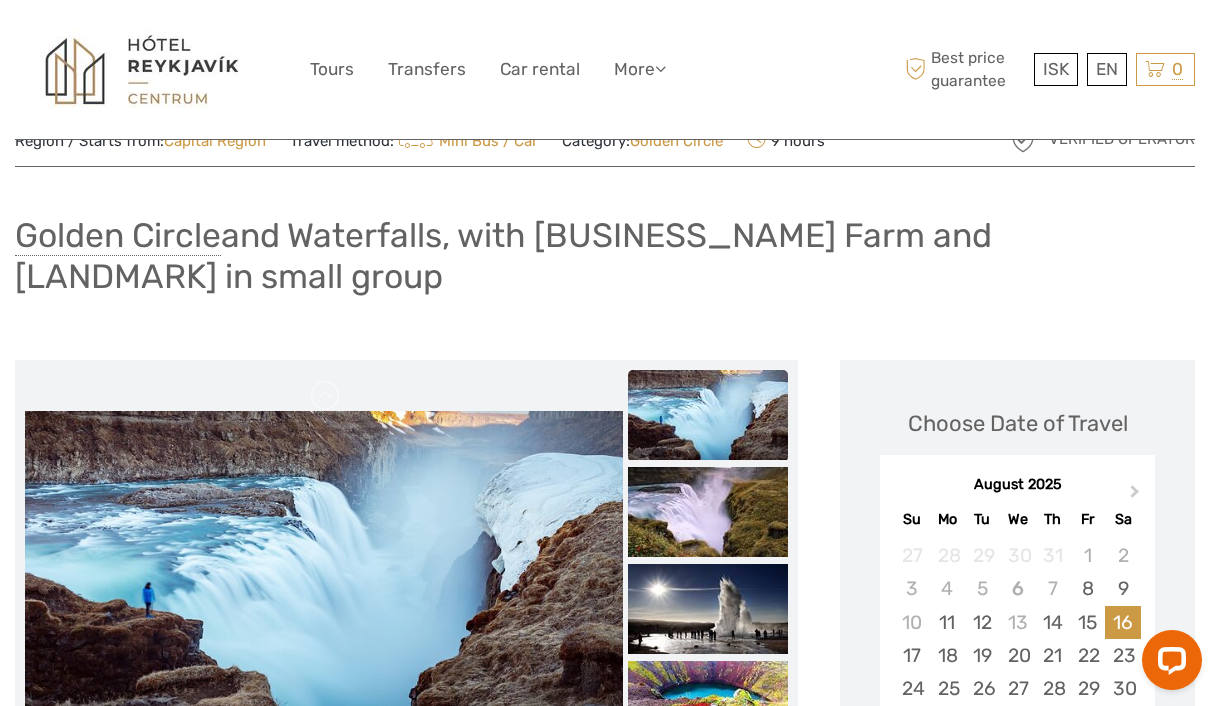 scroll, scrollTop: 88, scrollLeft: 0, axis: vertical 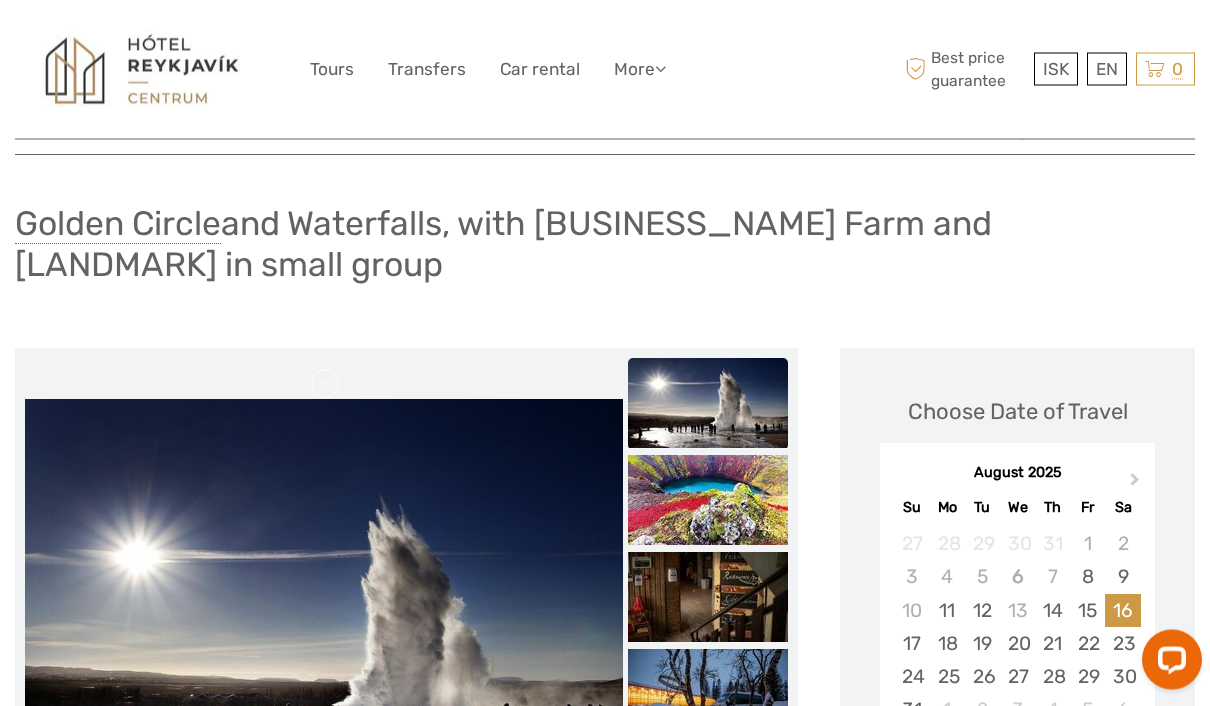 click at bounding box center (708, 501) 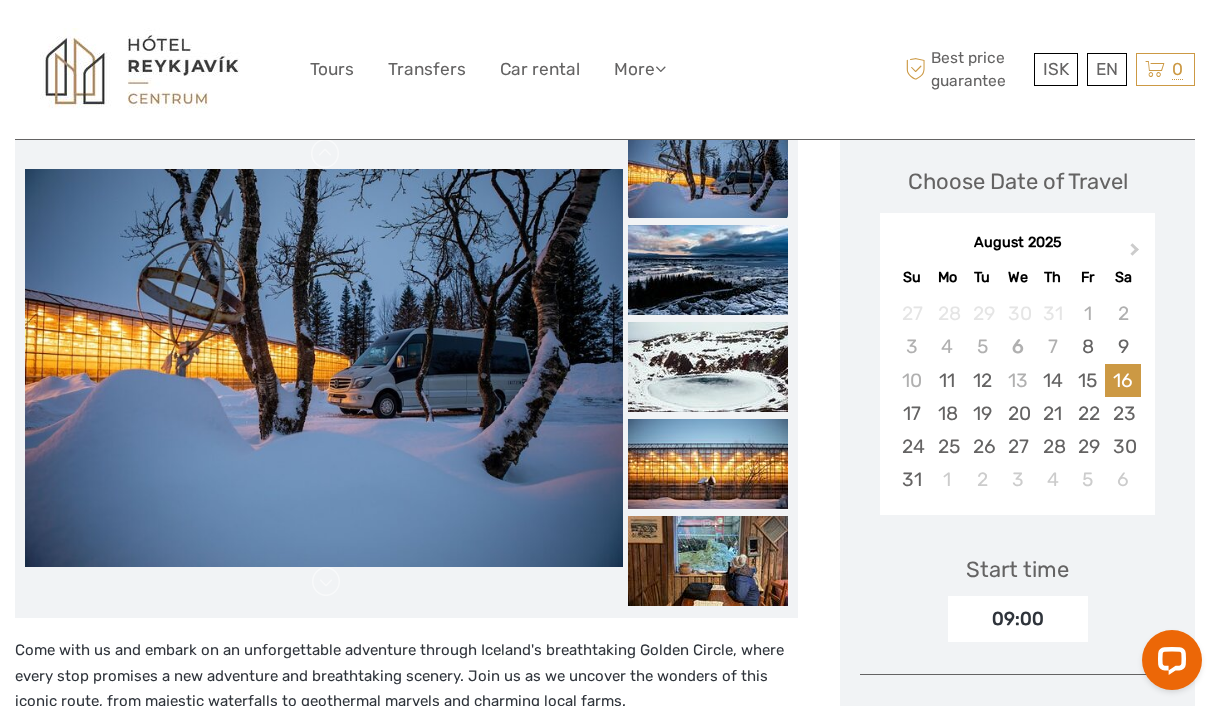 scroll, scrollTop: 333, scrollLeft: 0, axis: vertical 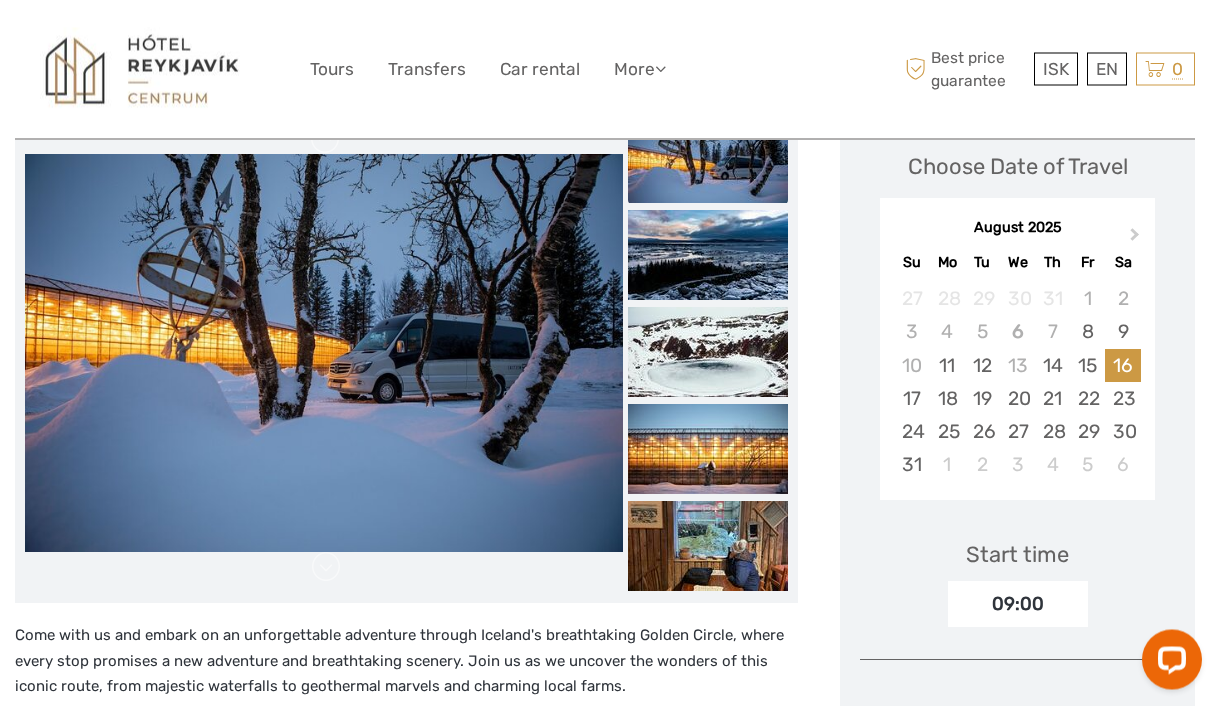 click on "09:00" at bounding box center (1018, 605) 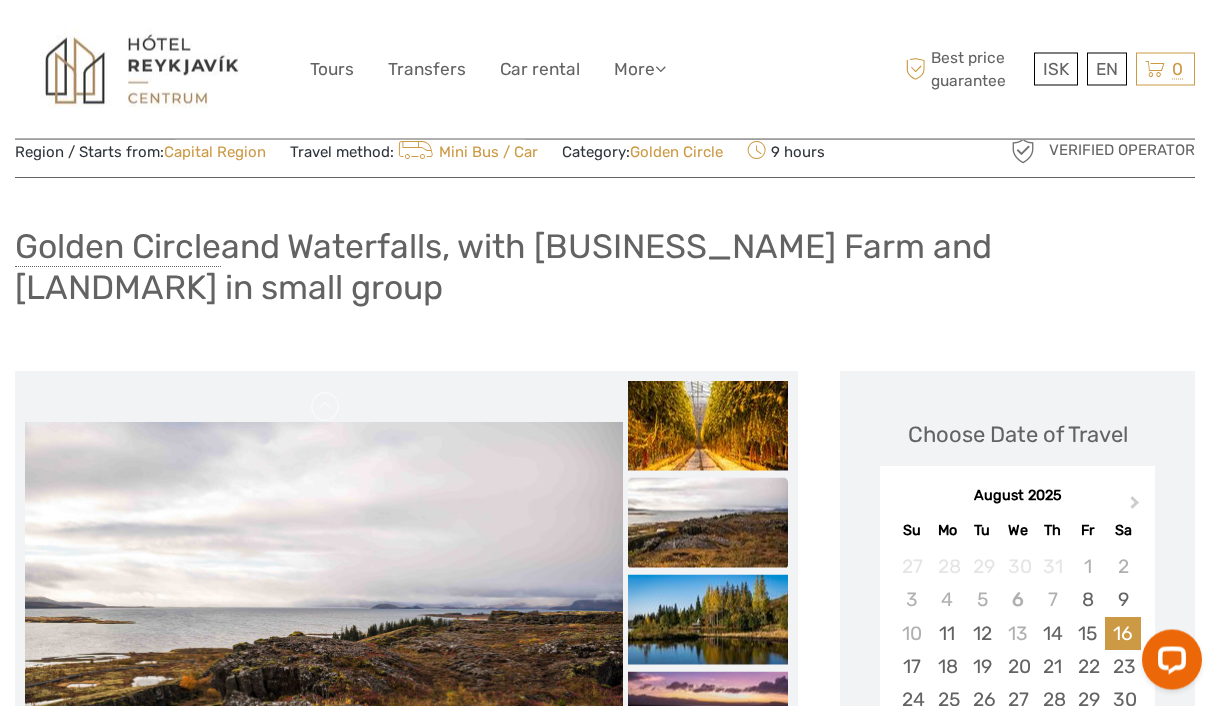 scroll, scrollTop: 0, scrollLeft: 0, axis: both 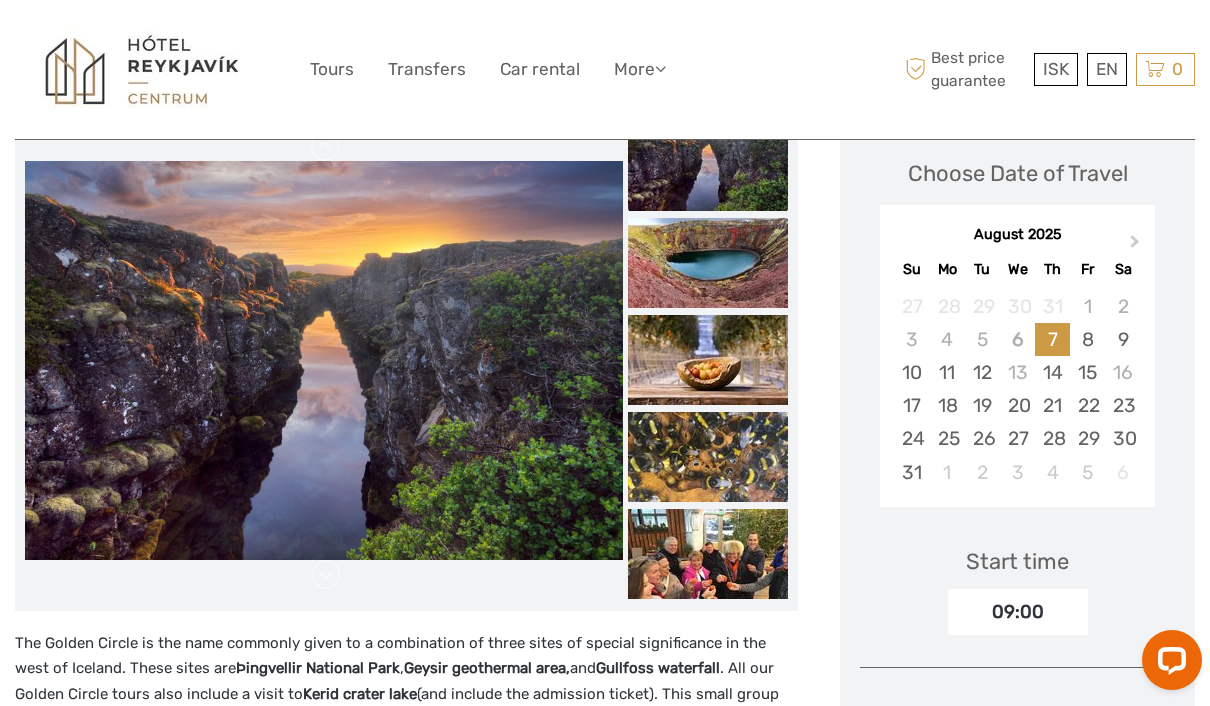 click on "17" at bounding box center (911, 405) 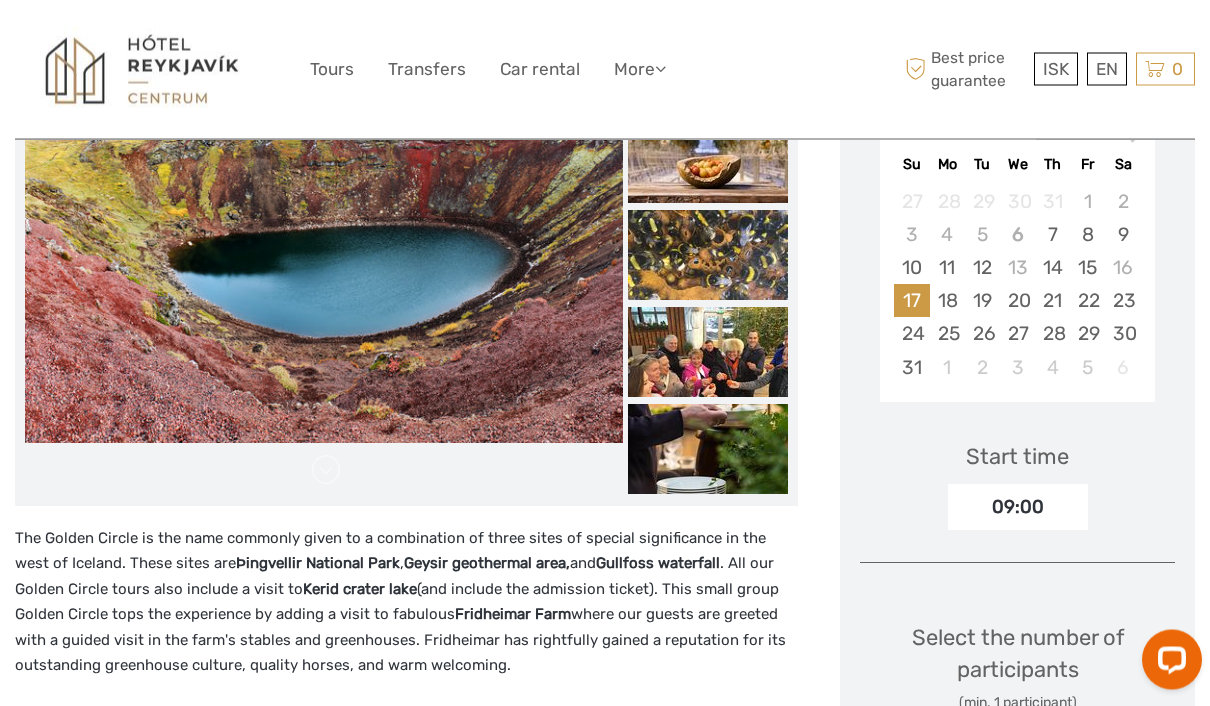scroll, scrollTop: 391, scrollLeft: 0, axis: vertical 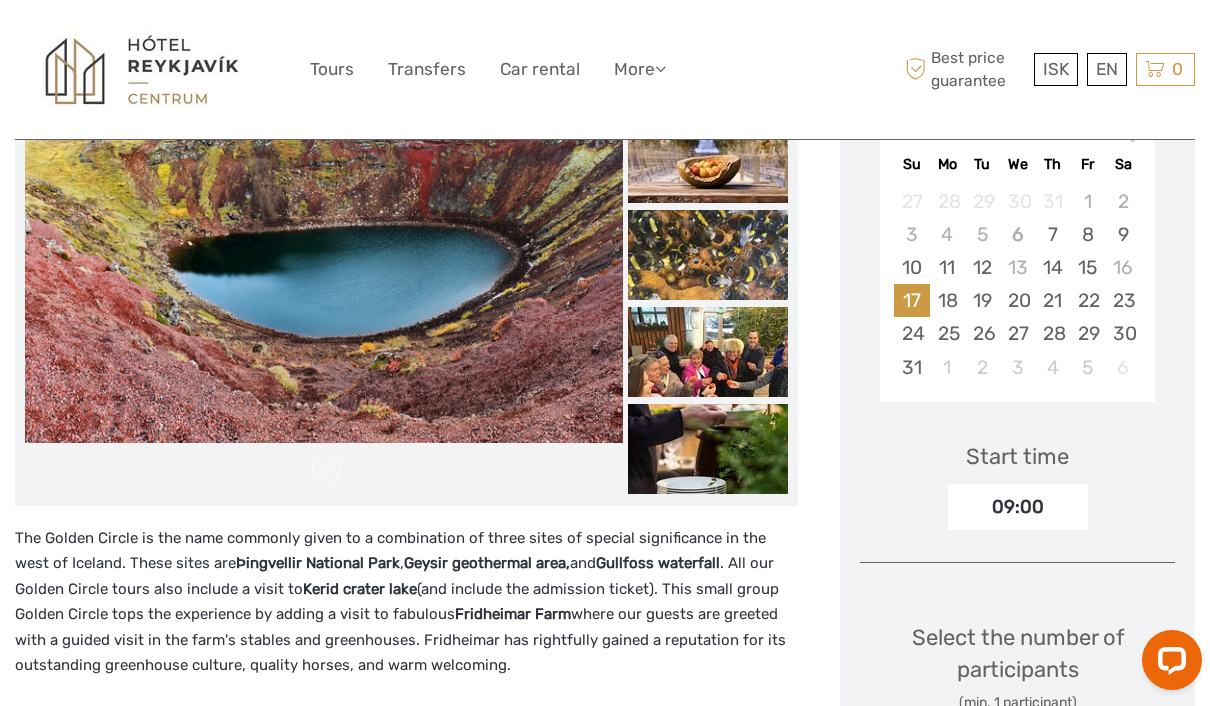 click on "15" at bounding box center (1087, 267) 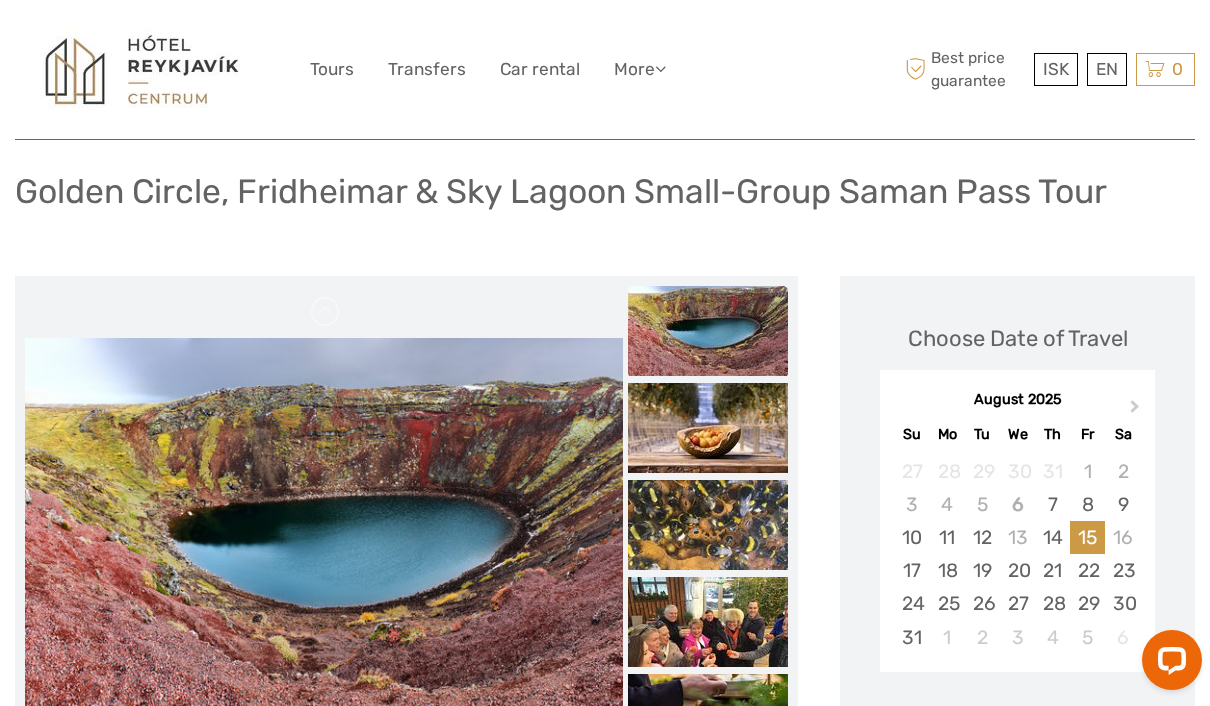 scroll, scrollTop: 118, scrollLeft: 0, axis: vertical 